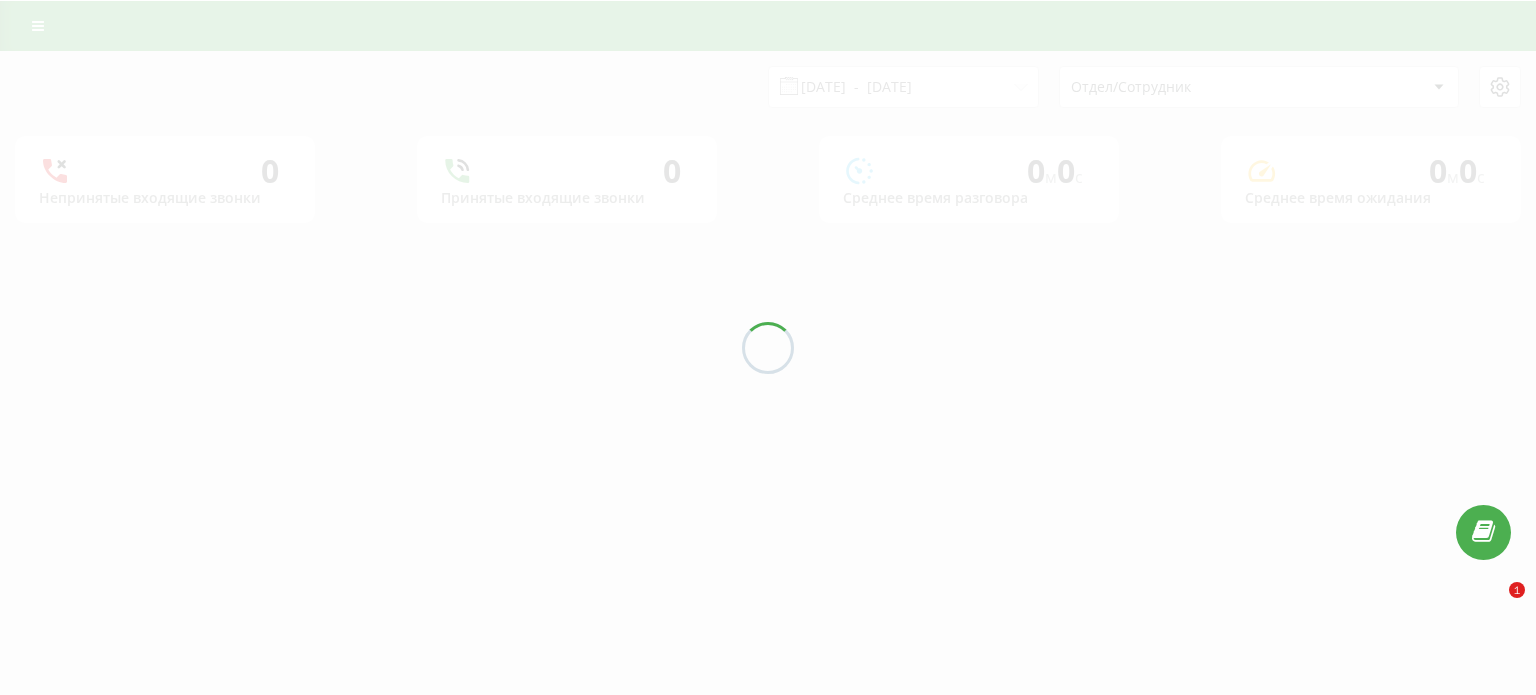scroll, scrollTop: 0, scrollLeft: 0, axis: both 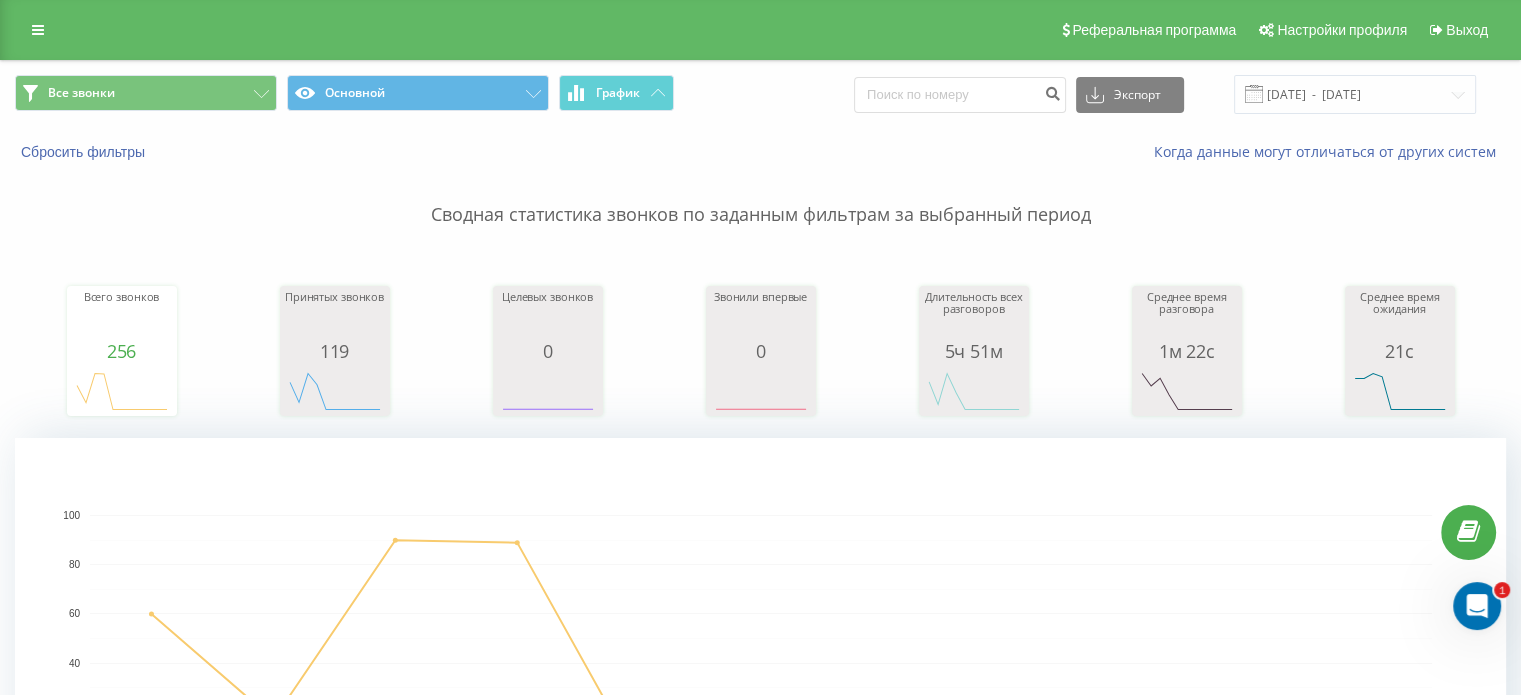 click 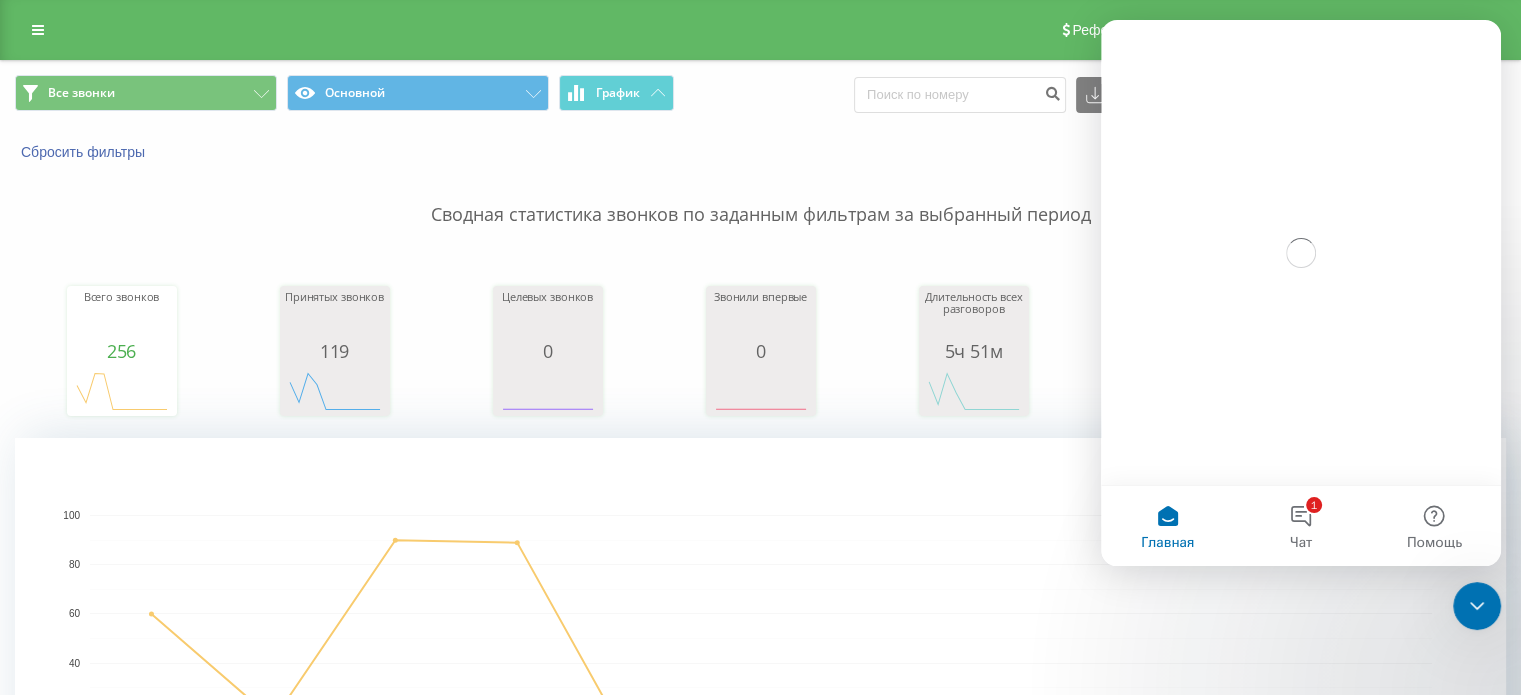 scroll, scrollTop: 0, scrollLeft: 0, axis: both 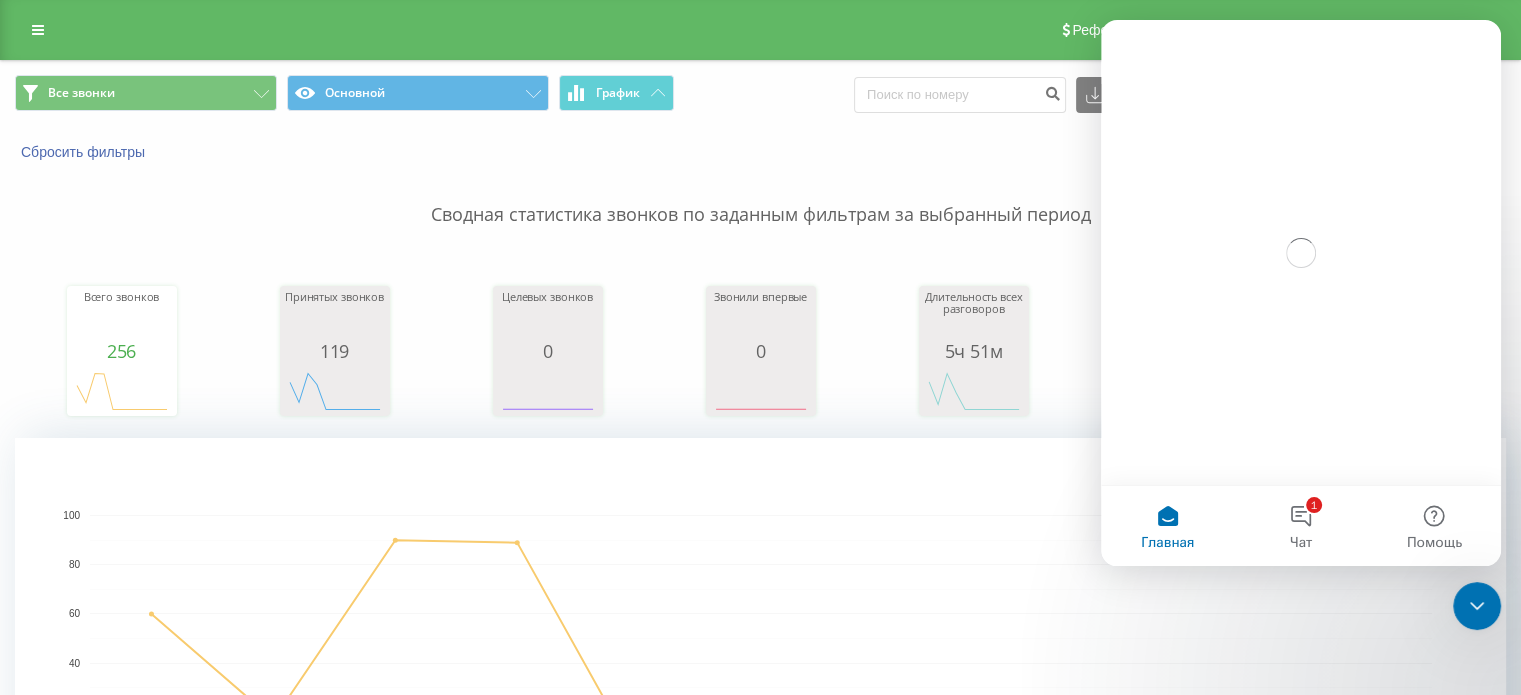 click on "Сводная статистика звонков по заданным фильтрам за выбранный период" at bounding box center [760, 195] 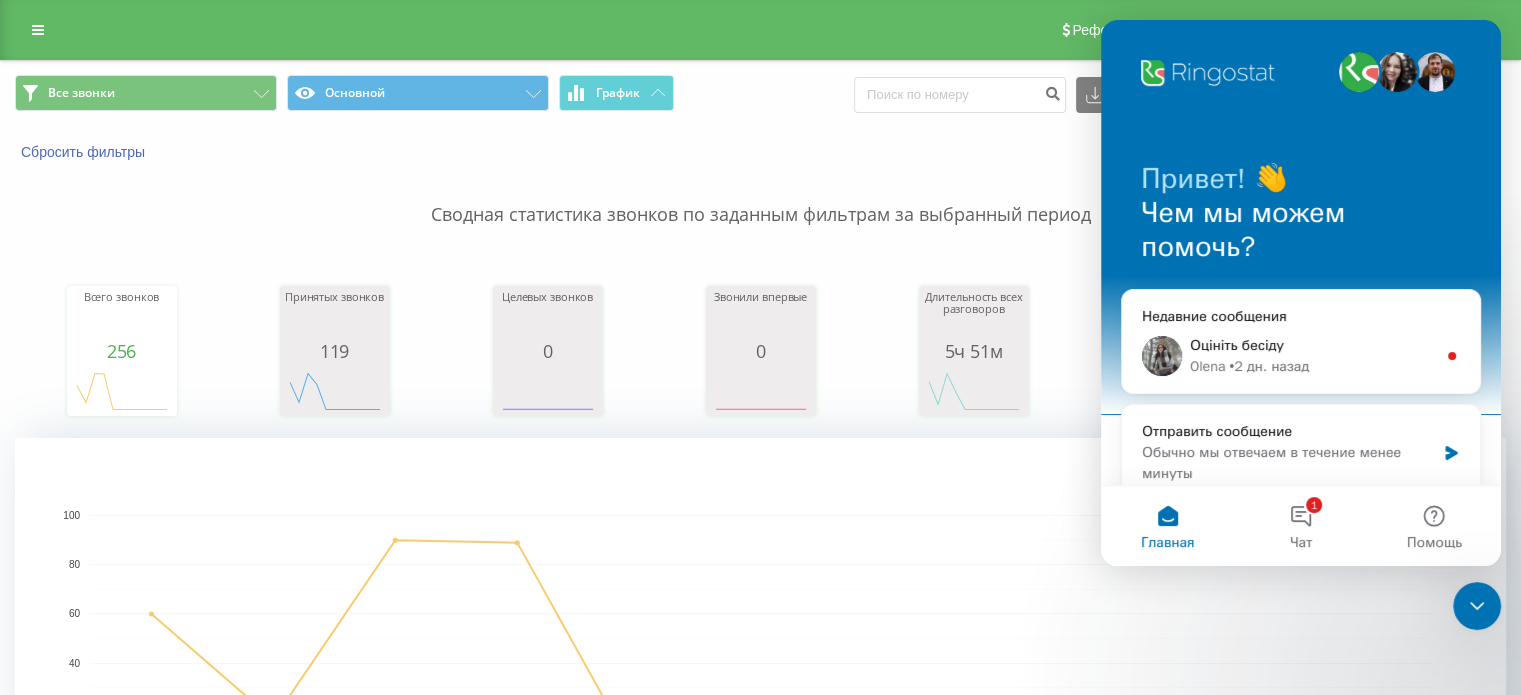 click at bounding box center (1477, 606) 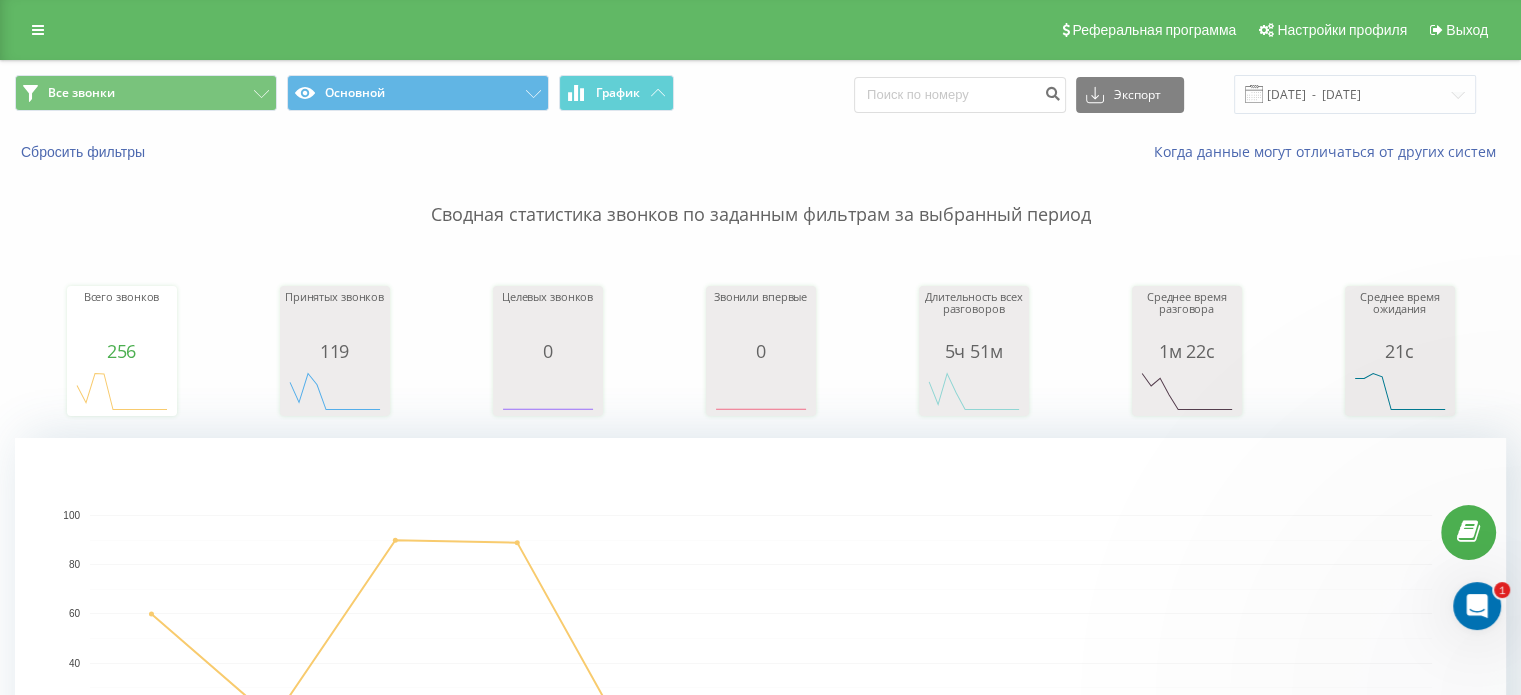 scroll, scrollTop: 0, scrollLeft: 0, axis: both 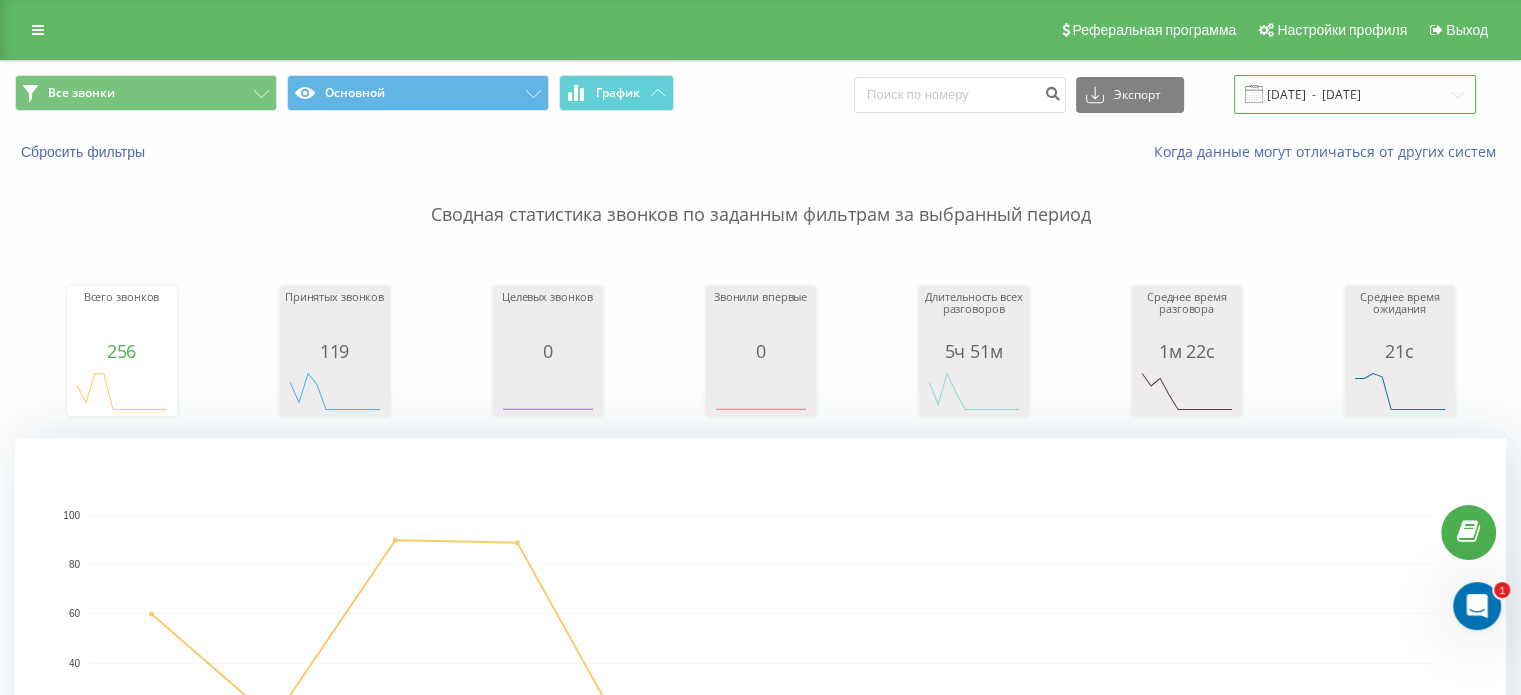 click on "01.07.2025  -  11.07.2025" at bounding box center (1355, 94) 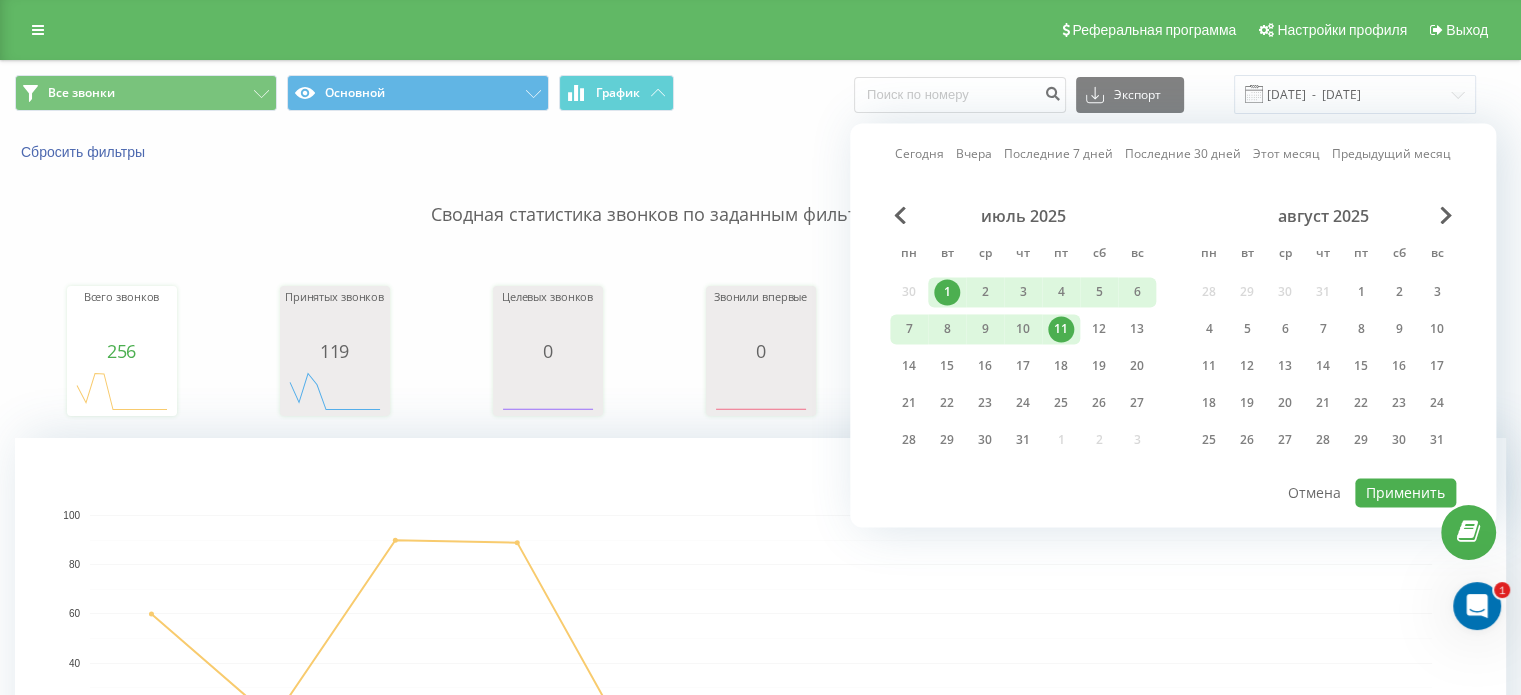 click at bounding box center [1477, 606] 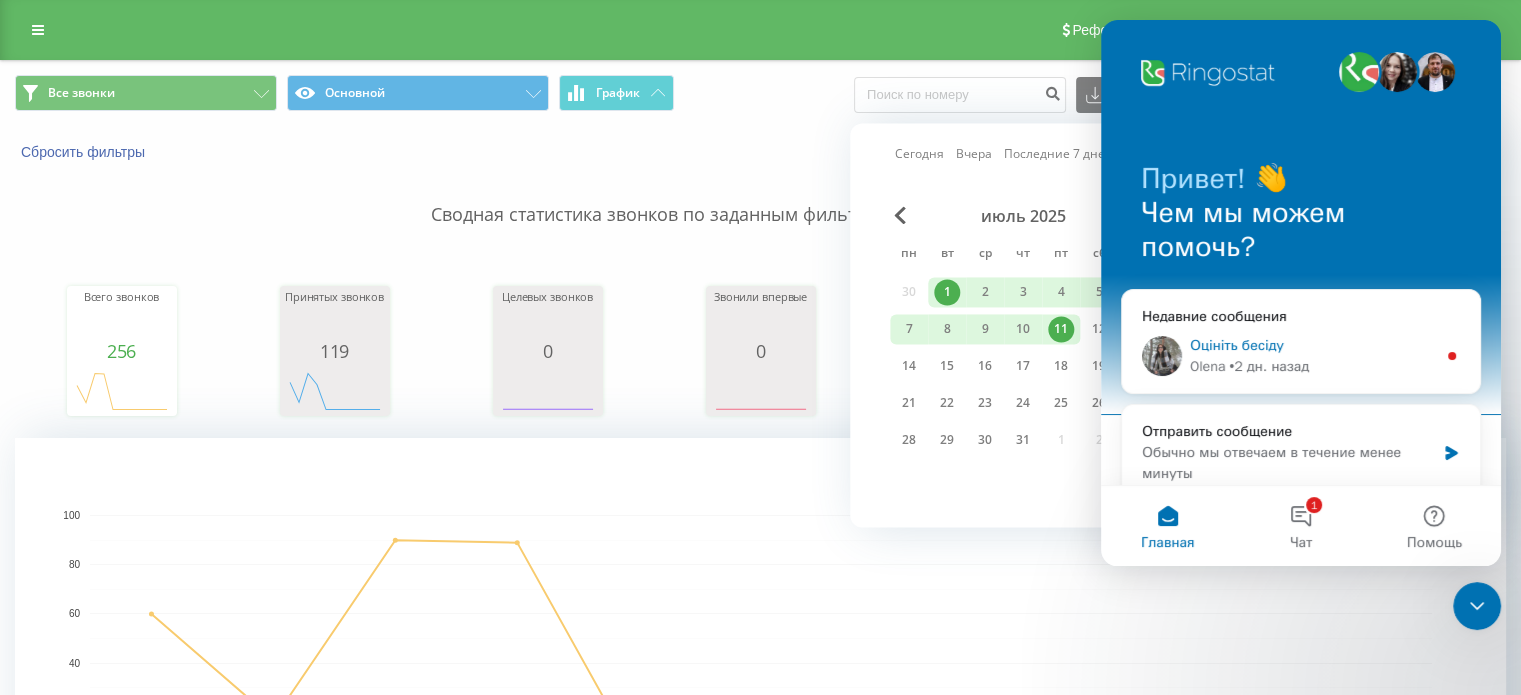 click on "Оцініть бесіду Olena •  2 дн. назад" at bounding box center [1301, 356] 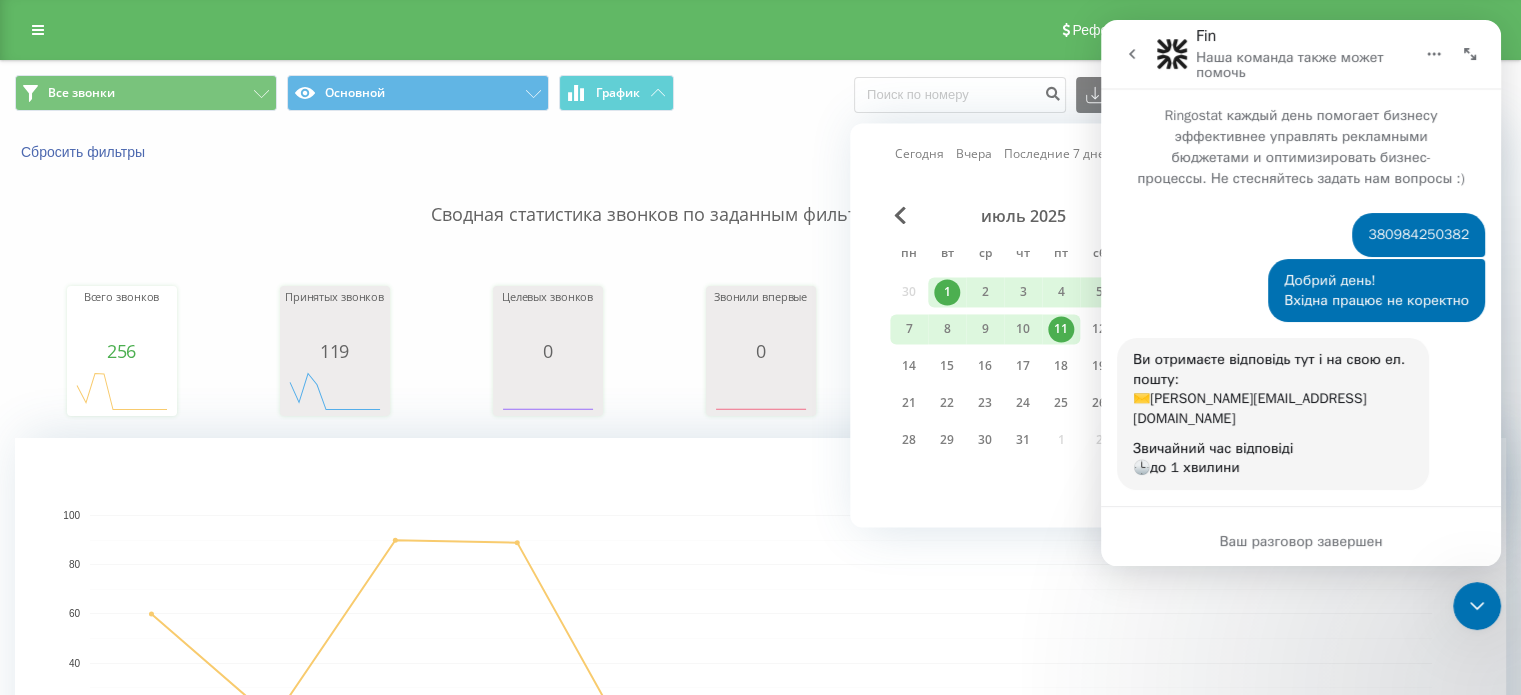 scroll, scrollTop: 3, scrollLeft: 0, axis: vertical 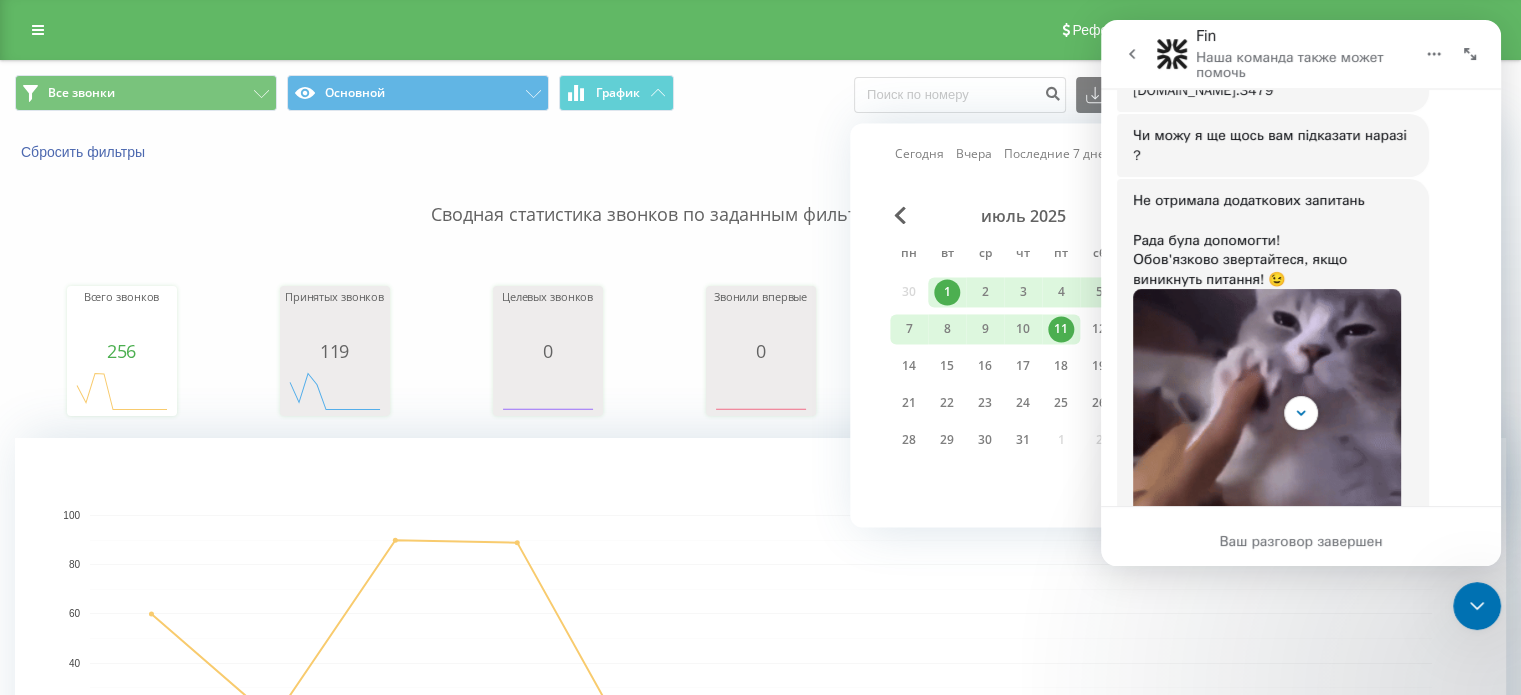 click at bounding box center (1477, 606) 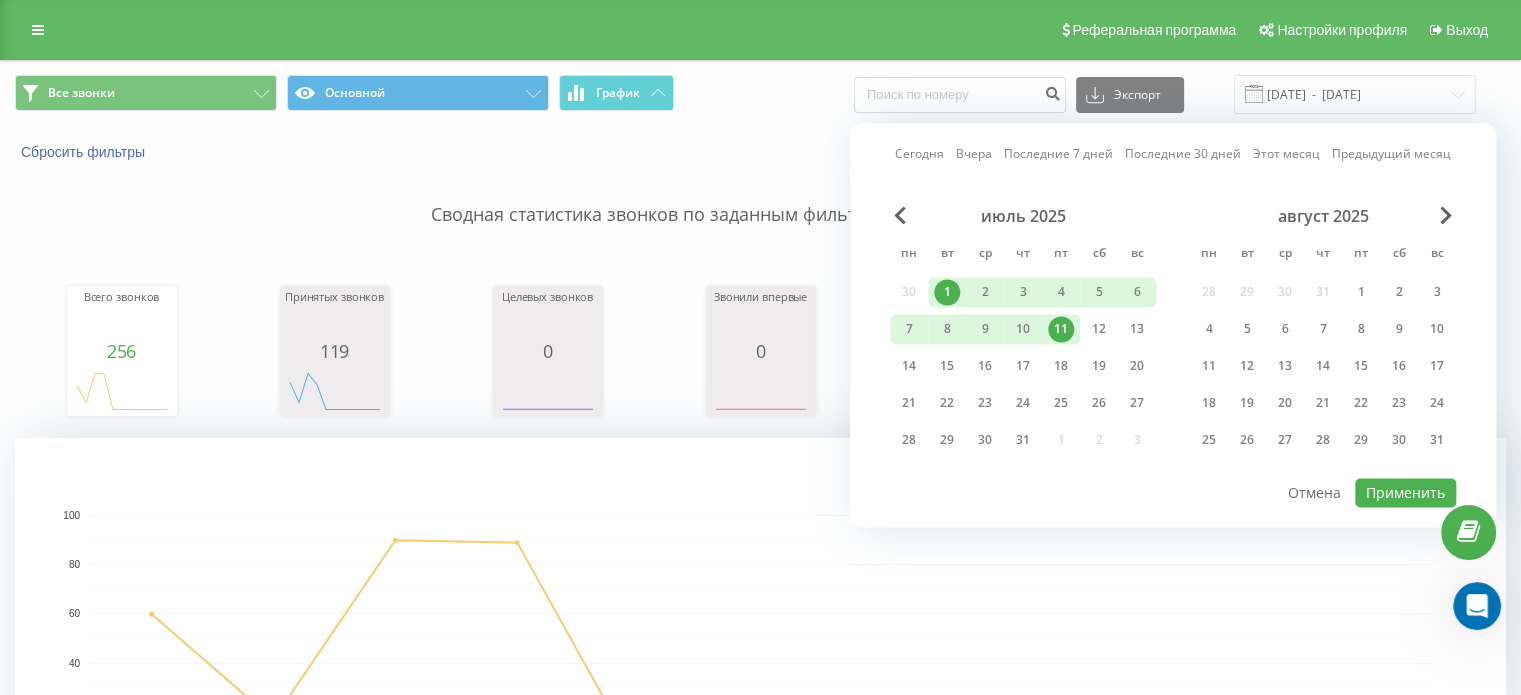 click on "11" at bounding box center (1061, 329) 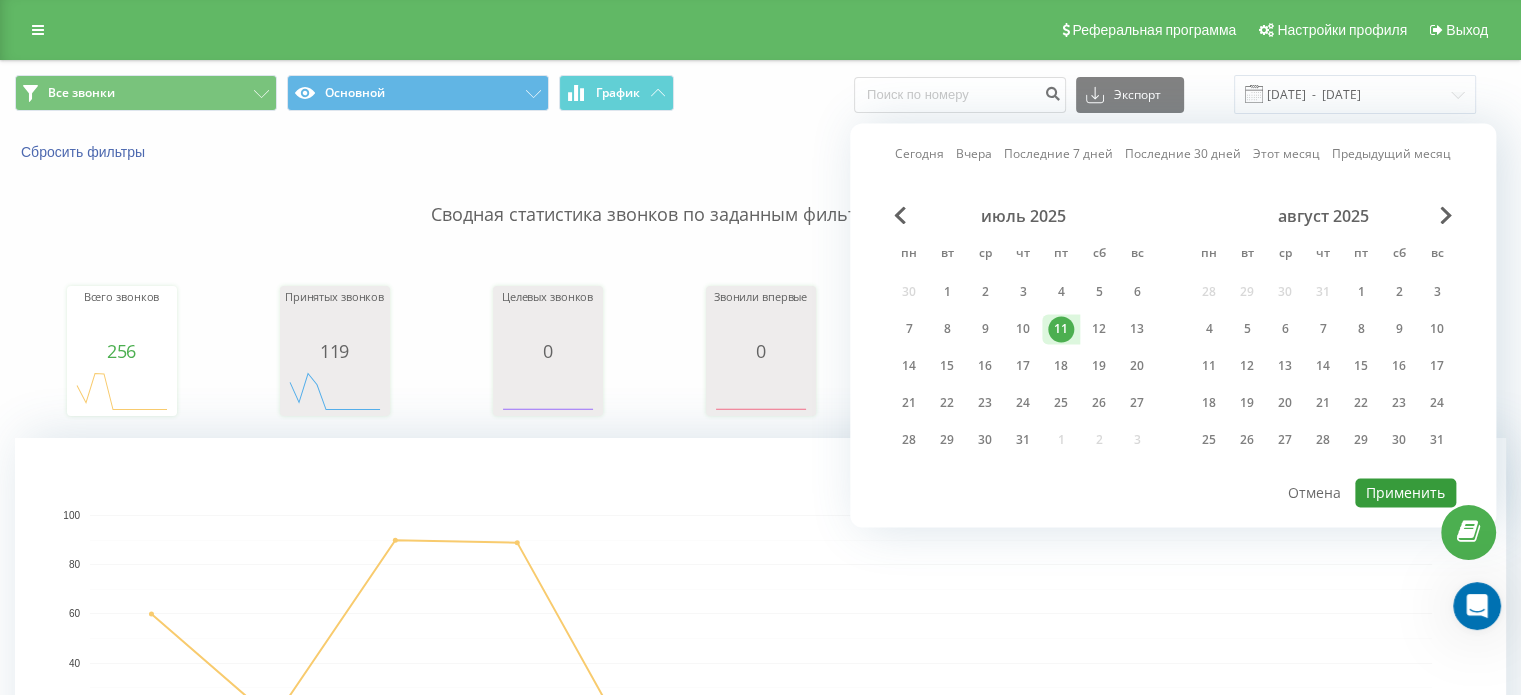 click on "Применить" at bounding box center (1405, 492) 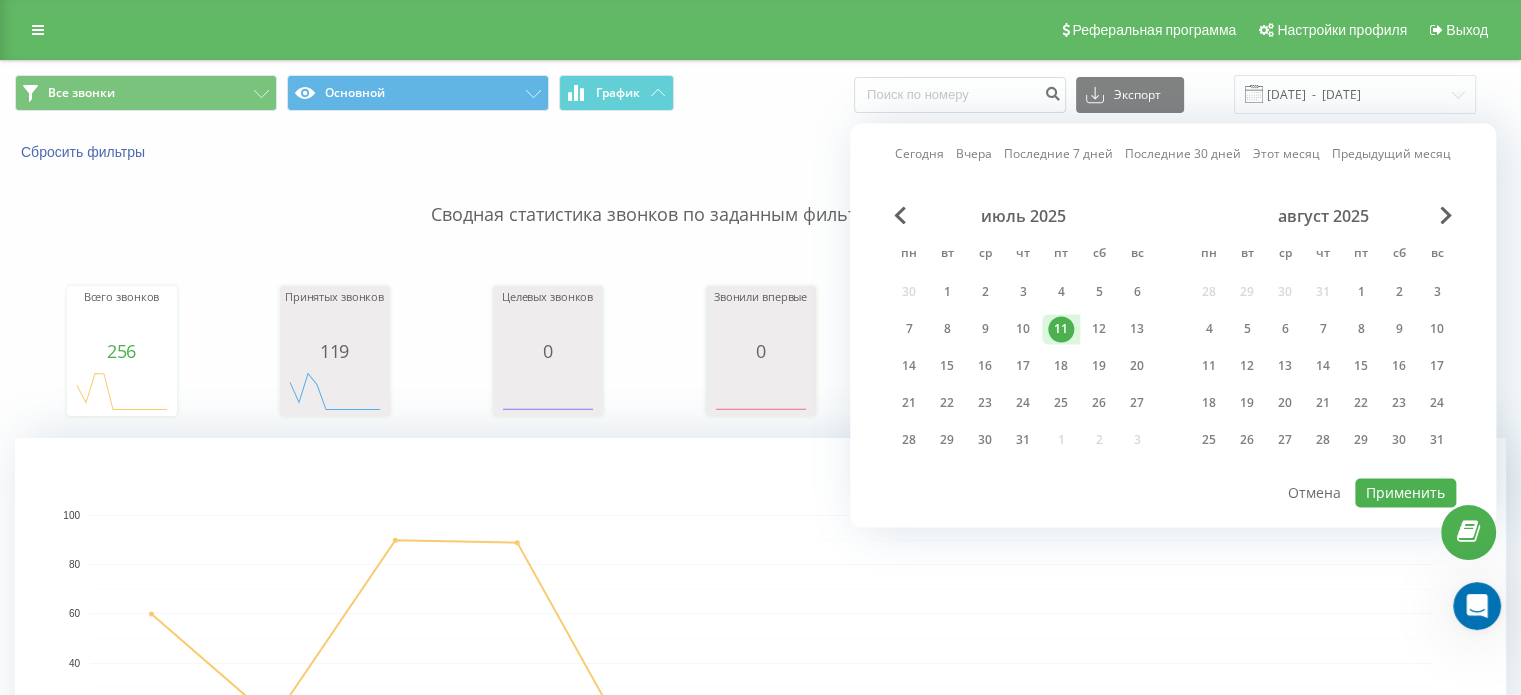 type on "11.07.2025  -  11.07.2025" 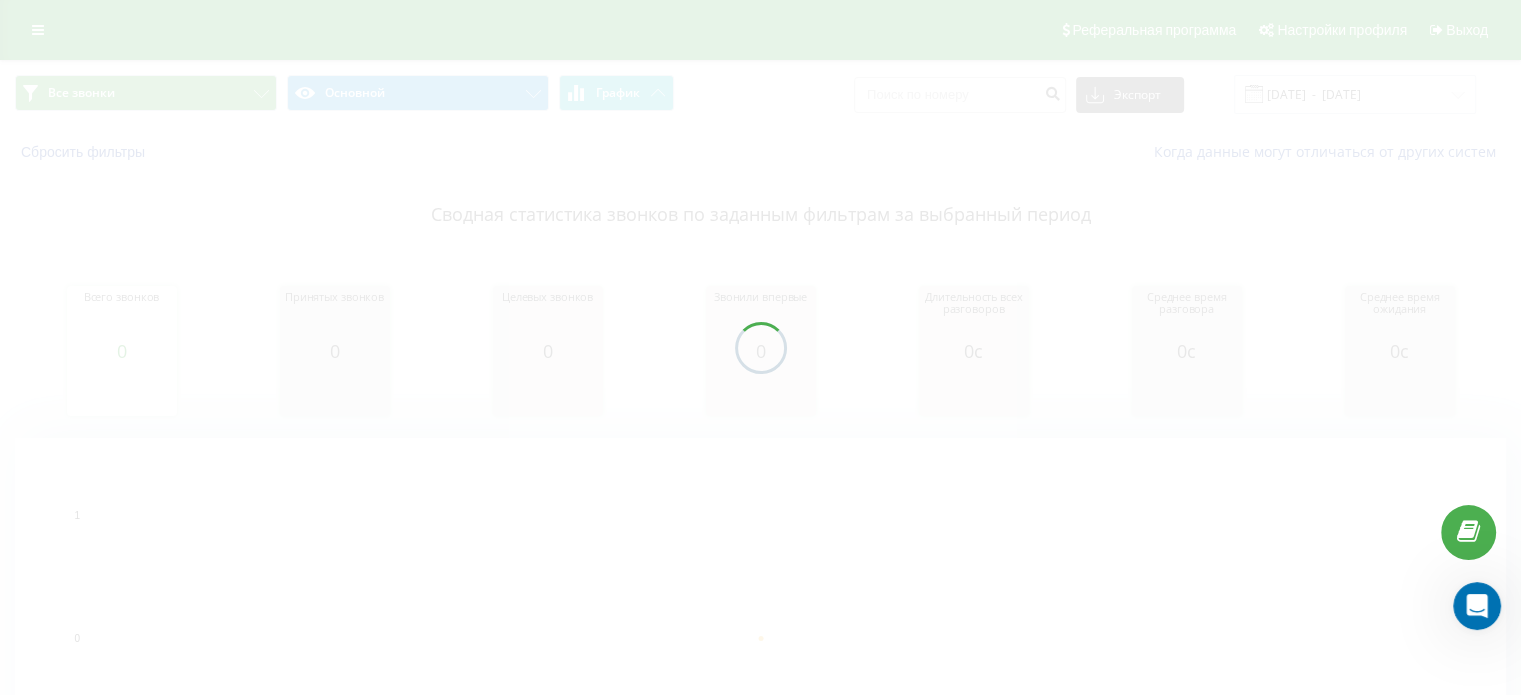click at bounding box center [760, 347] 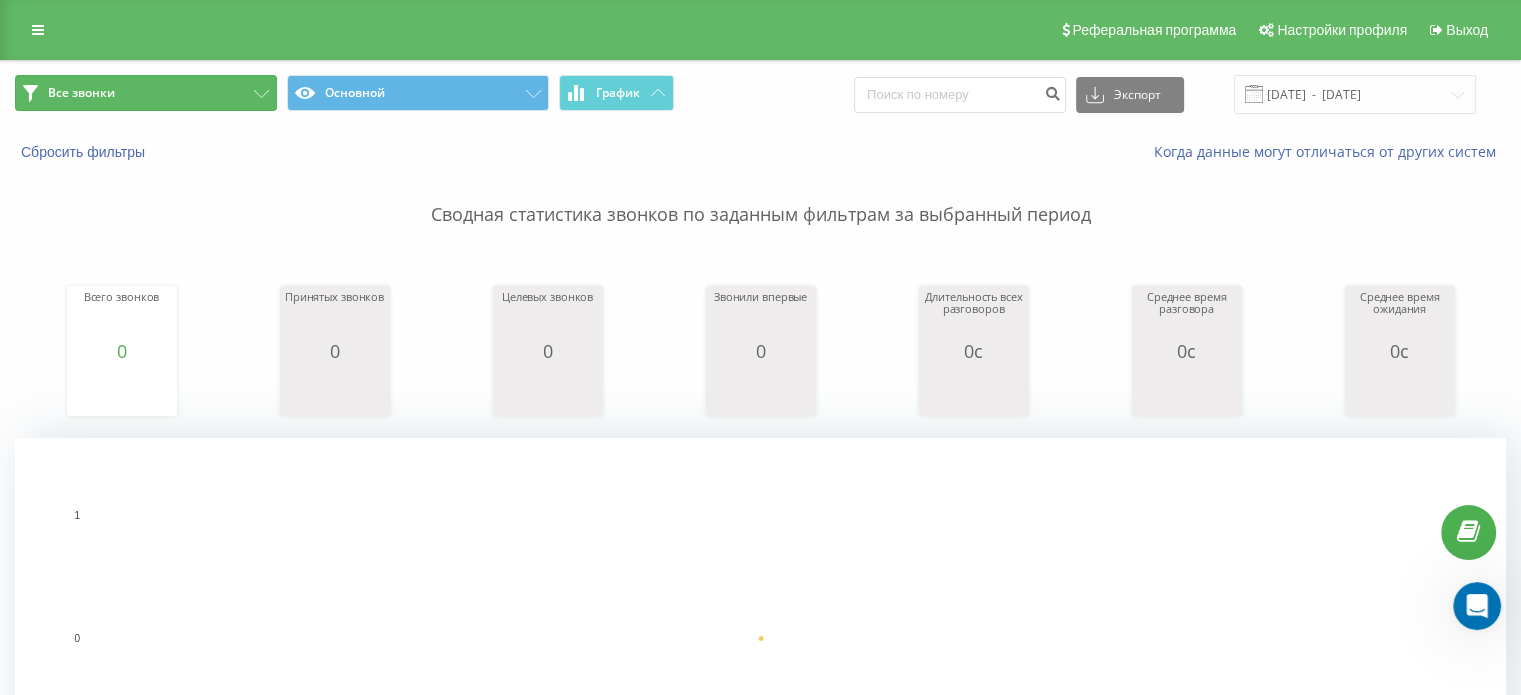 click on "Все звонки" at bounding box center [146, 93] 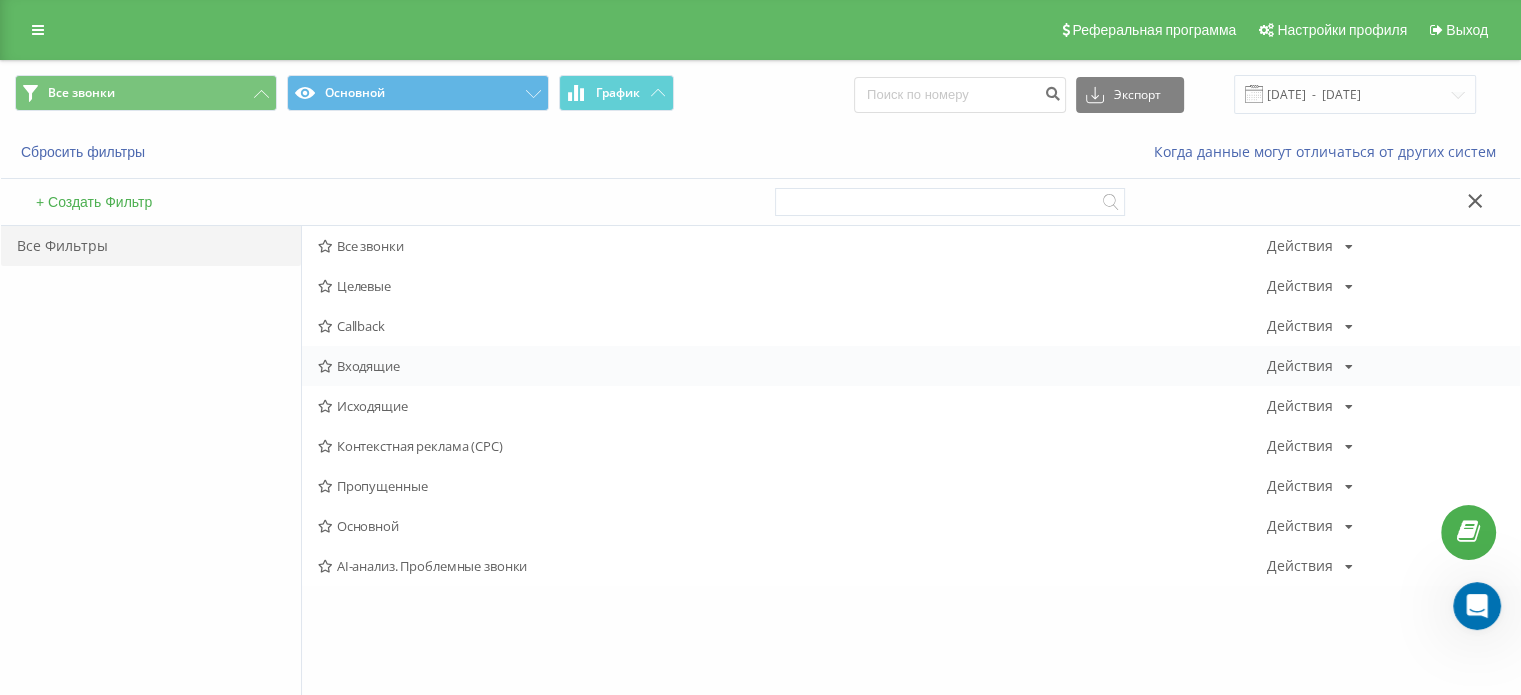 click on "Входящие" at bounding box center [792, 366] 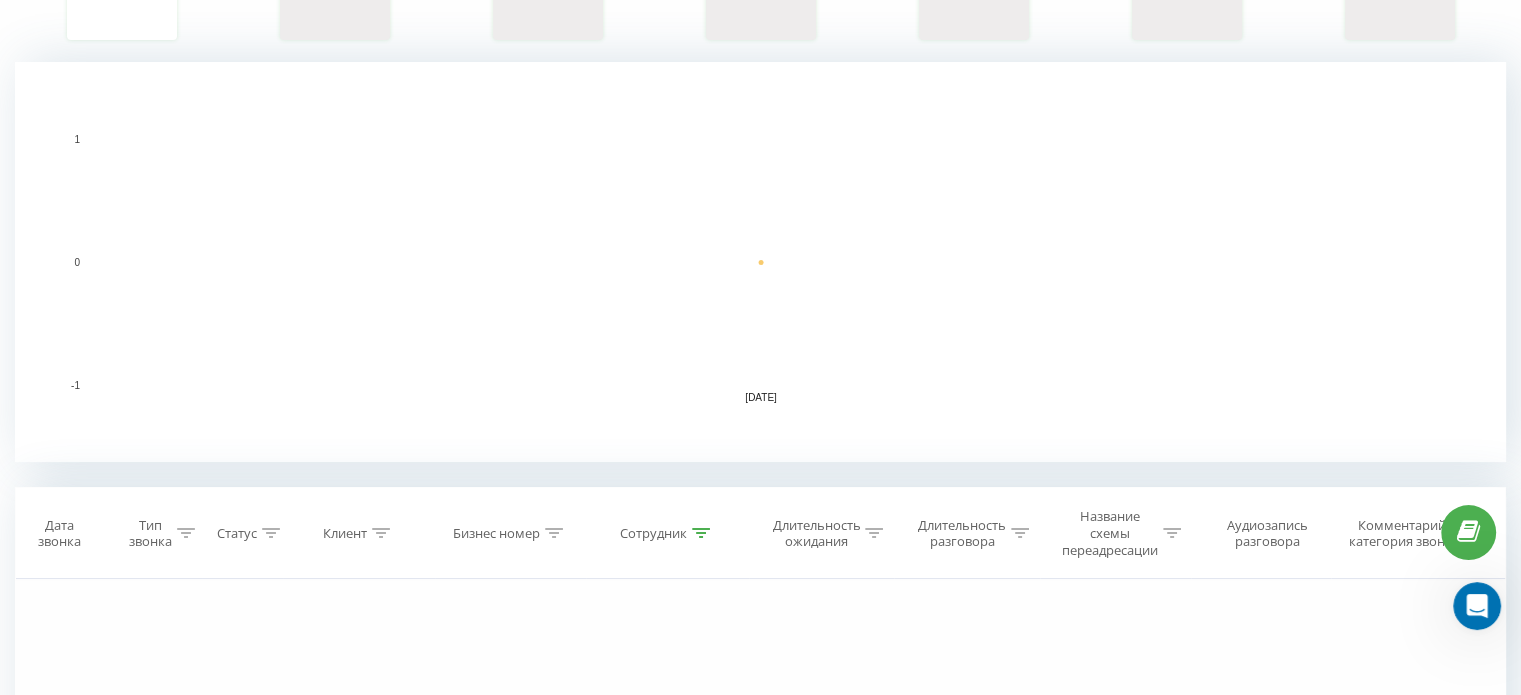 scroll, scrollTop: 500, scrollLeft: 0, axis: vertical 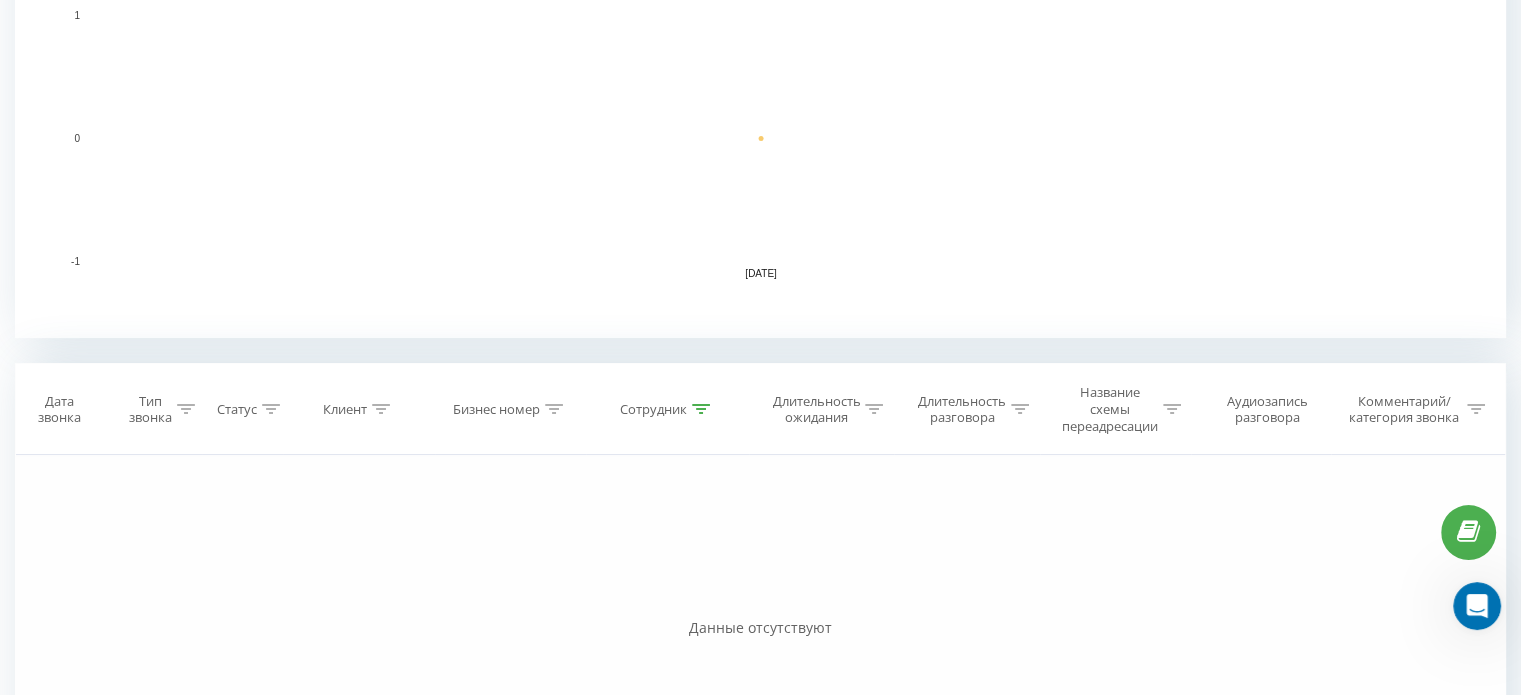 click at bounding box center [701, 409] 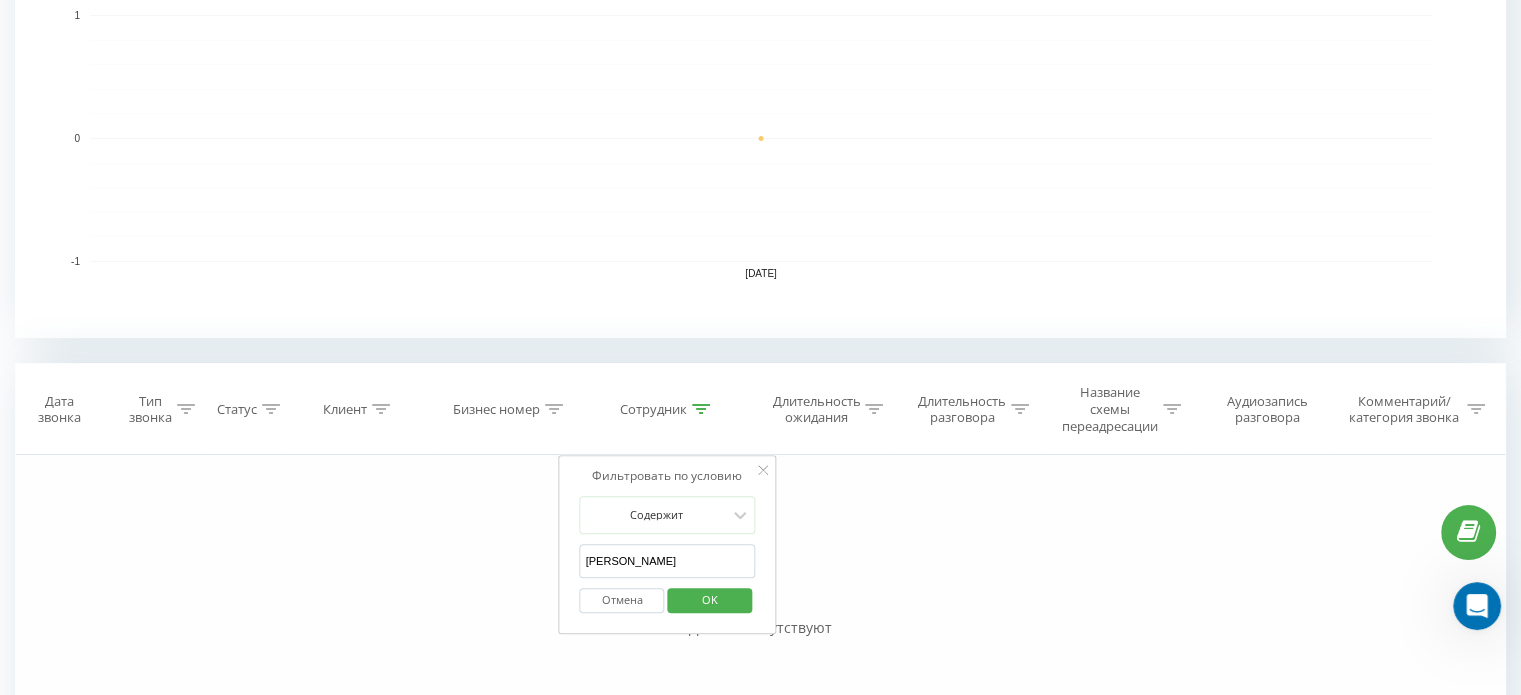 click on "Отмена" at bounding box center (622, 600) 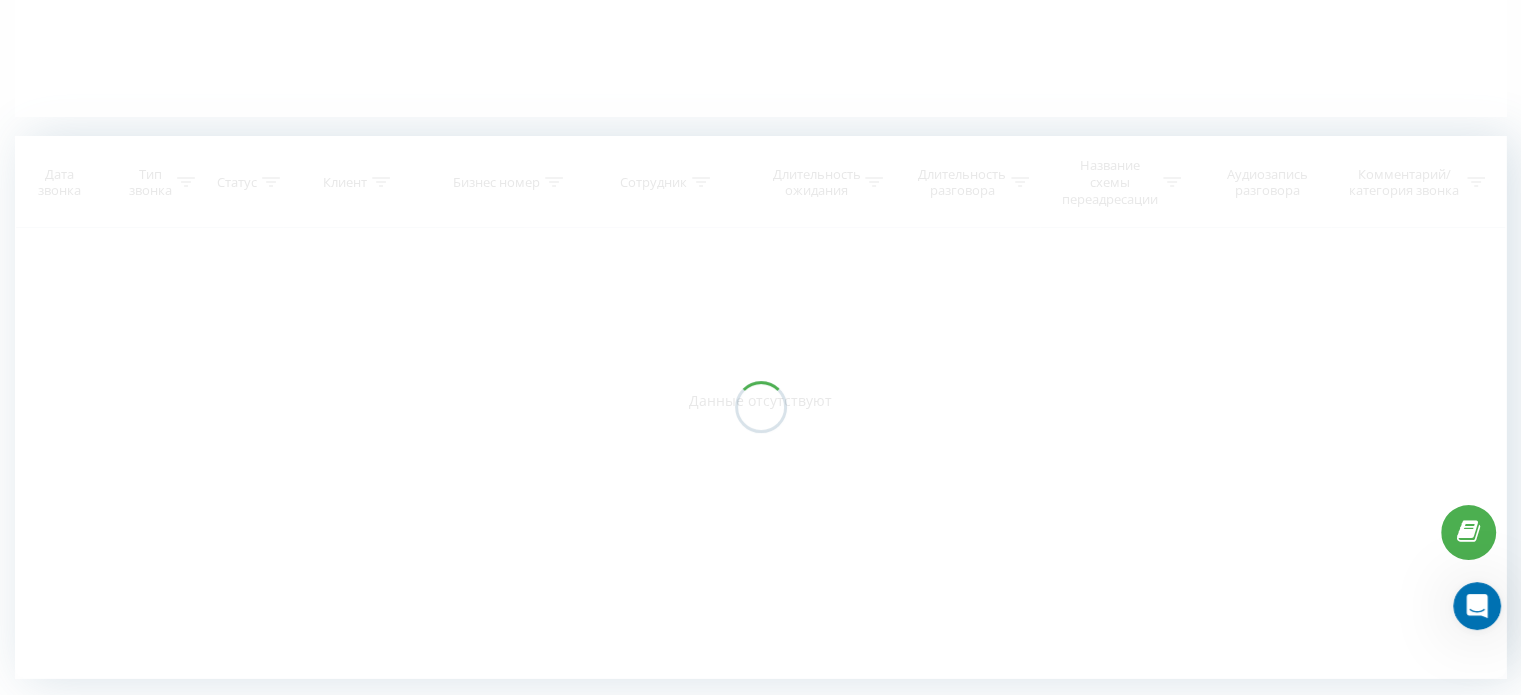 scroll, scrollTop: 445, scrollLeft: 0, axis: vertical 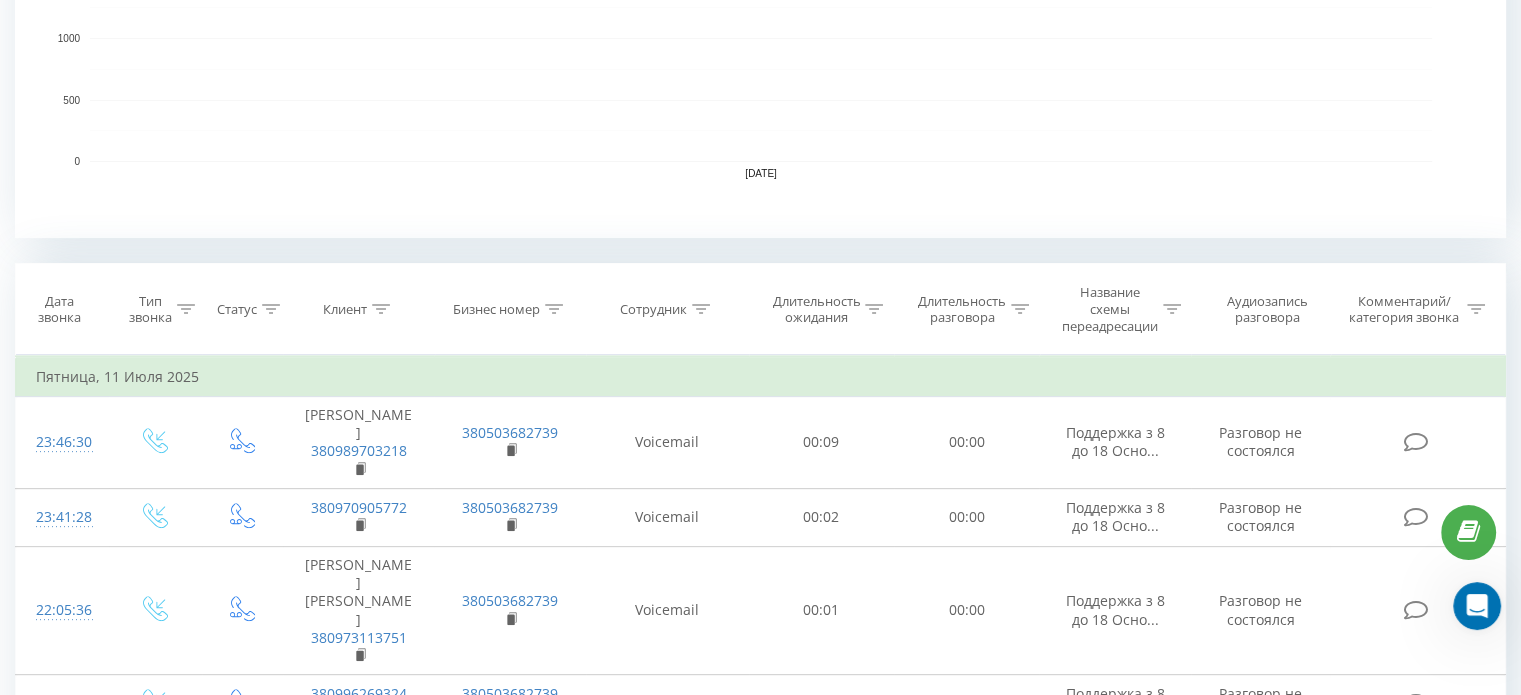 click 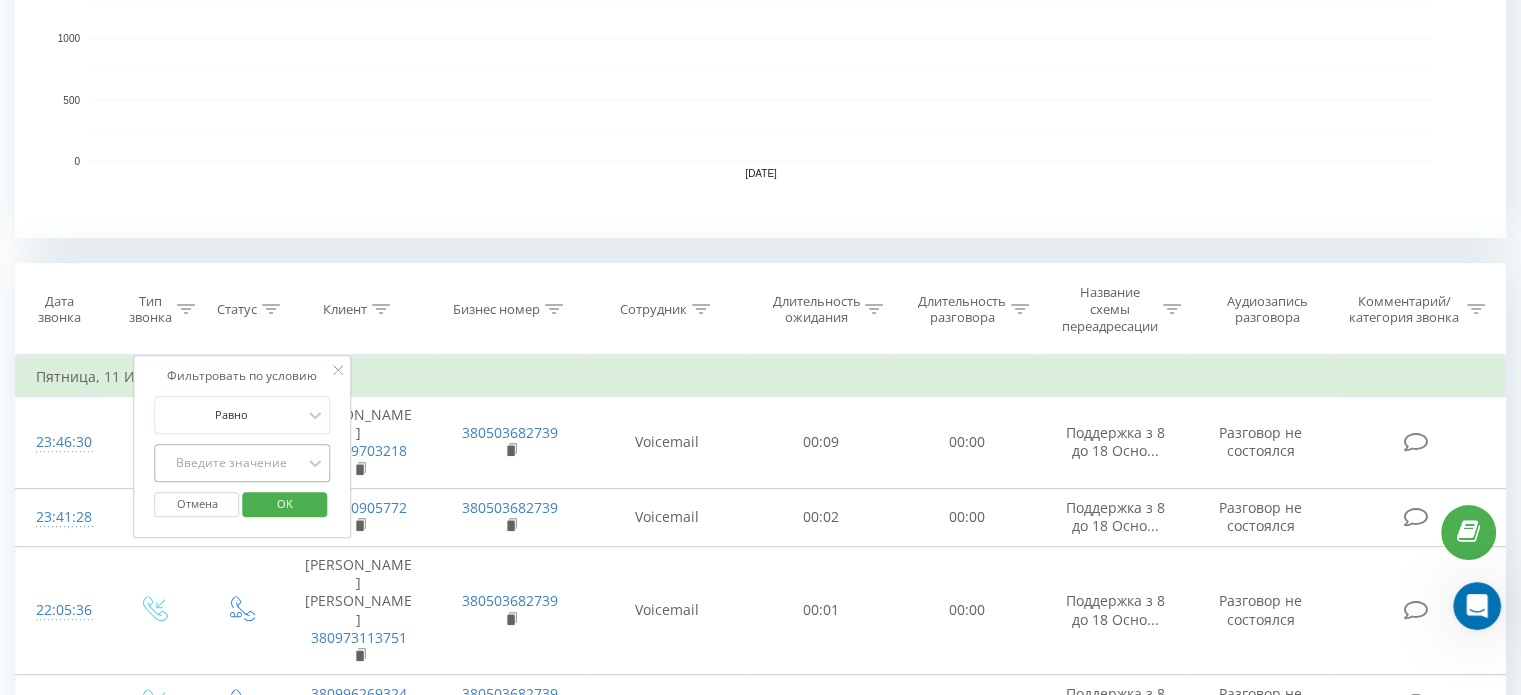 click on "Введите значение" at bounding box center (232, 463) 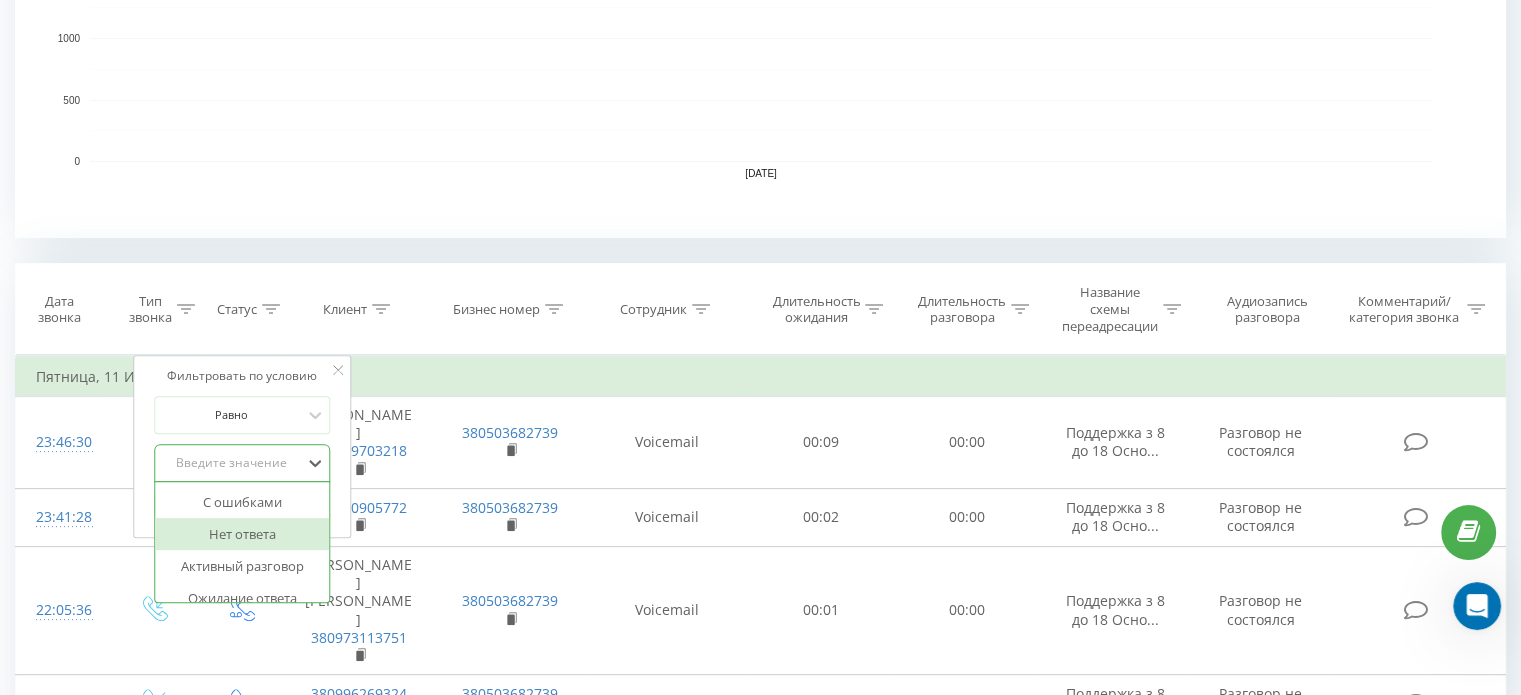 click on "Нет ответа" at bounding box center [243, 534] 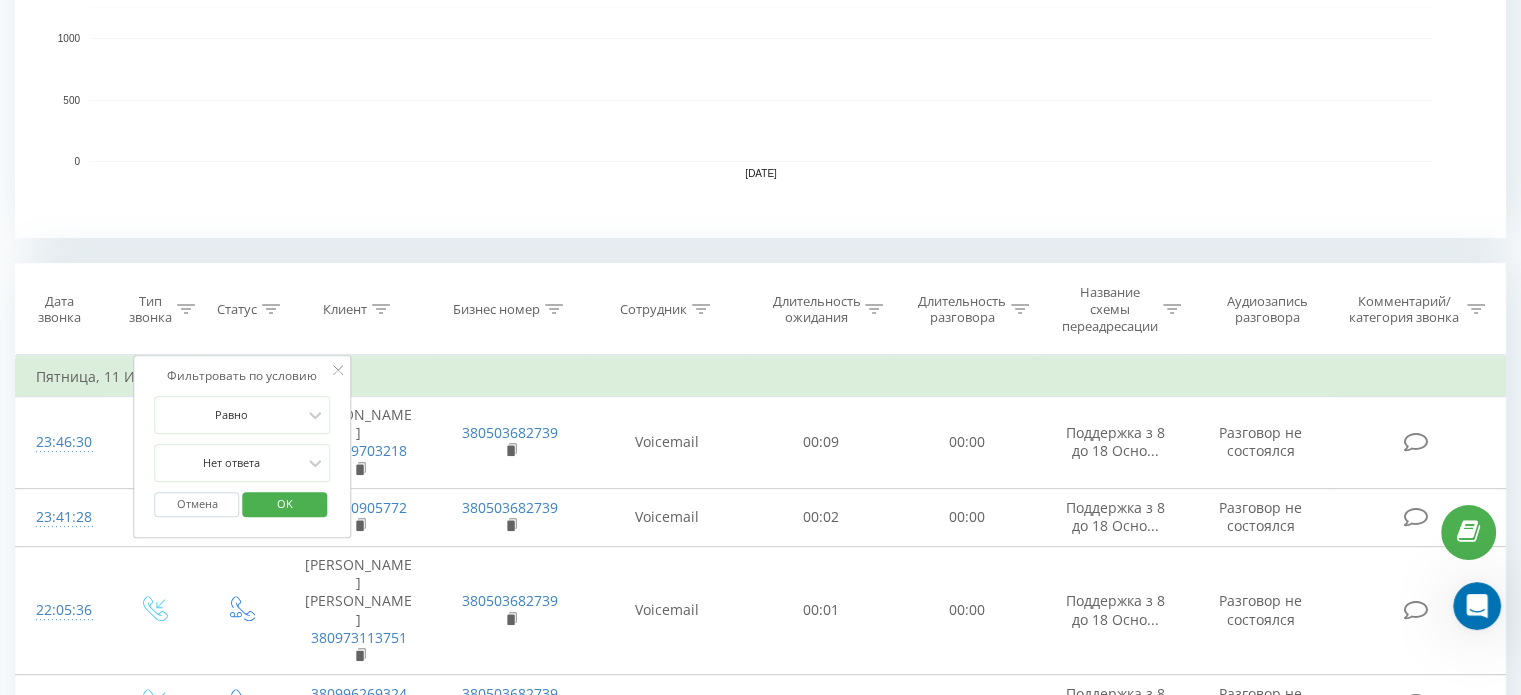click on "OK" at bounding box center [285, 503] 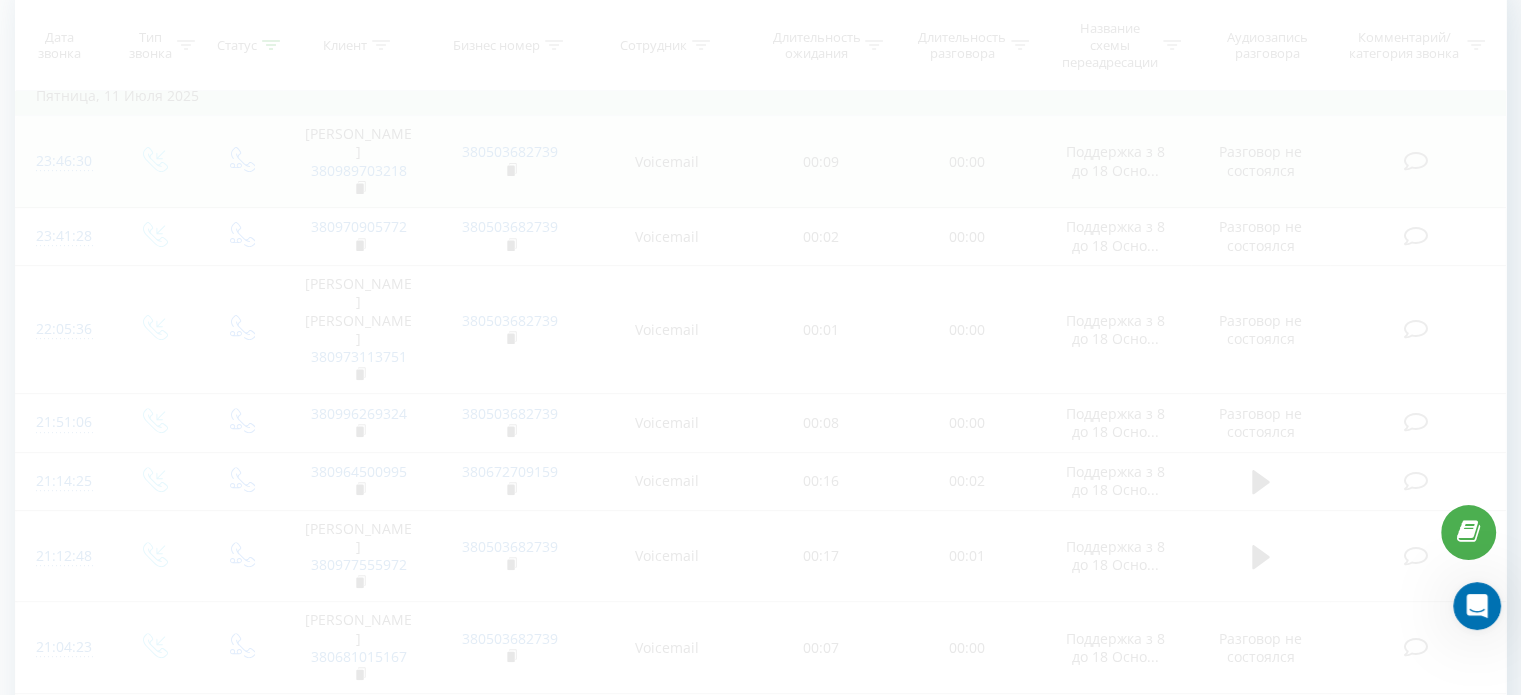 scroll, scrollTop: 880, scrollLeft: 0, axis: vertical 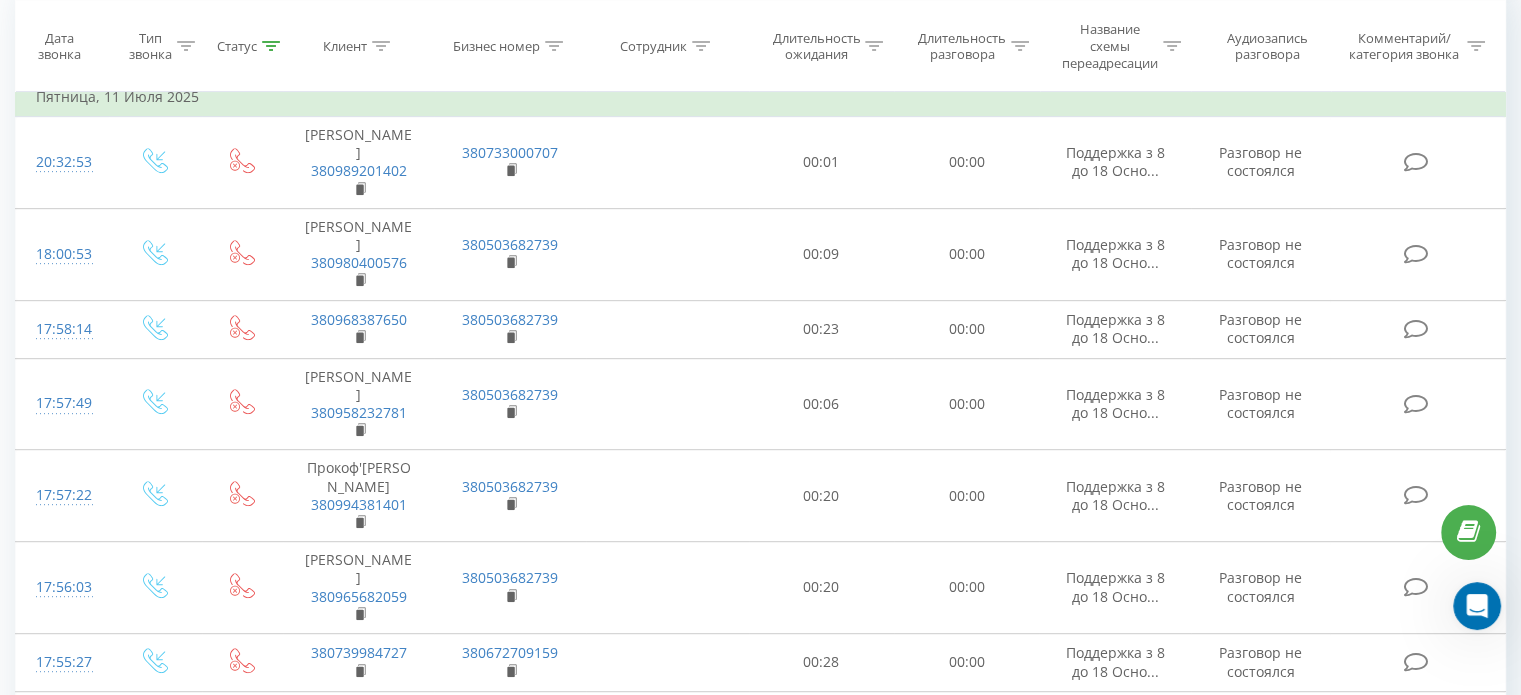 click on "Длительность ожидания" at bounding box center [827, 46] 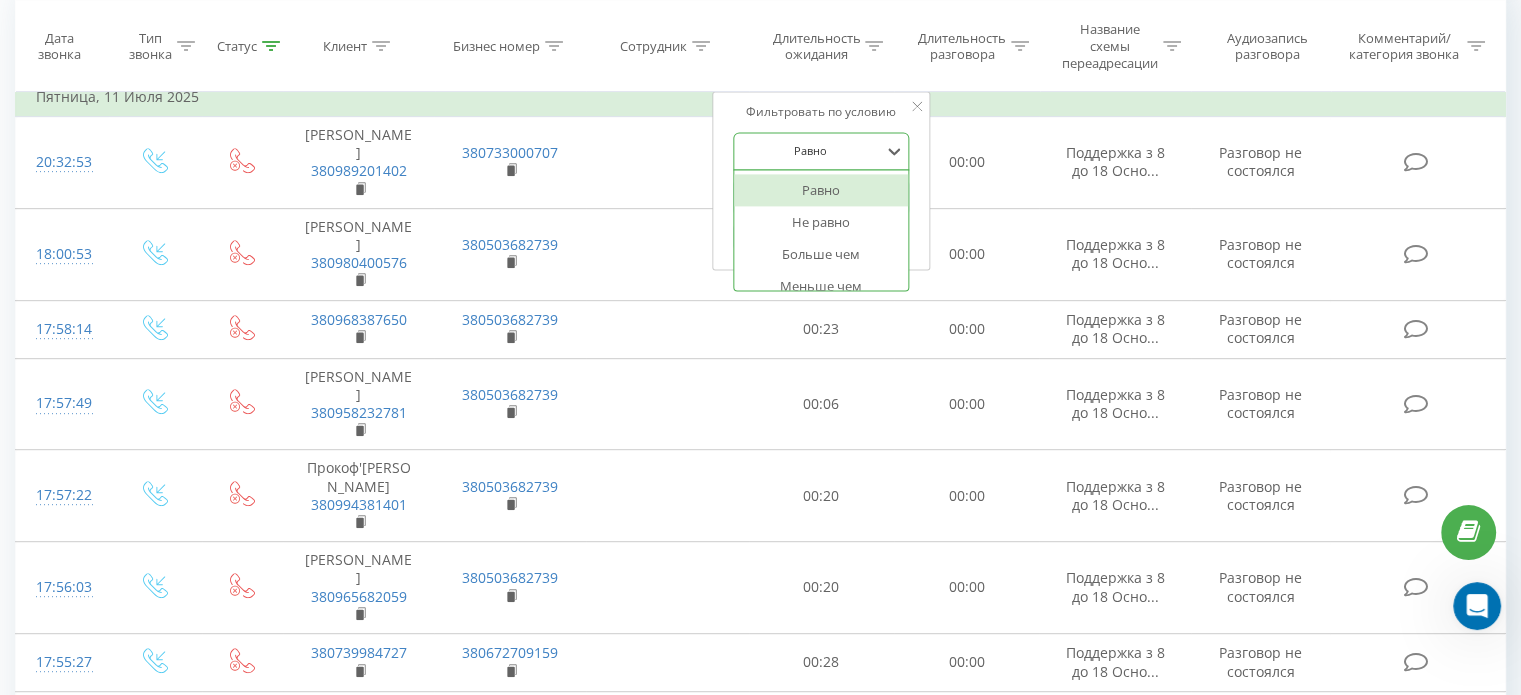 click at bounding box center (811, 151) 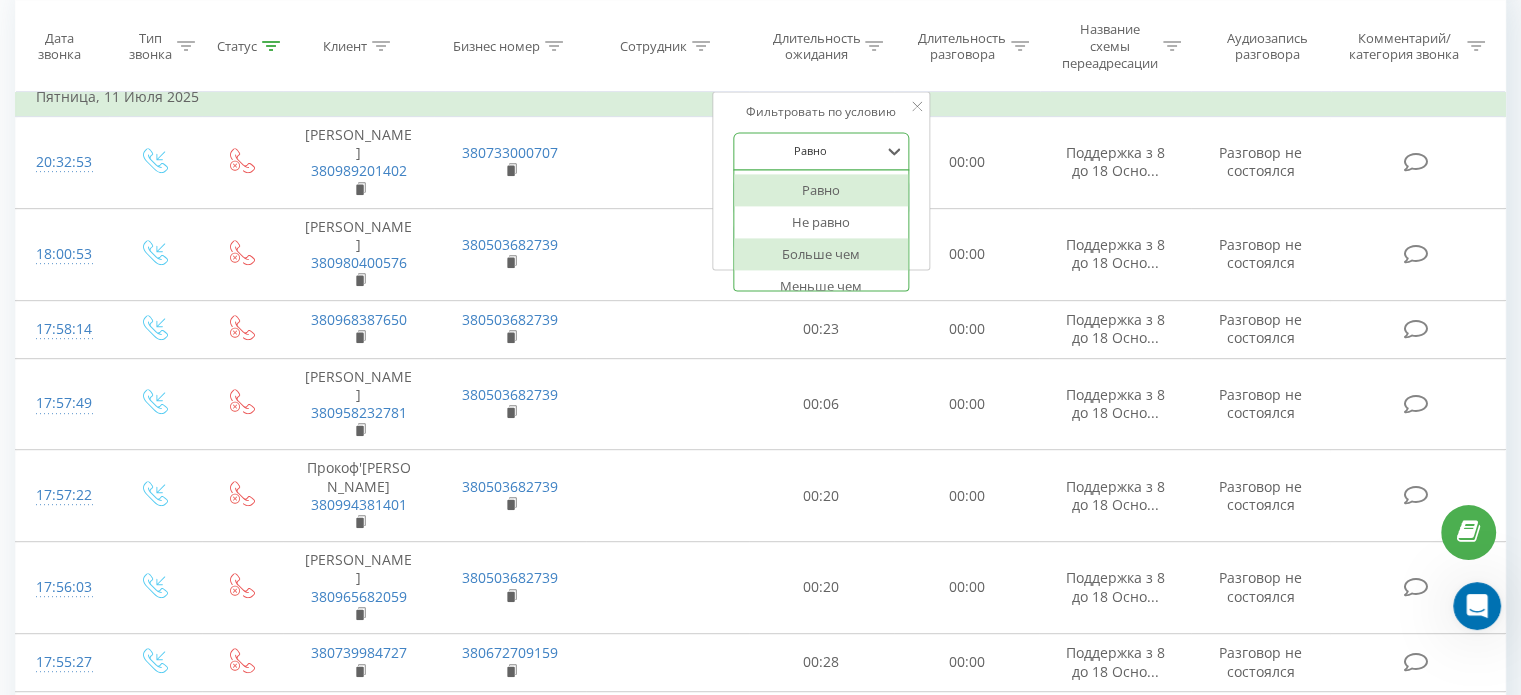 click on "Больше чем" at bounding box center [822, 254] 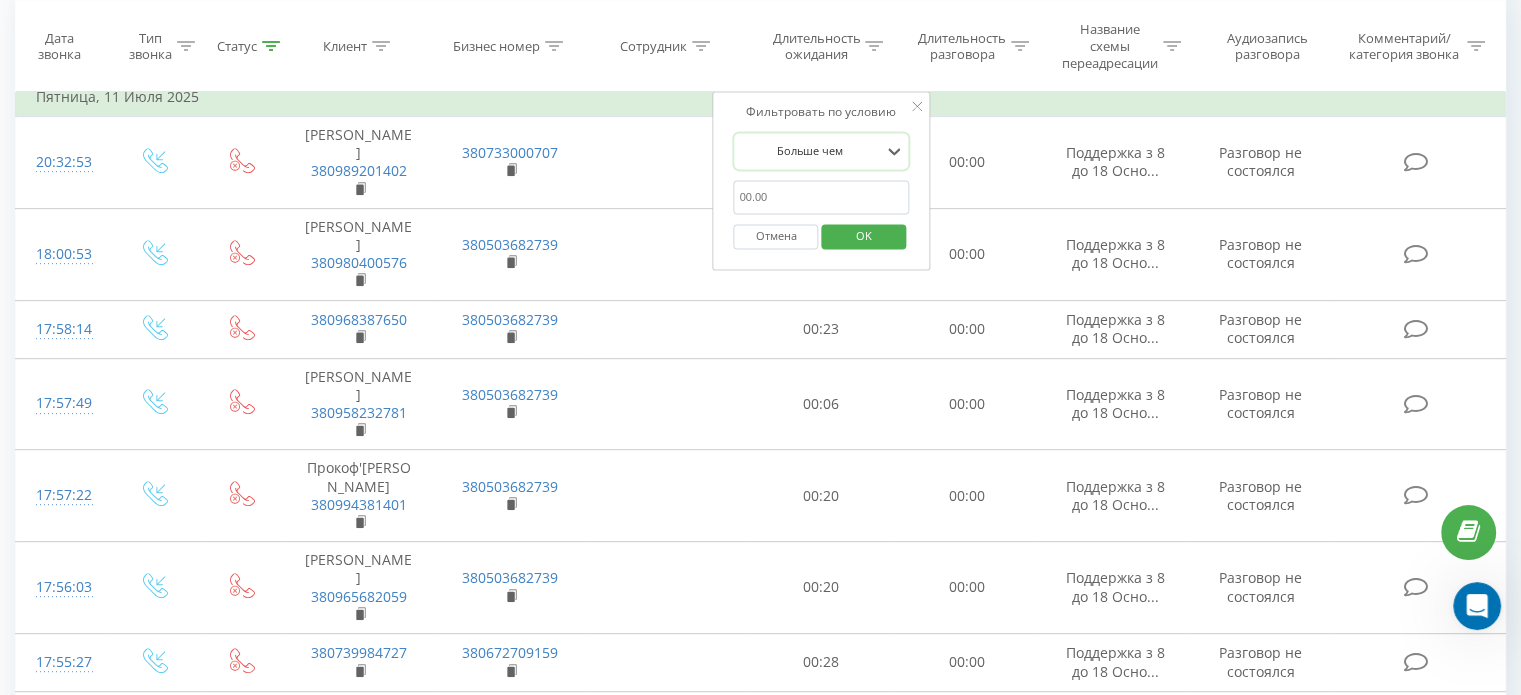 click at bounding box center (822, 197) 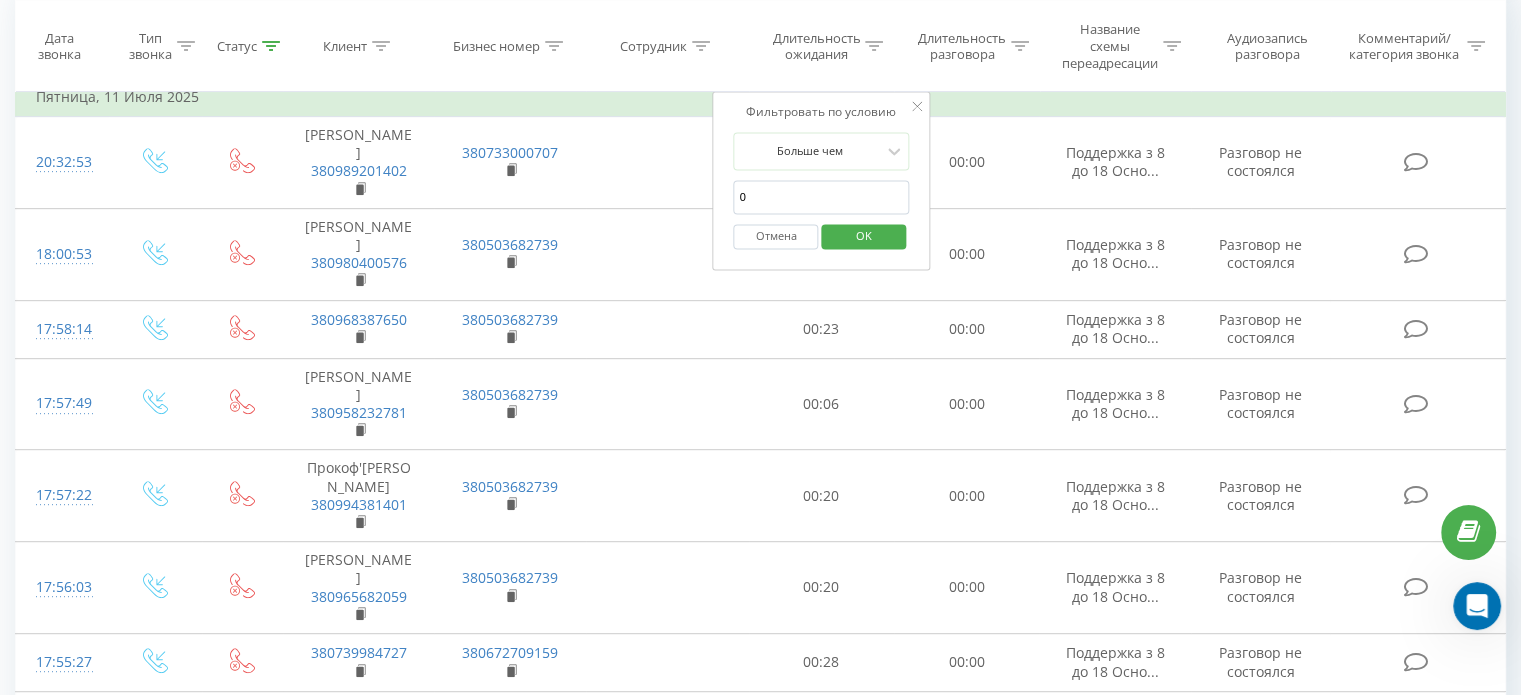 type on "00:08" 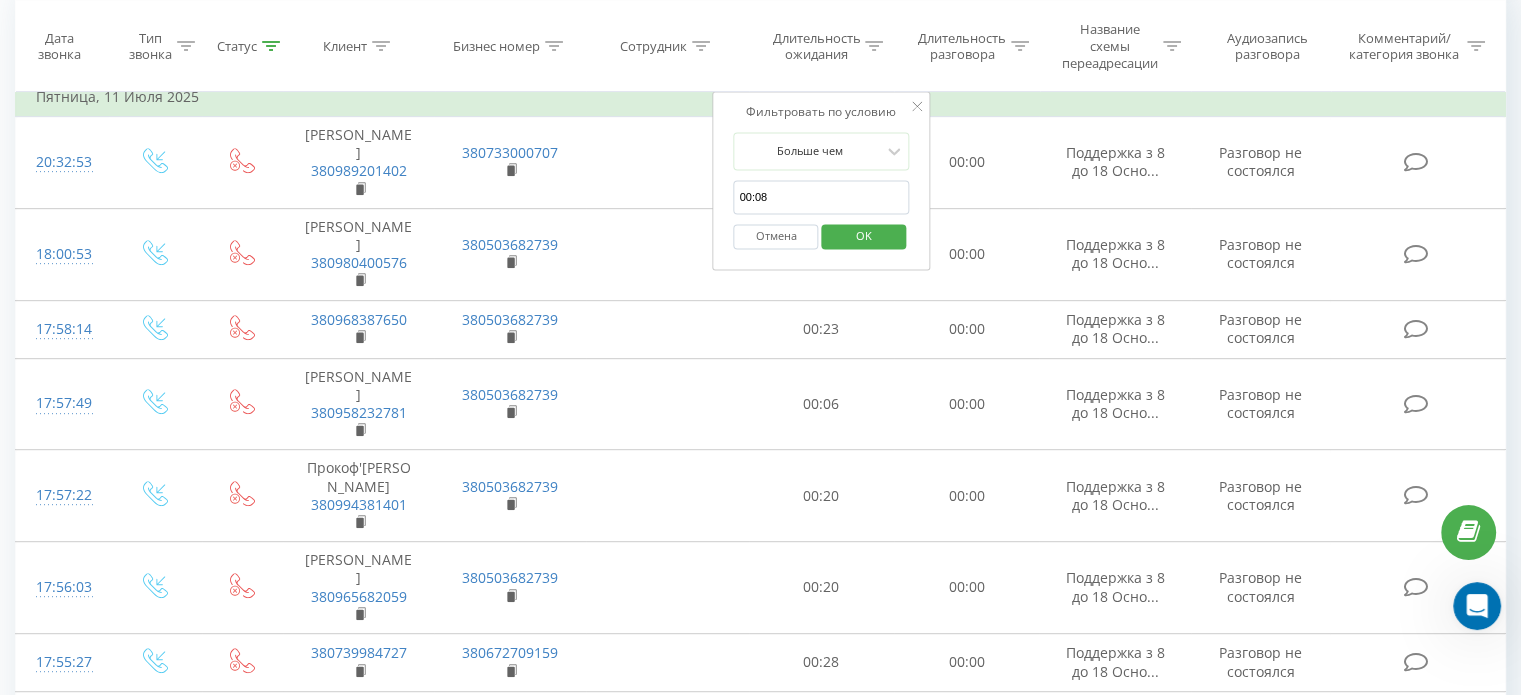click on "OK" at bounding box center (864, 236) 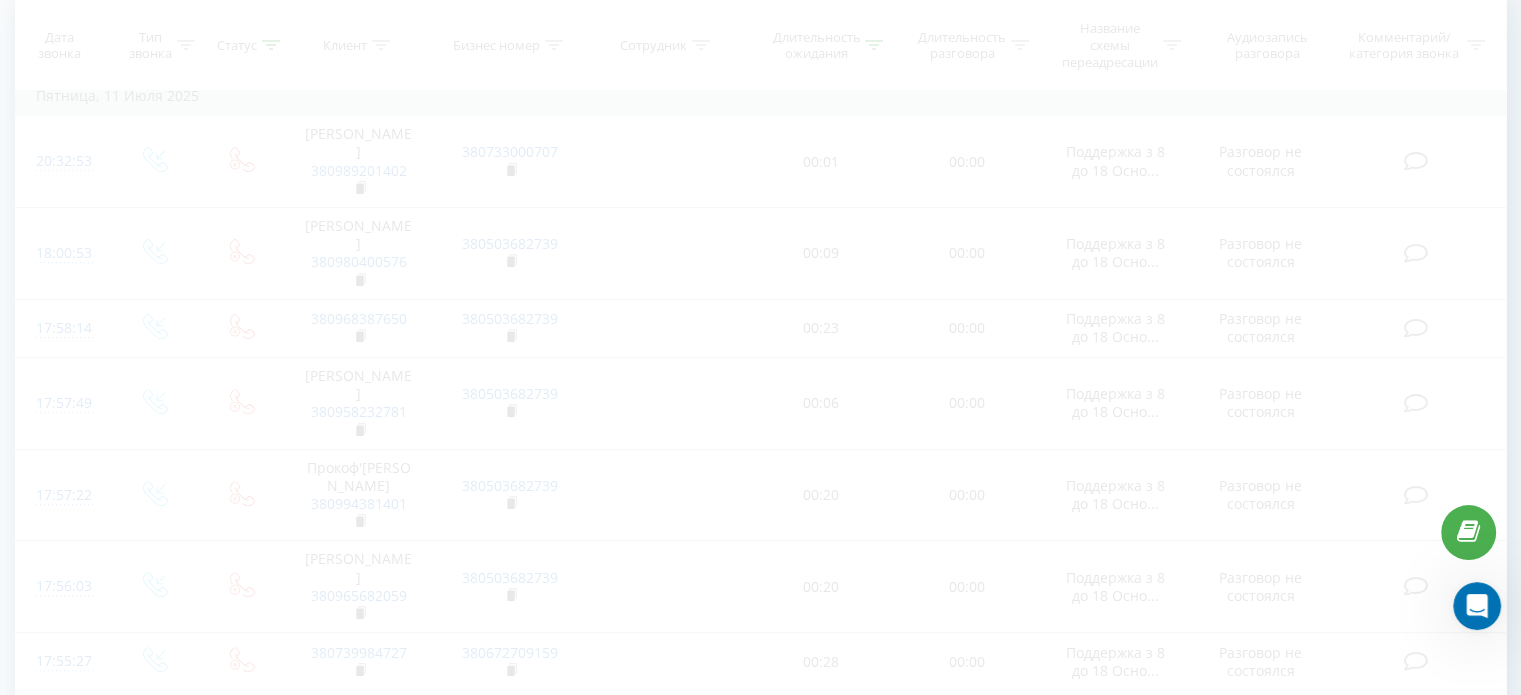 scroll, scrollTop: 598, scrollLeft: 0, axis: vertical 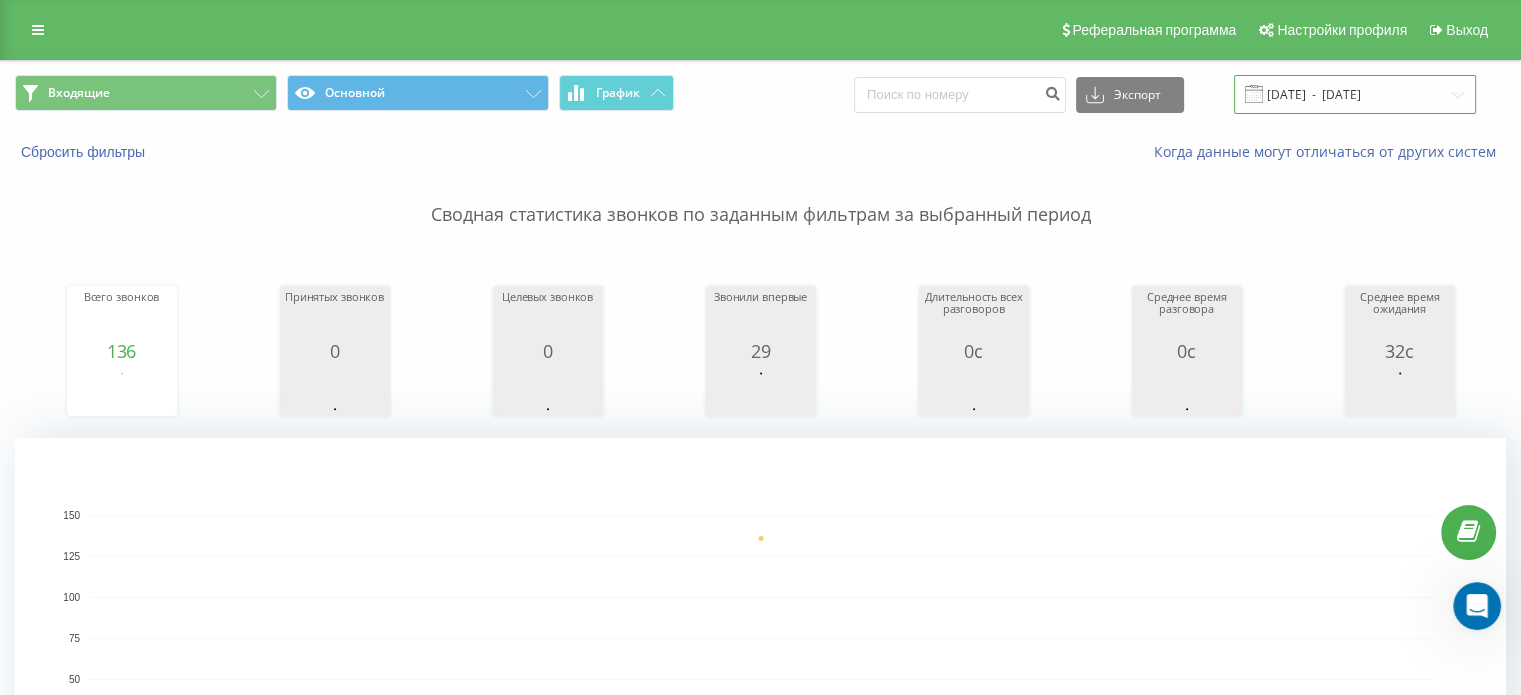 click on "11.07.2025  -  11.07.2025" at bounding box center (1355, 94) 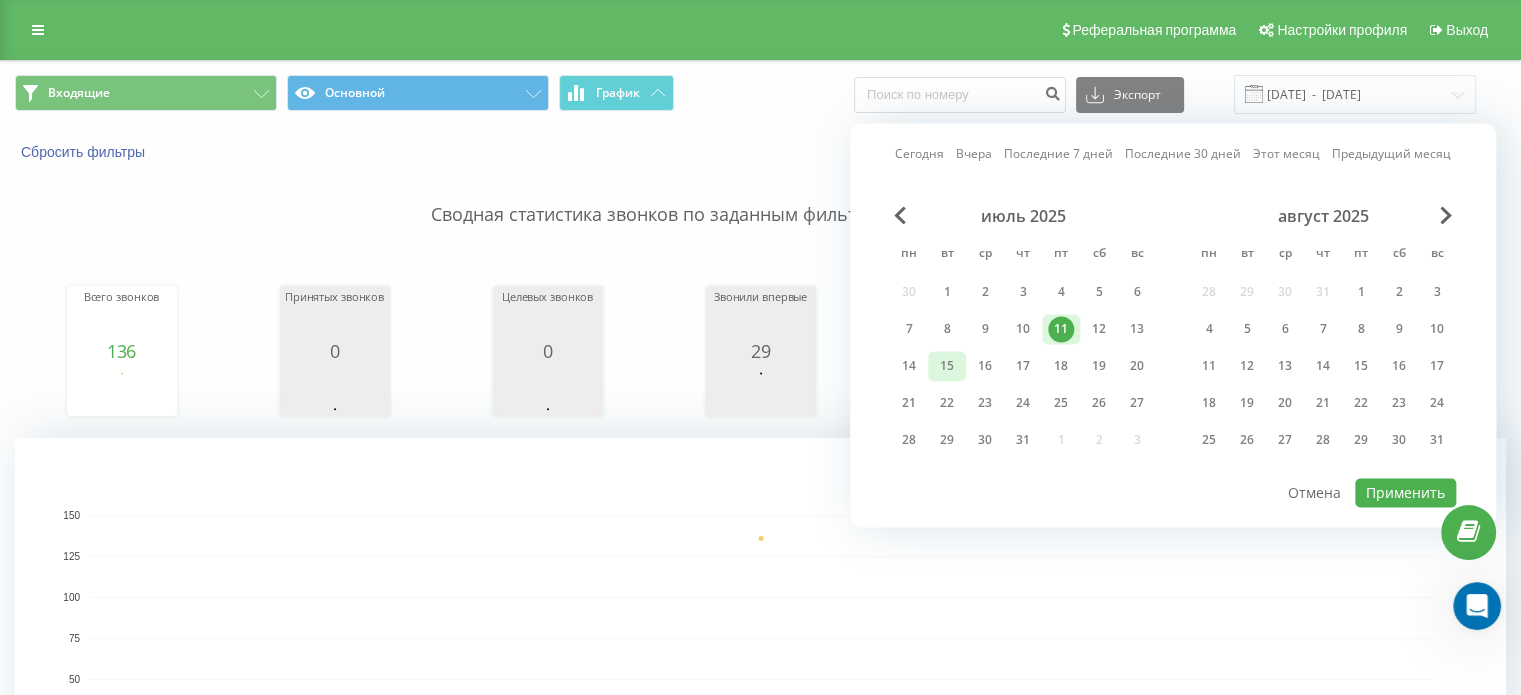 drag, startPoint x: 918, startPoint y: 366, endPoint x: 936, endPoint y: 375, distance: 20.12461 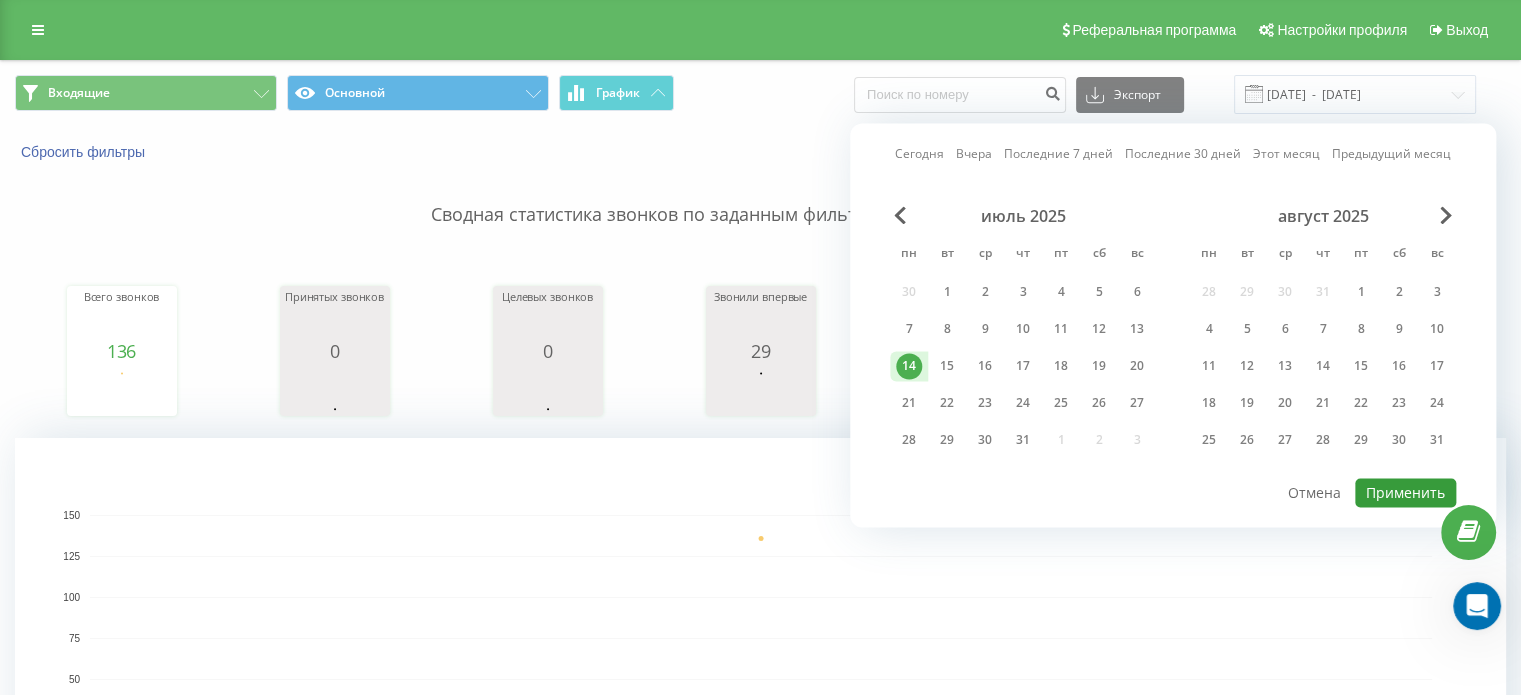 click on "Применить" at bounding box center [1405, 492] 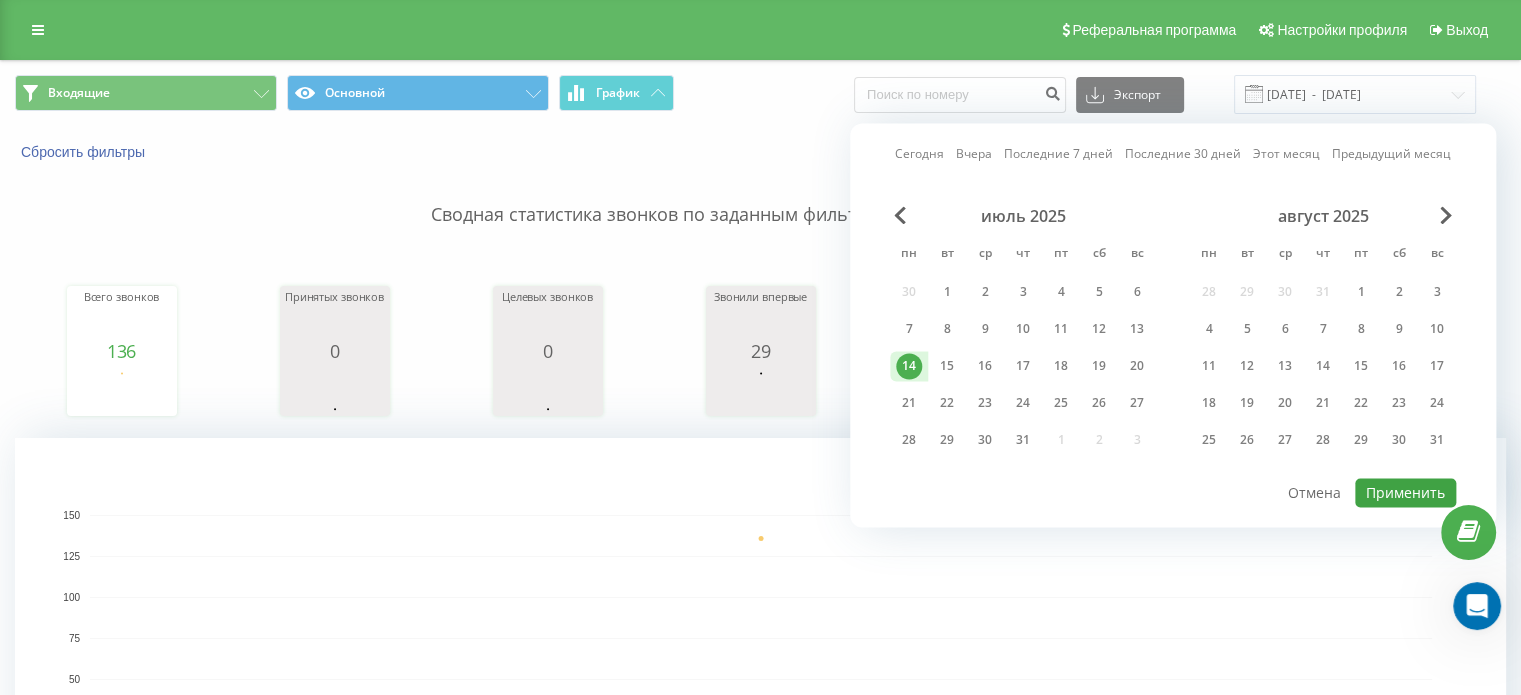type on "[DATE]  -  [DATE]" 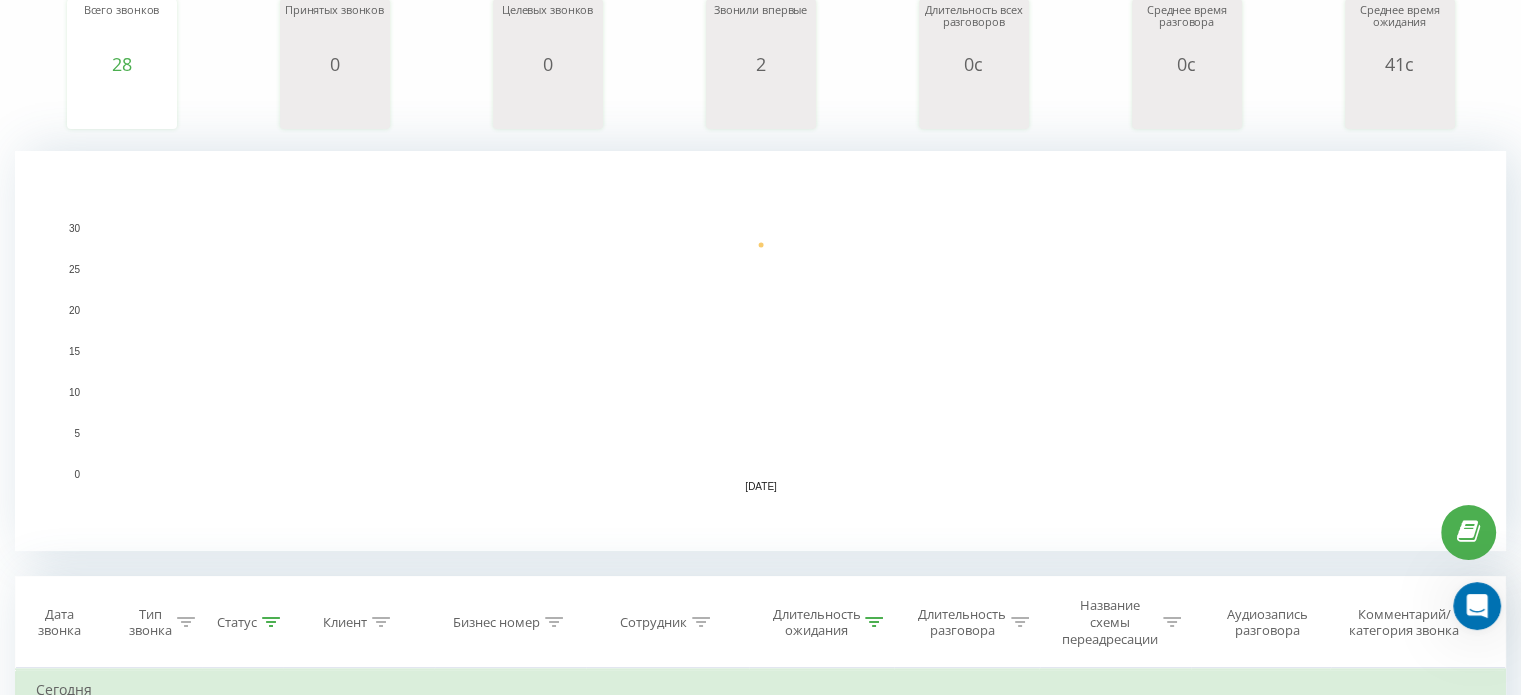 scroll, scrollTop: 400, scrollLeft: 0, axis: vertical 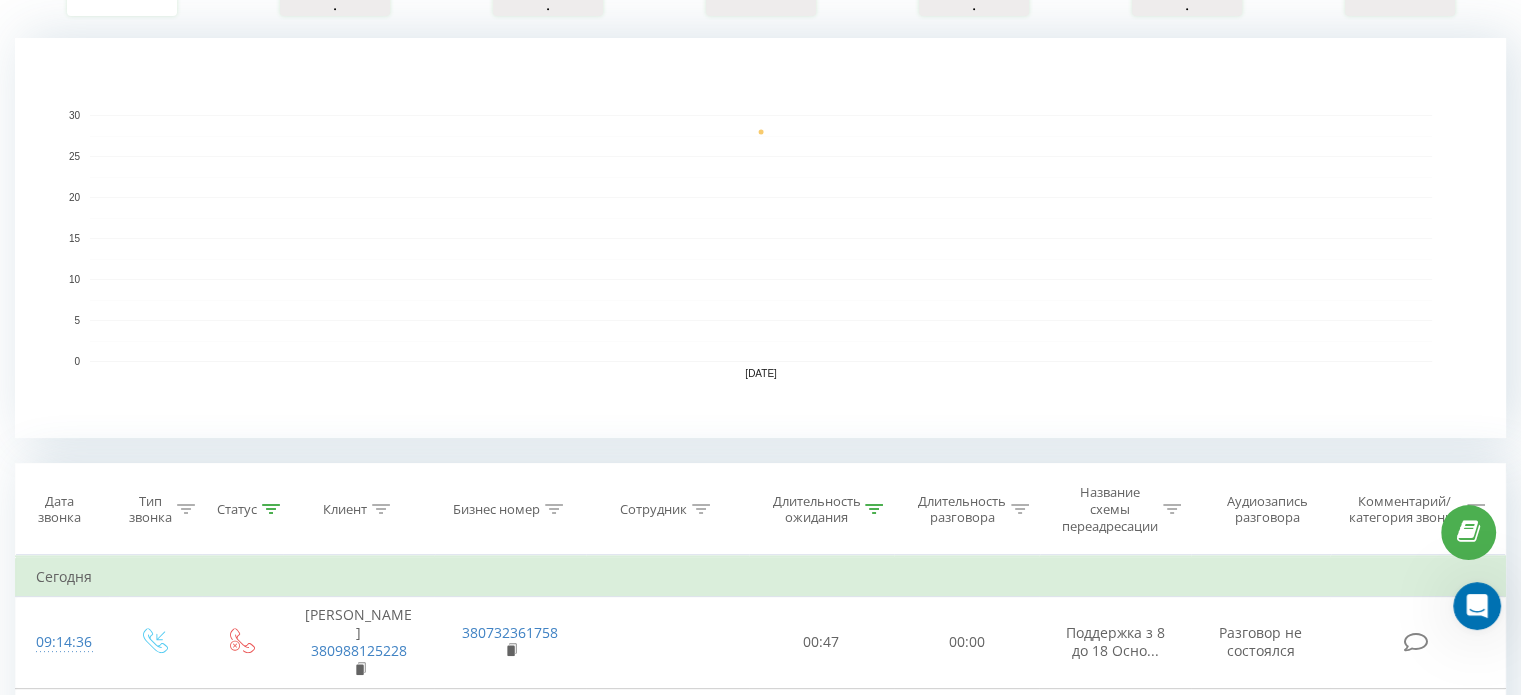 click 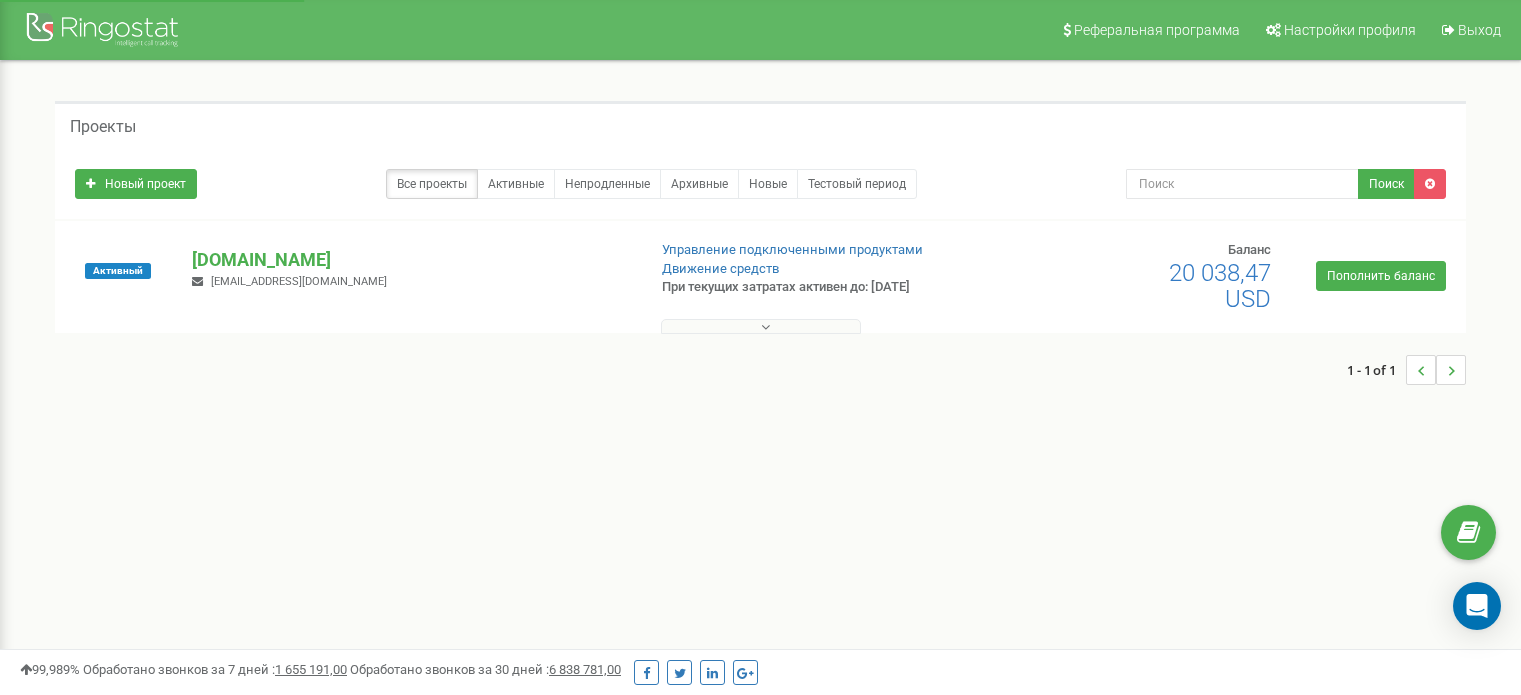 scroll, scrollTop: 0, scrollLeft: 0, axis: both 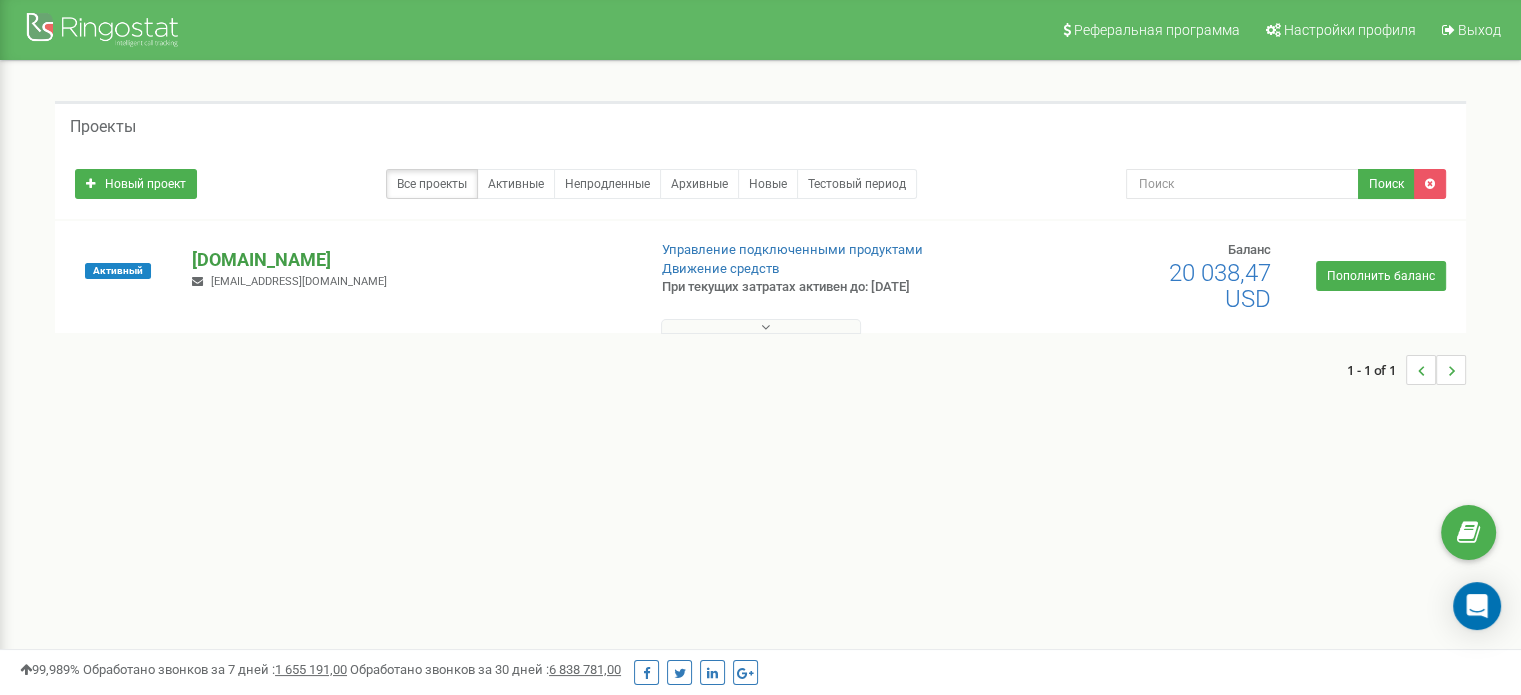 click on "[DOMAIN_NAME]" at bounding box center [410, 260] 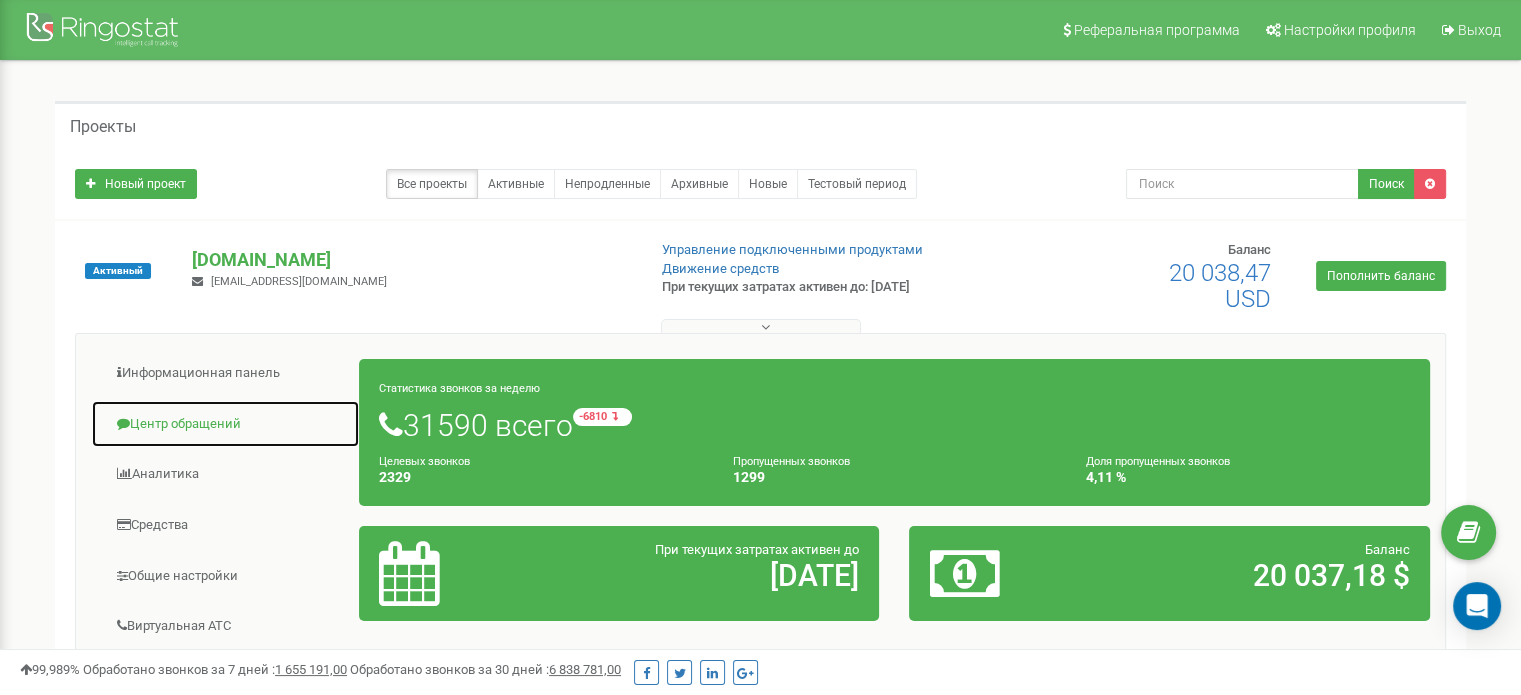 click on "Центр обращений" at bounding box center [225, 424] 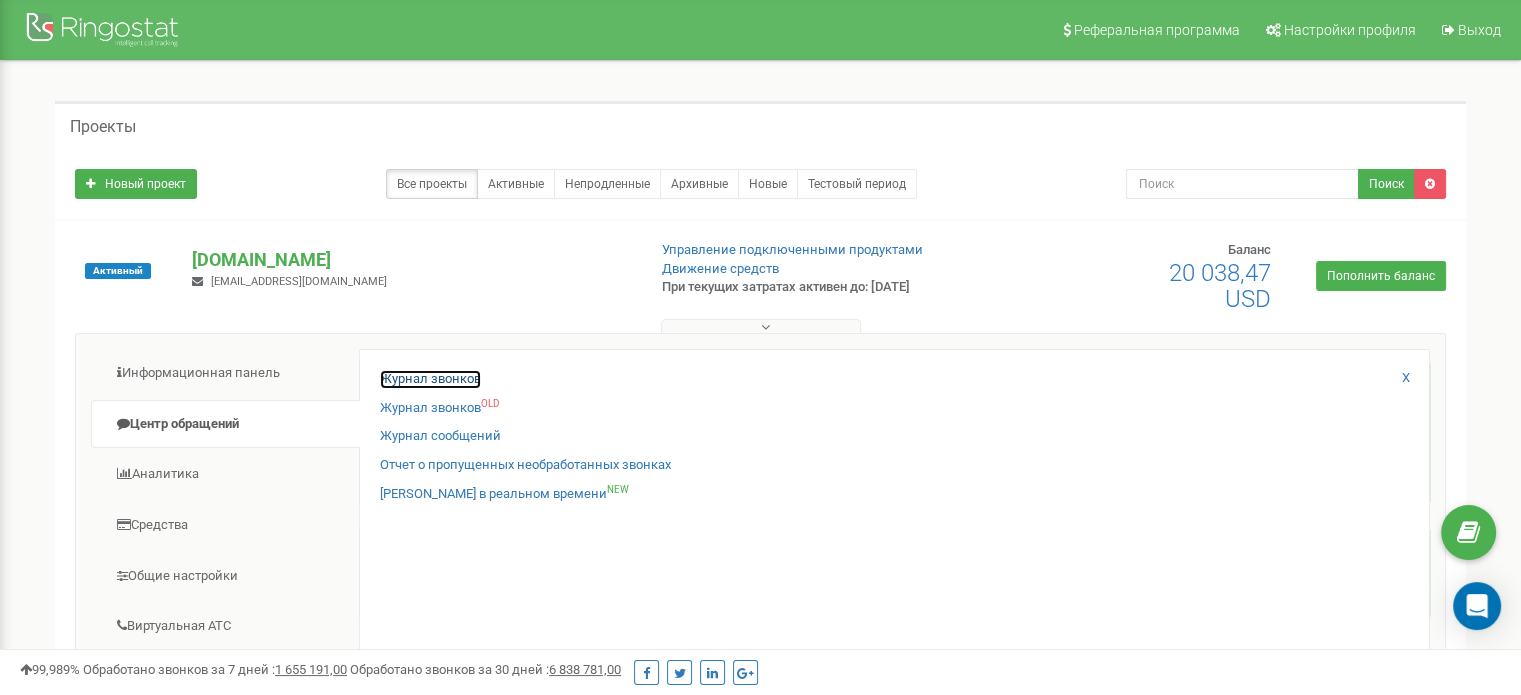 click on "Журнал звонков" at bounding box center [430, 379] 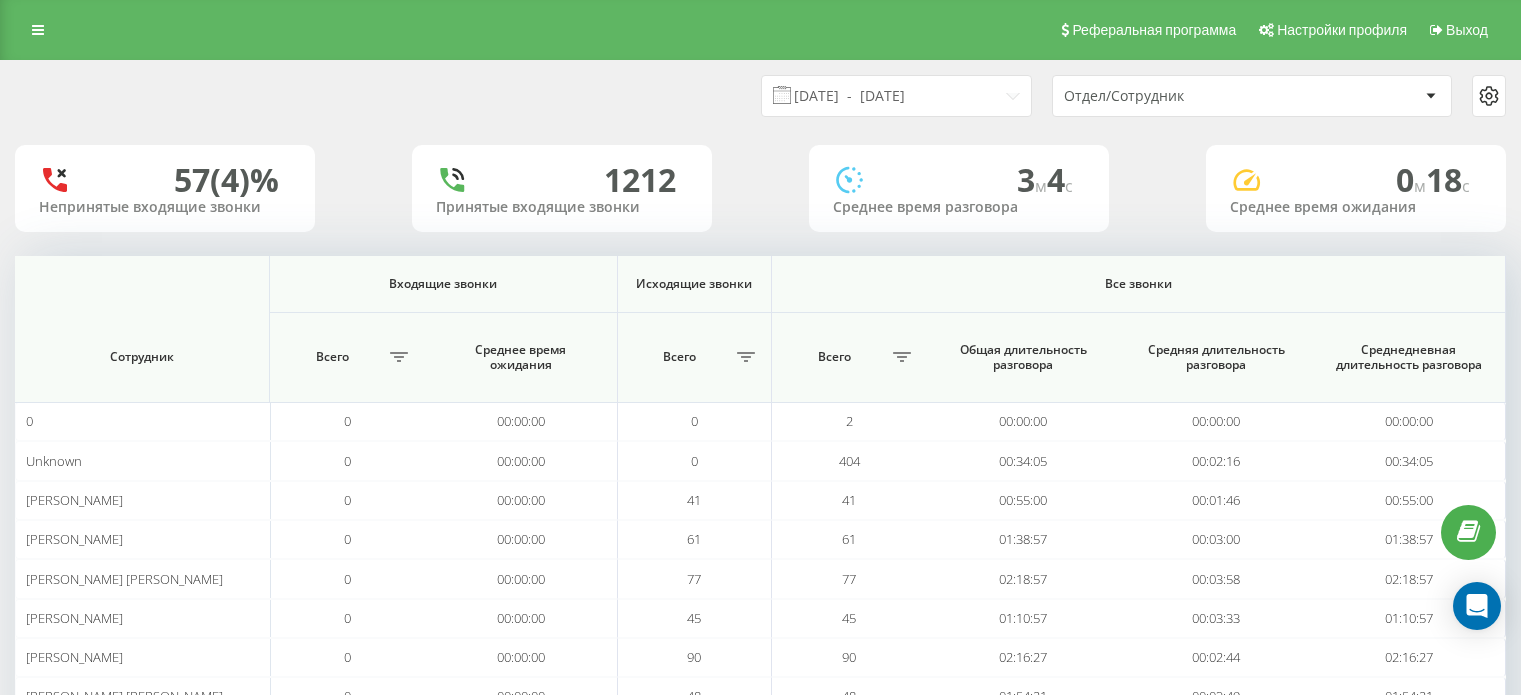 scroll, scrollTop: 0, scrollLeft: 0, axis: both 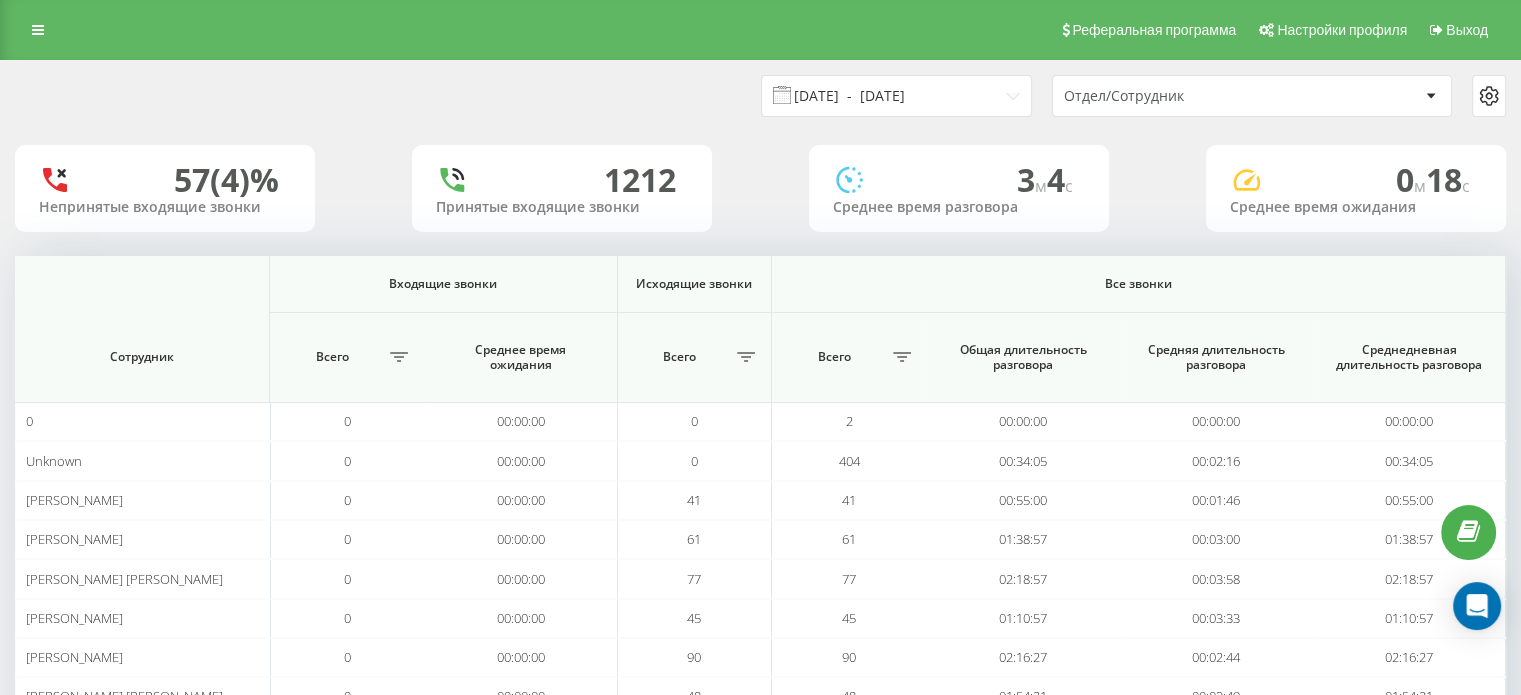click on "[DATE]  -  [DATE]" at bounding box center [896, 96] 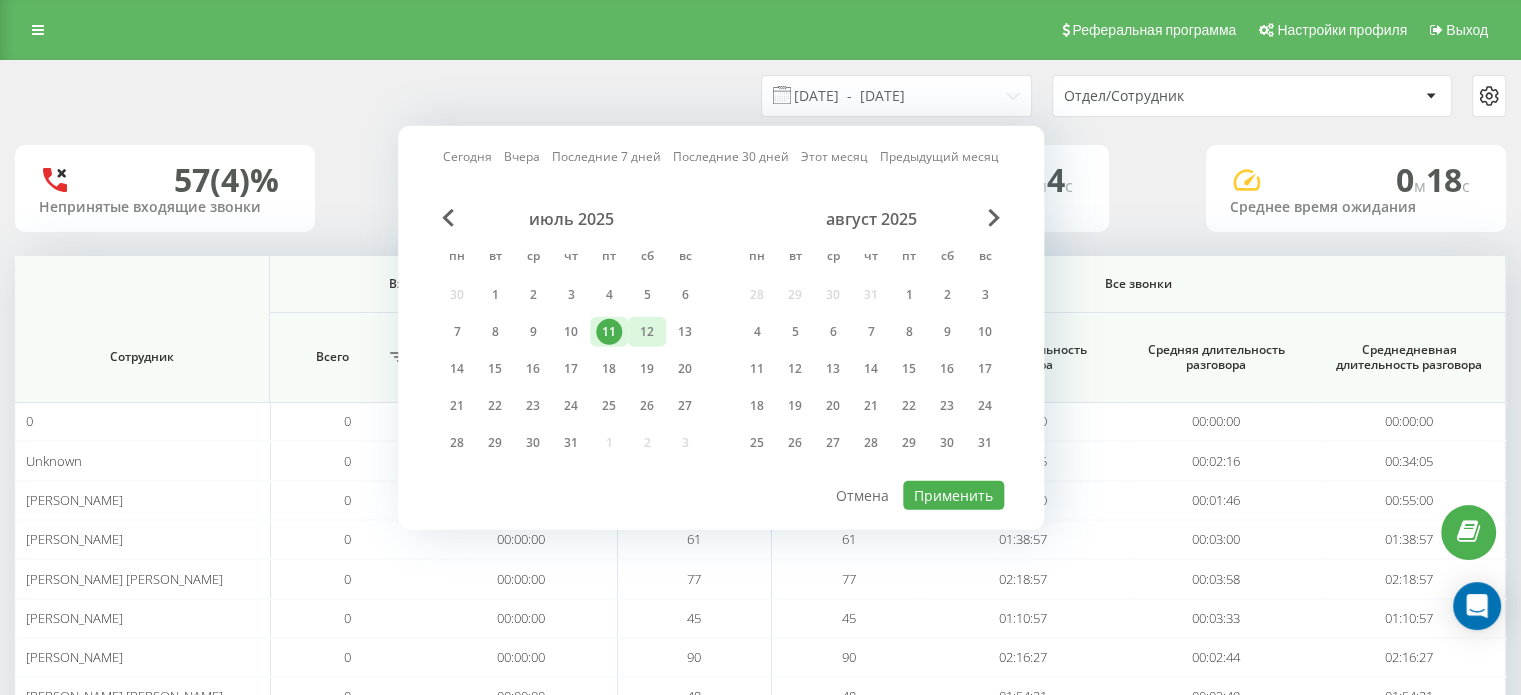click on "12" at bounding box center [647, 332] 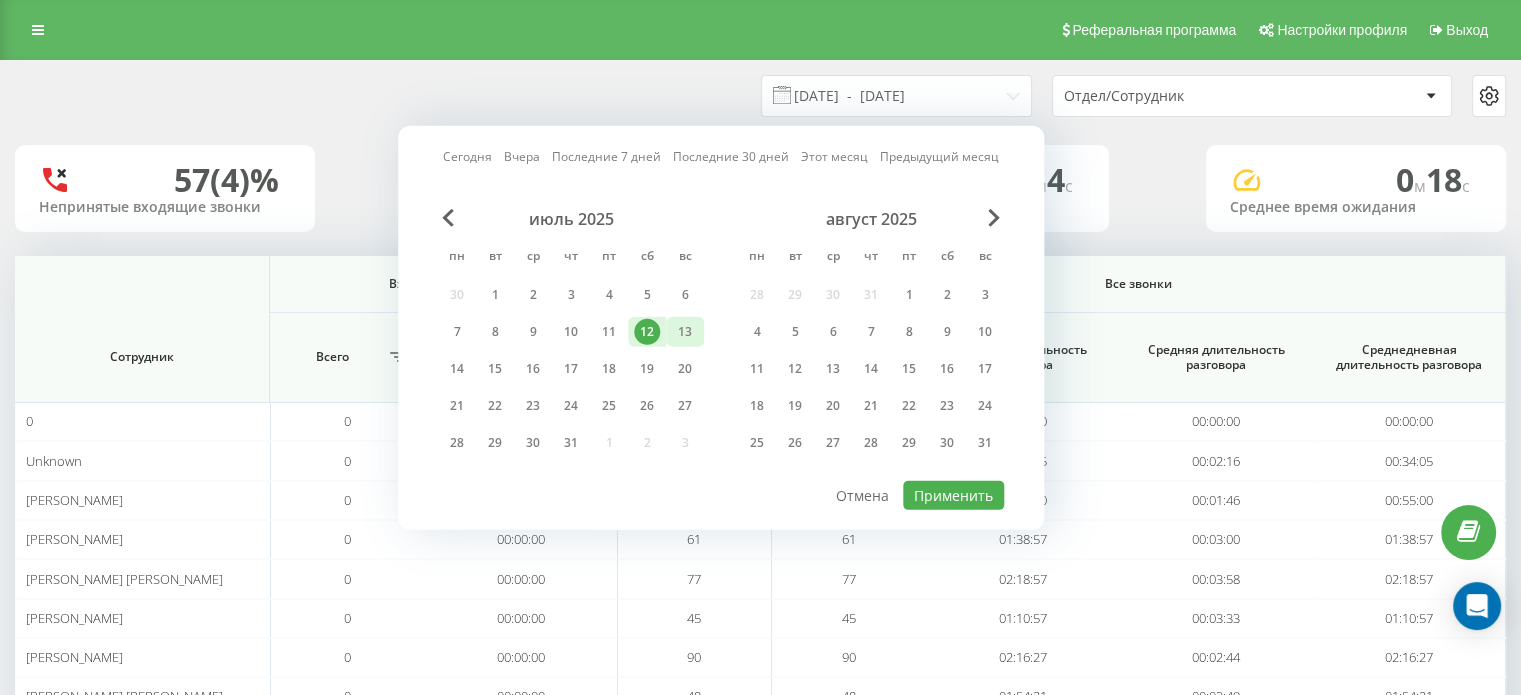 click on "13" at bounding box center [685, 332] 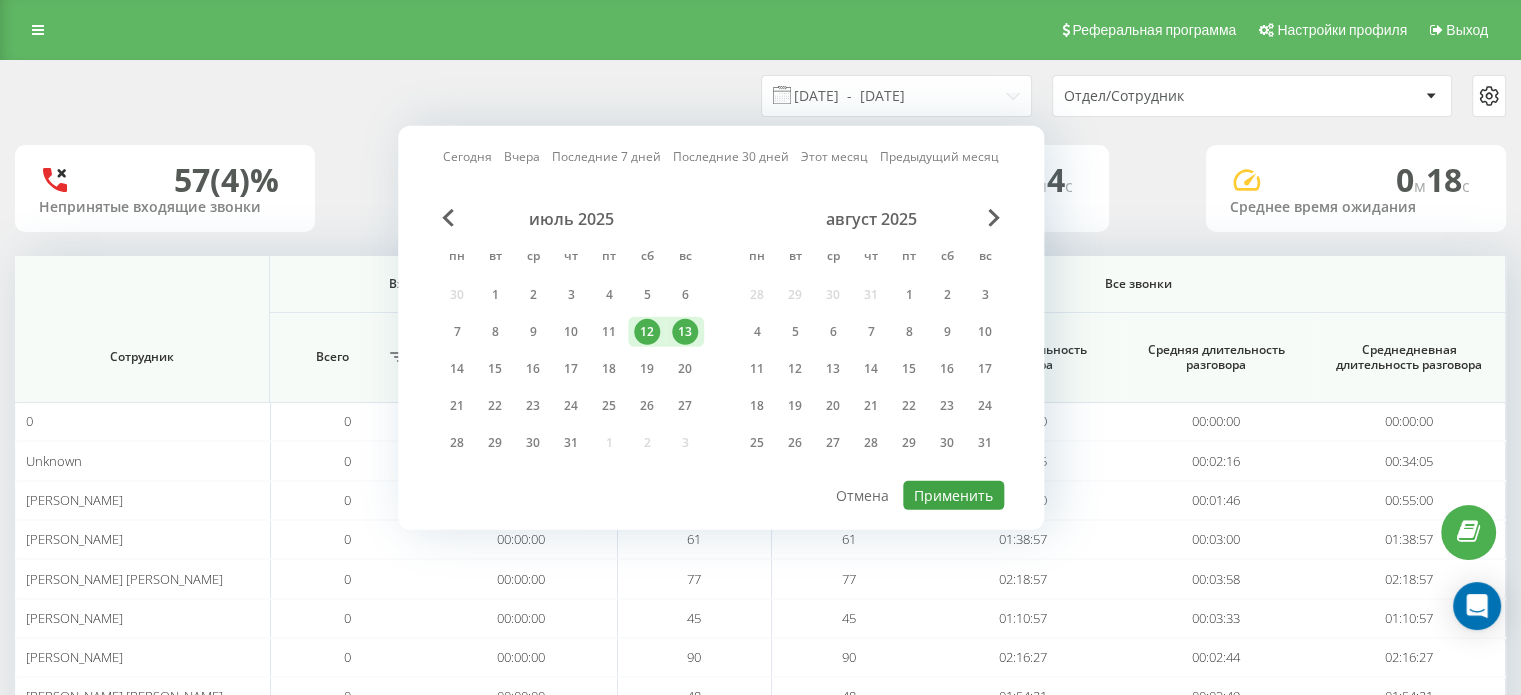 drag, startPoint x: 916, startPoint y: 509, endPoint x: 927, endPoint y: 500, distance: 14.21267 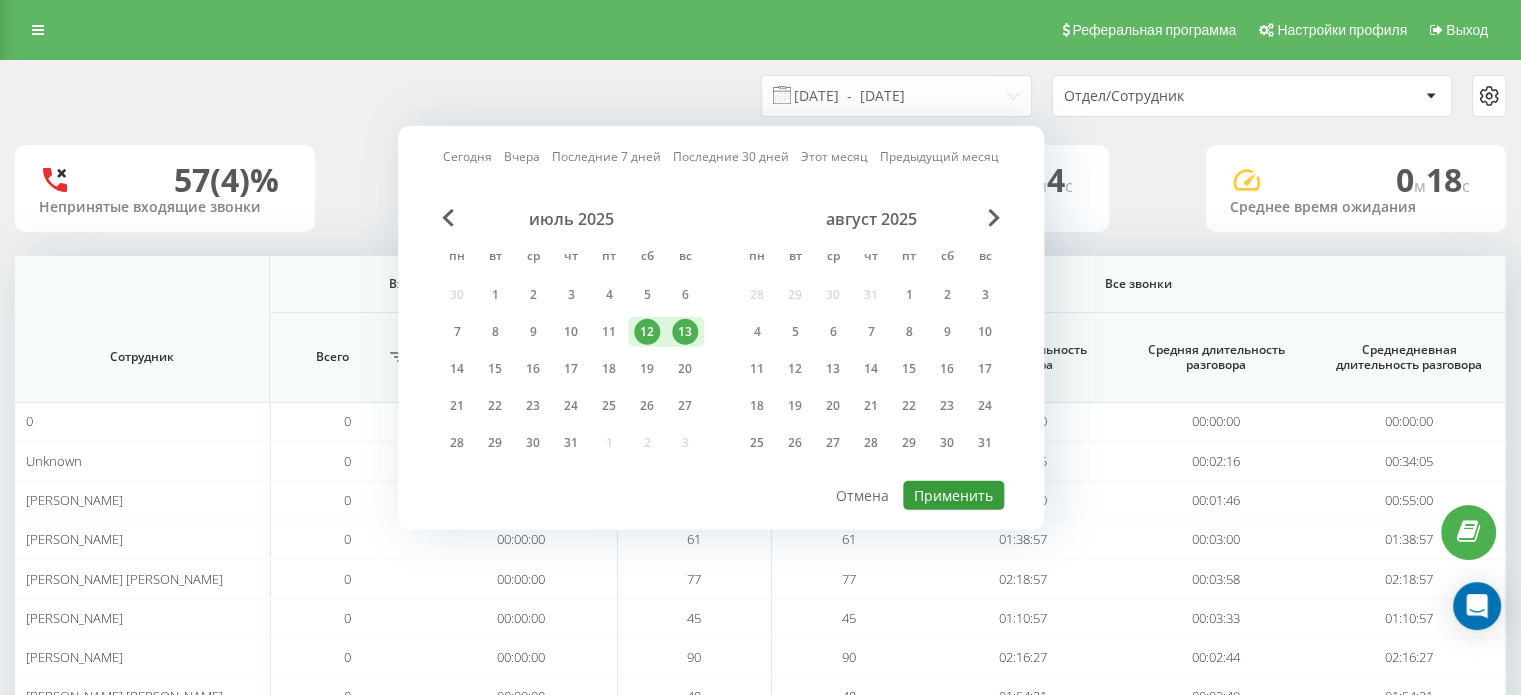 click on "Применить" at bounding box center [953, 495] 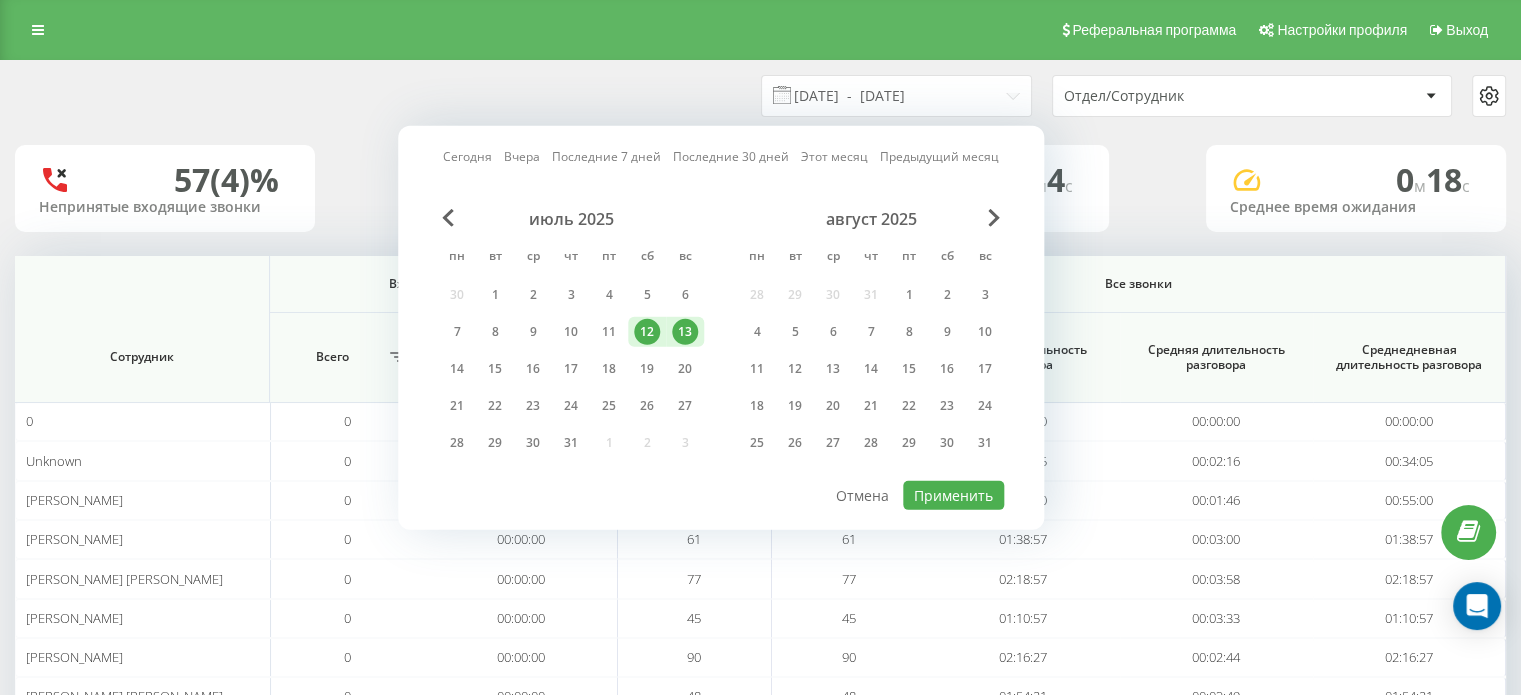 type on "12.07.2025  -  13.07.2025" 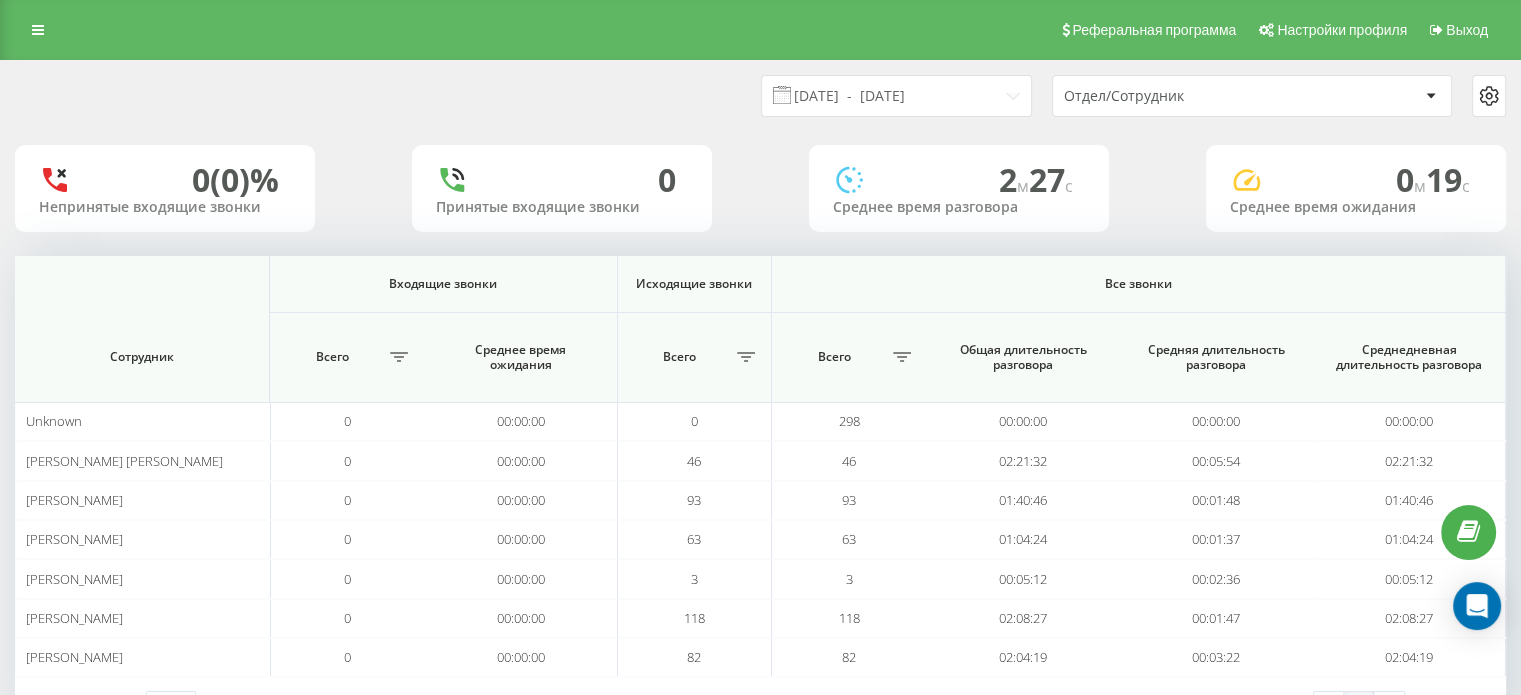 click on "Отдел/Сотрудник" at bounding box center (1183, 96) 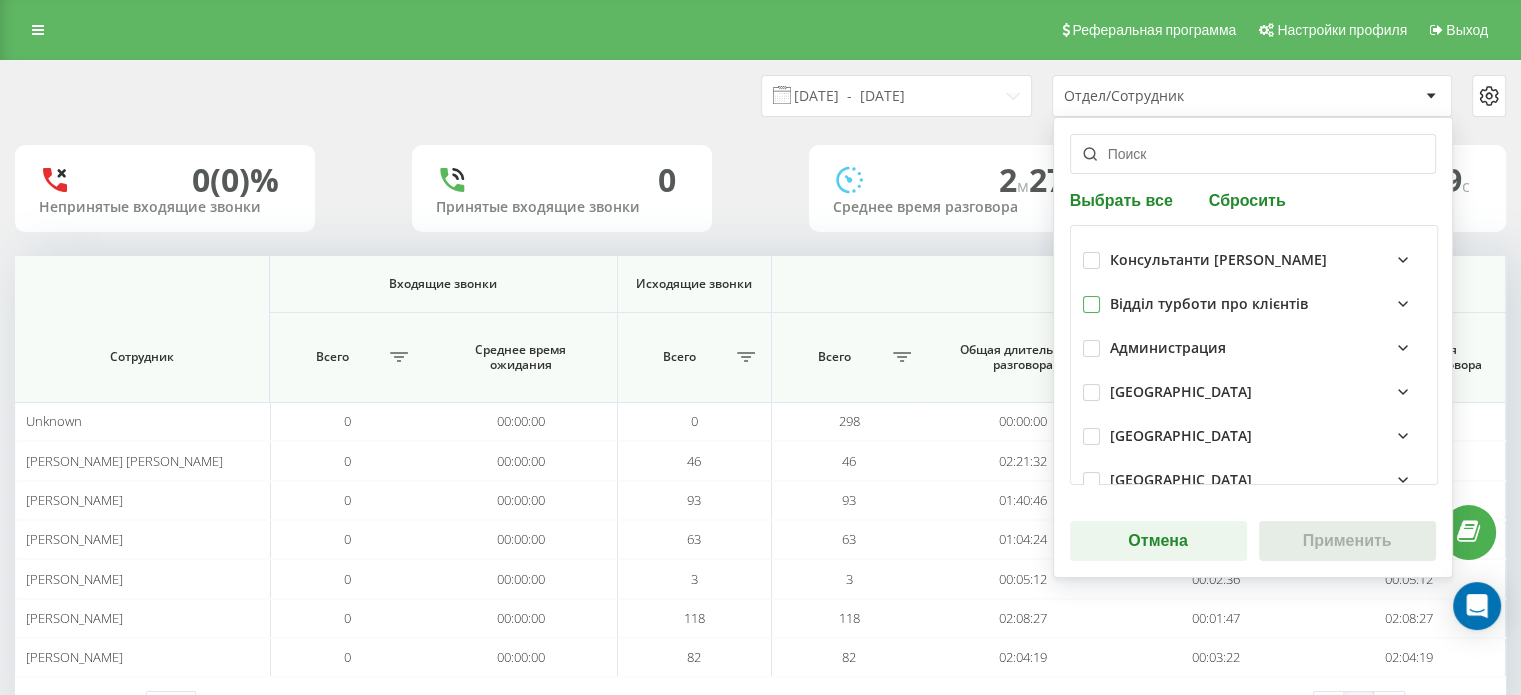 click at bounding box center (1091, 296) 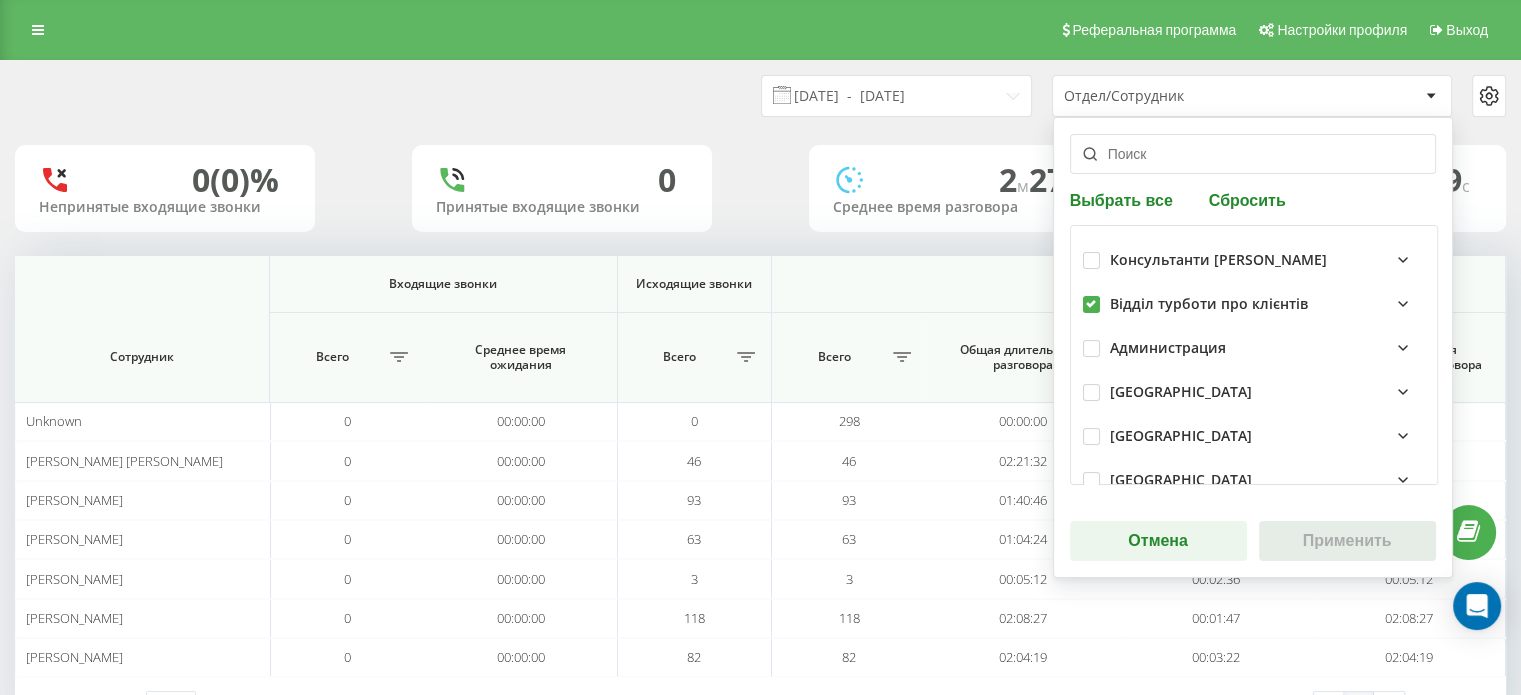 checkbox on "true" 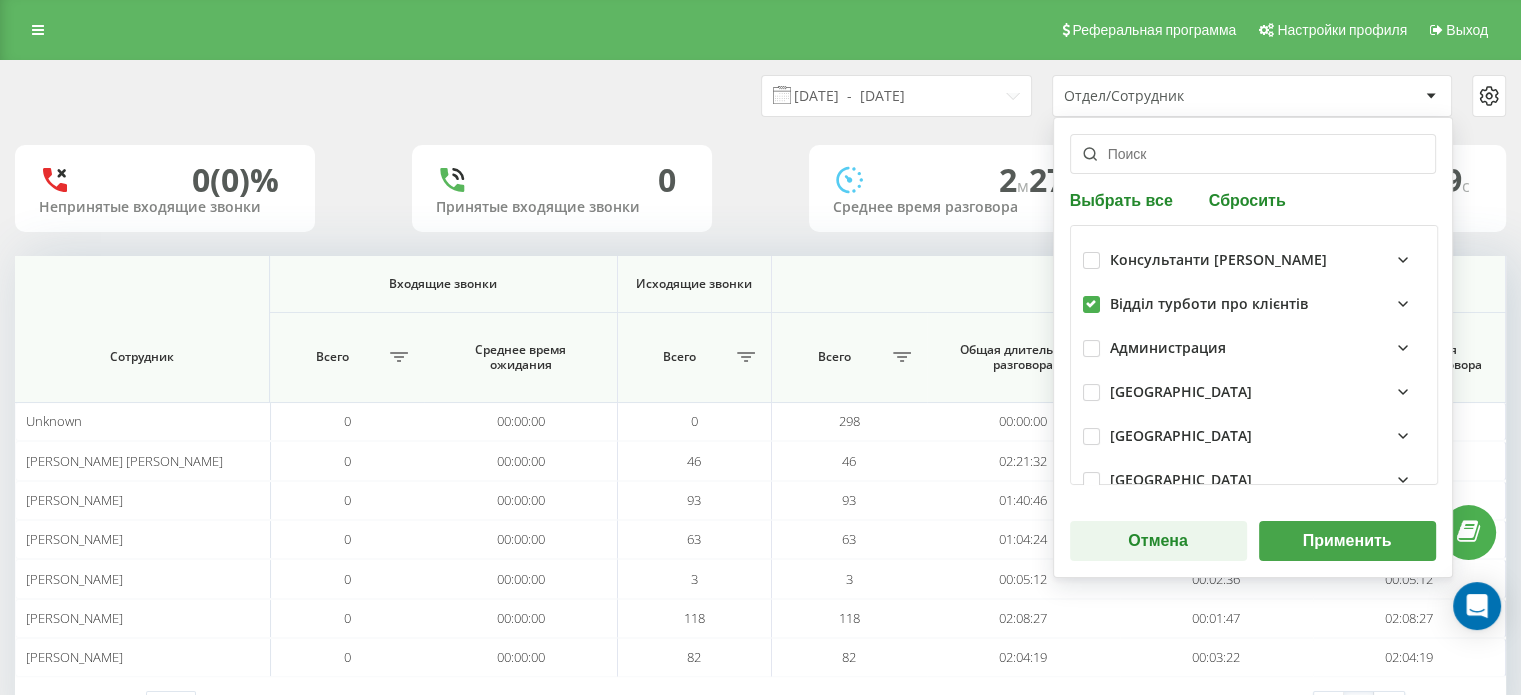 click on "Применить" at bounding box center [1347, 541] 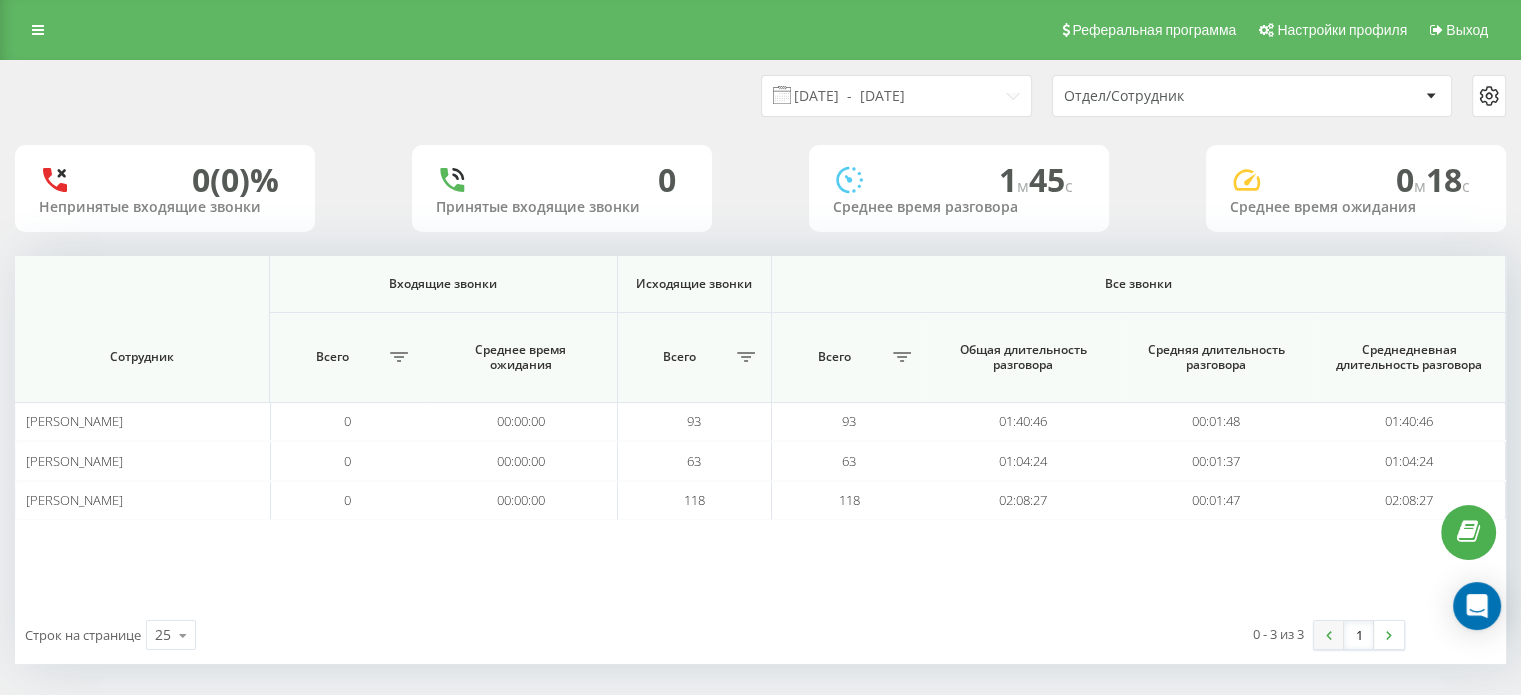 click at bounding box center (1329, 635) 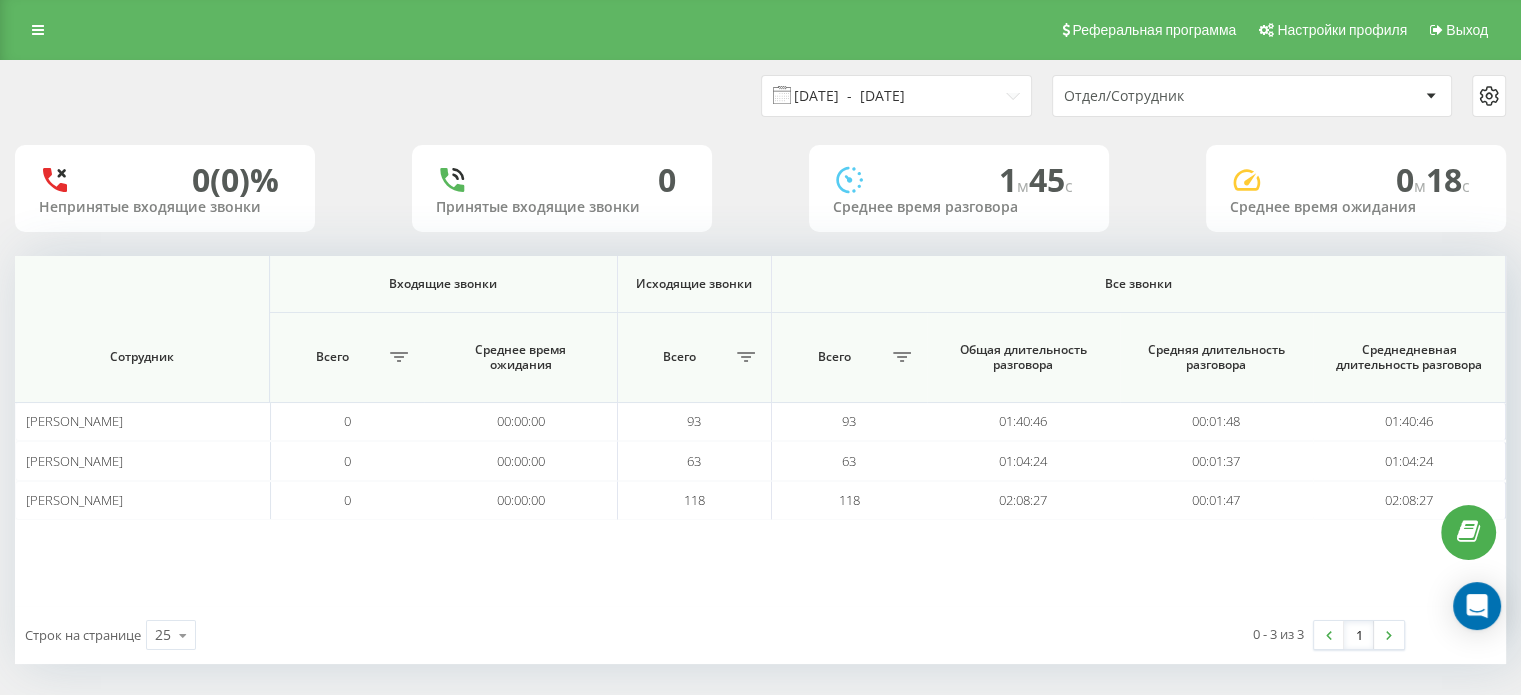 click on "12.07.2025  -  13.07.2025" at bounding box center [896, 96] 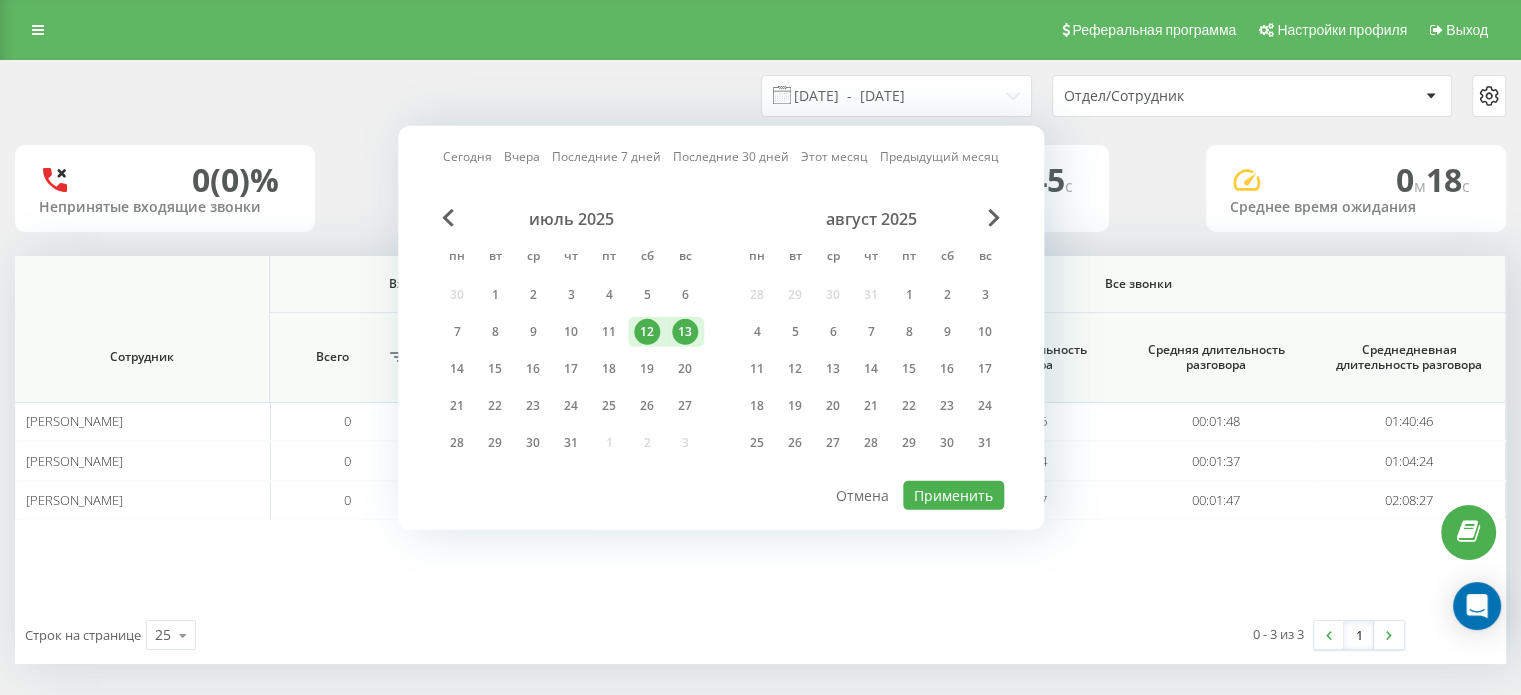 click on "Сегодня Вчера Последние 7 дней Последние 30 дней Этот месяц Предыдущий месяц июль 2025 пн вт ср чт пт сб вс 30 1 2 3 4 5 6 7 8 9 10 11 12 13 14 15 16 17 18 19 20 21 22 23 24 25 26 27 28 29 30 31 1 2 3 август 2025 пн вт ср чт пт сб вс 28 29 30 31 1 2 3 4 5 6 7 8 9 10 11 12 13 14 15 16 17 18 19 20 21 22 23 24 25 26 27 28 29 30 31 Применить Отмена" at bounding box center (721, 328) 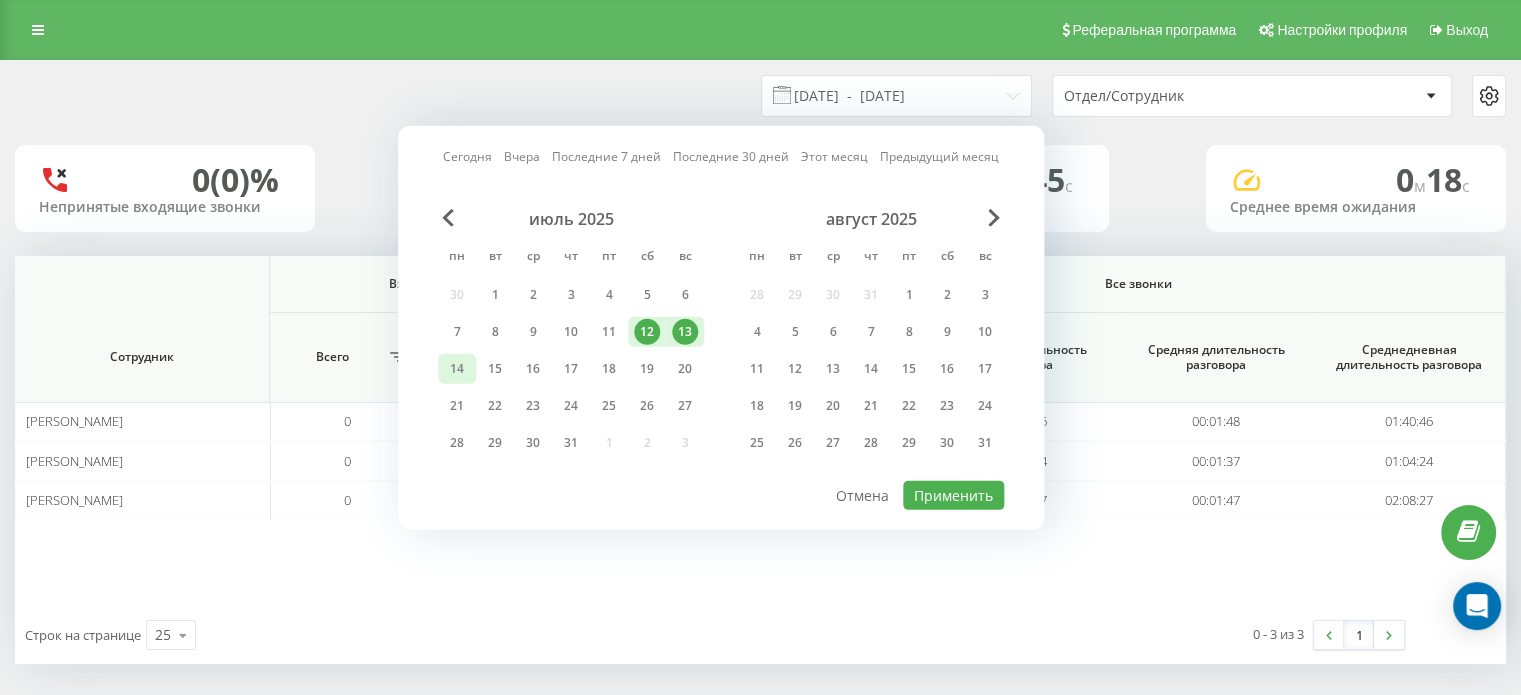 click on "14" at bounding box center (457, 369) 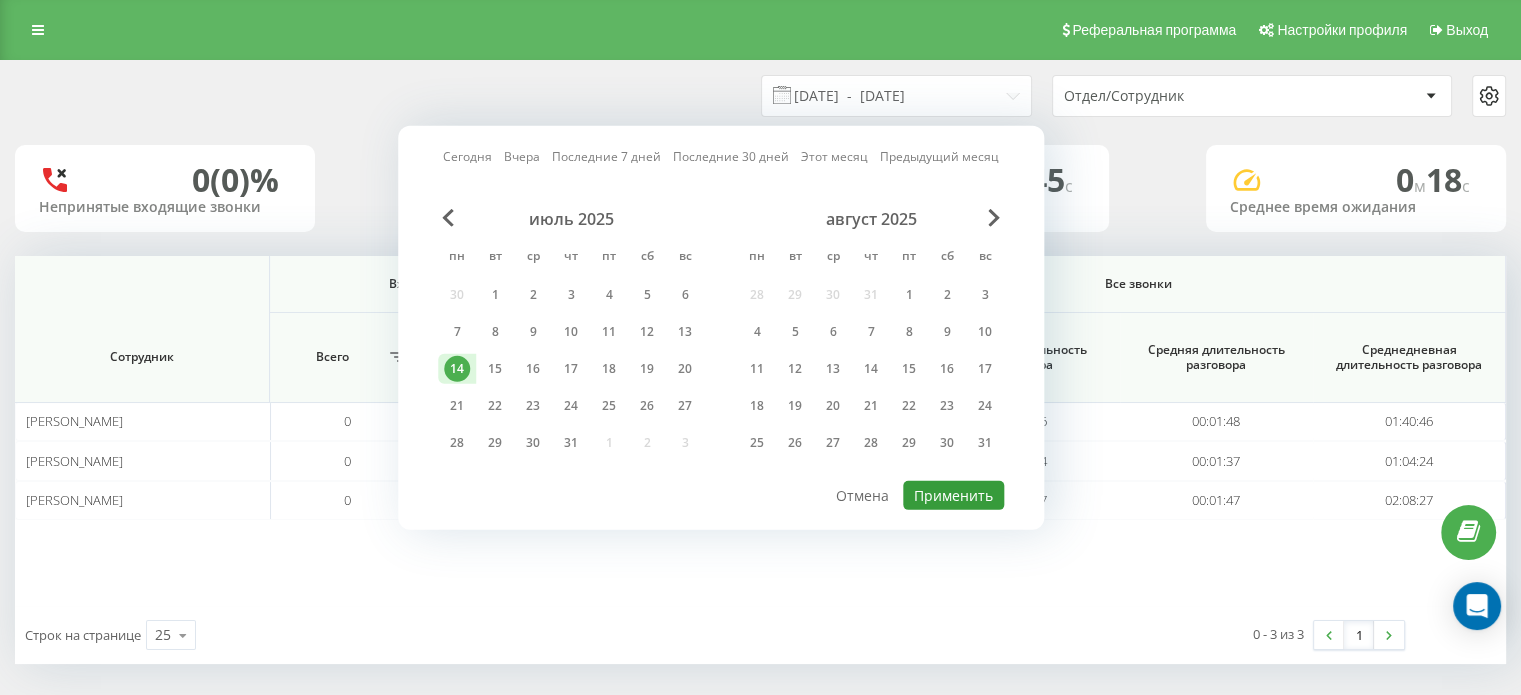 click on "Применить" at bounding box center (953, 495) 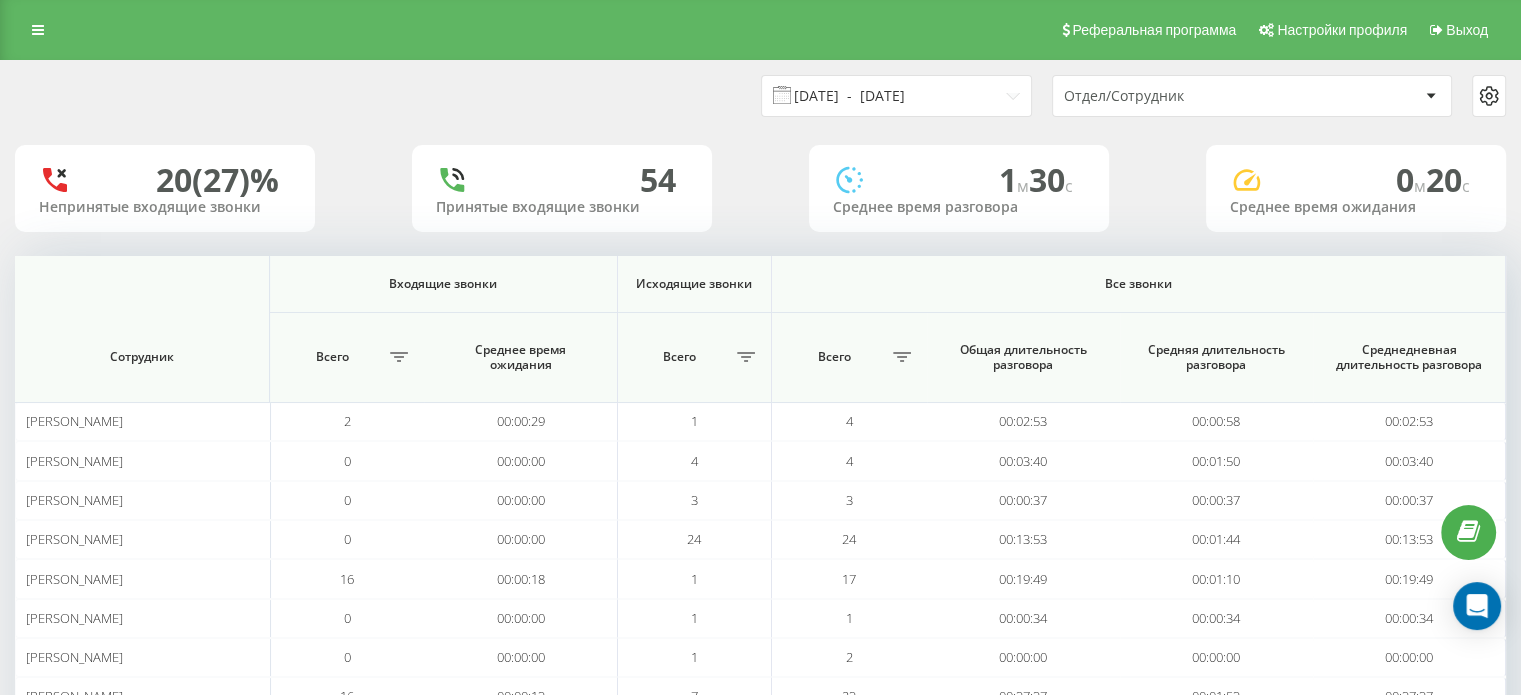click on "14.07.2025  -  14.07.2025" at bounding box center [896, 96] 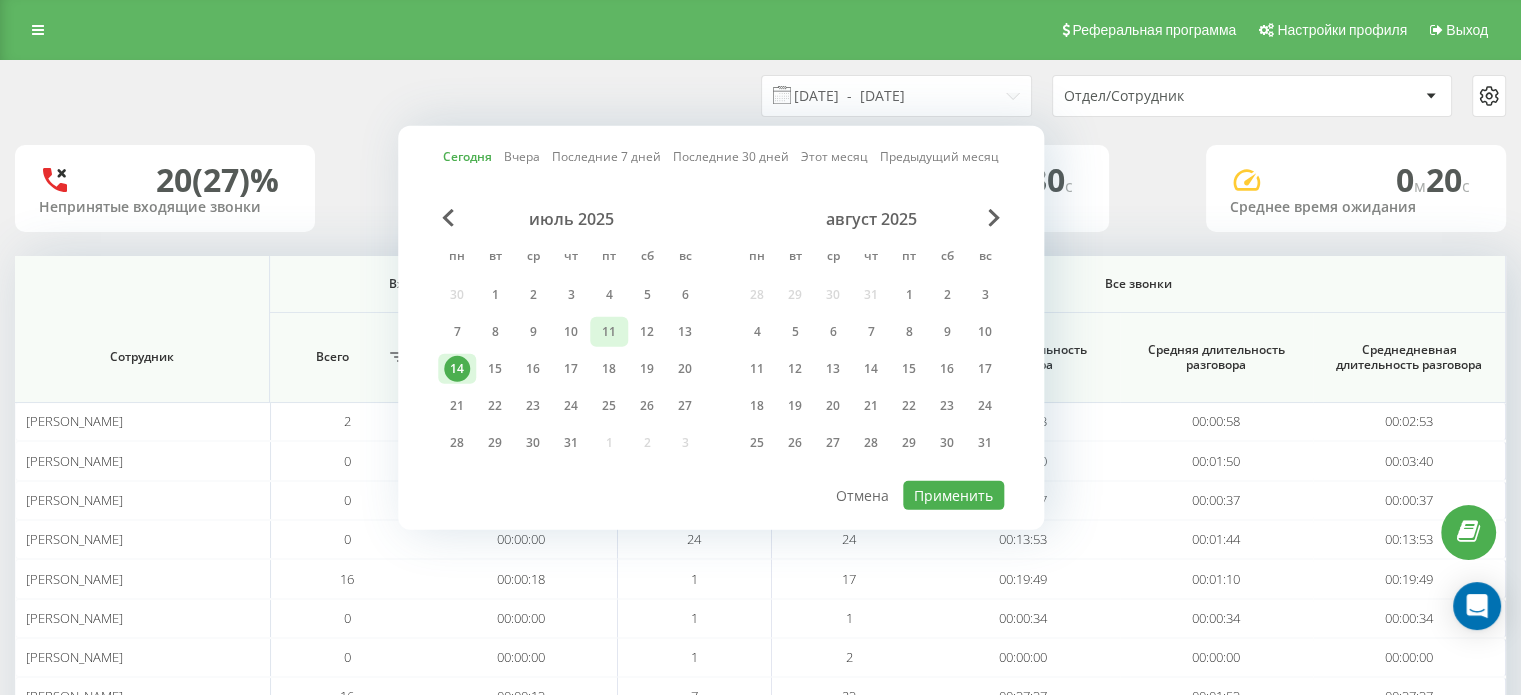 click on "11" at bounding box center [609, 332] 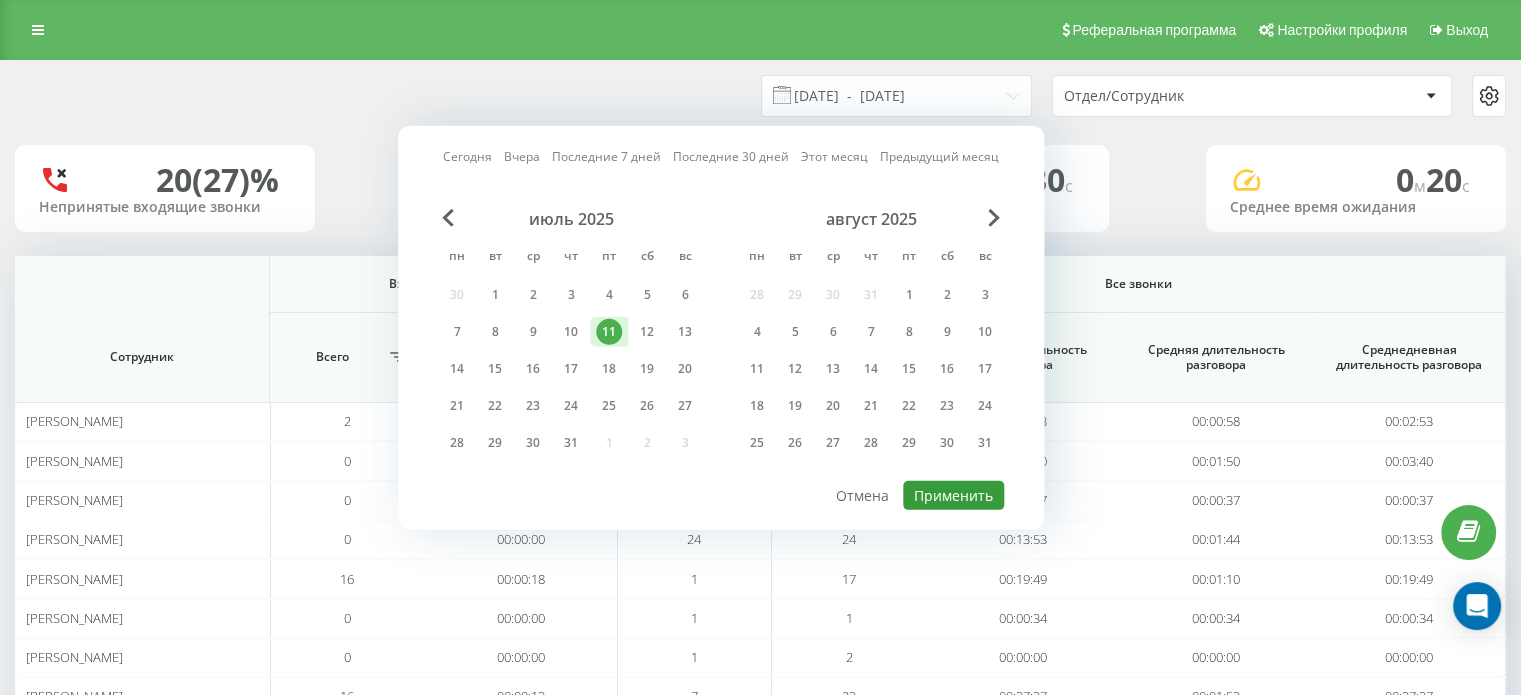 click on "Применить" at bounding box center (953, 495) 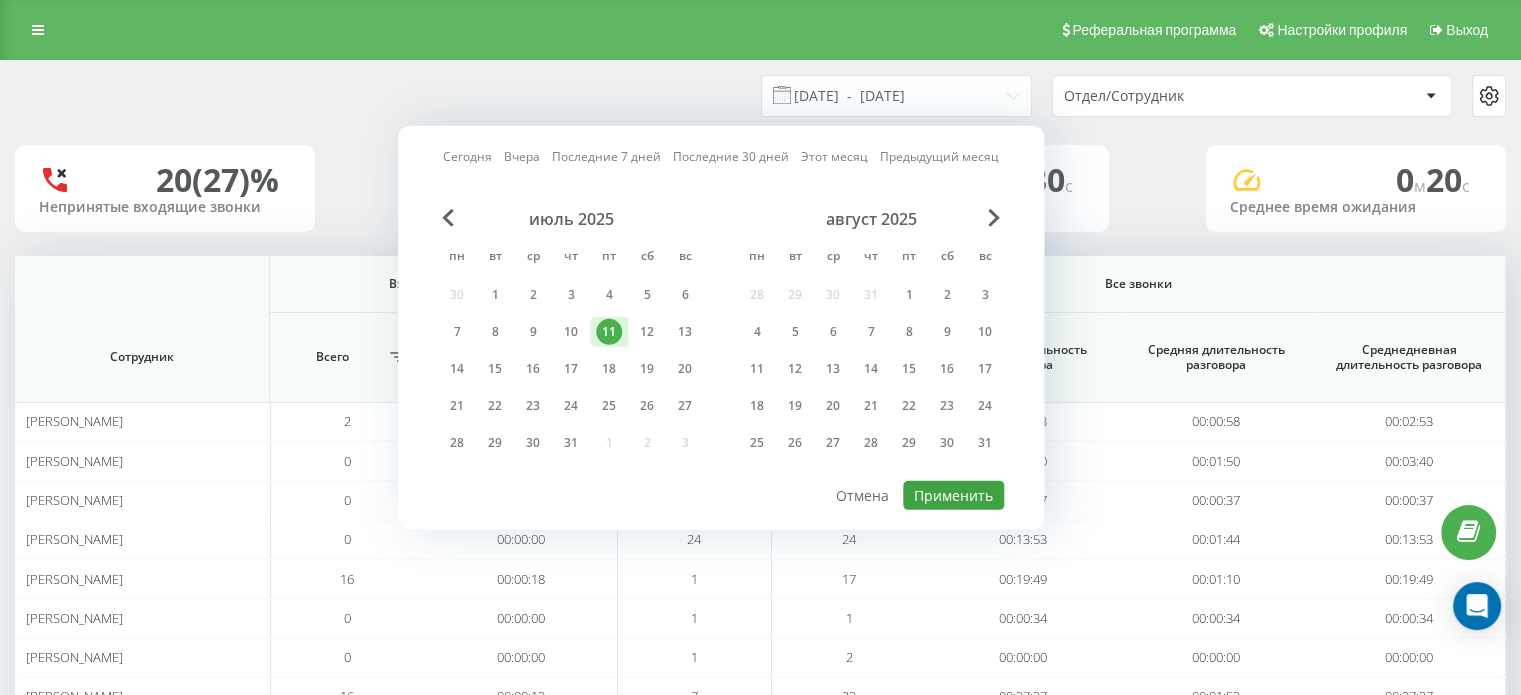 type on "11.07.2025  -  11.07.2025" 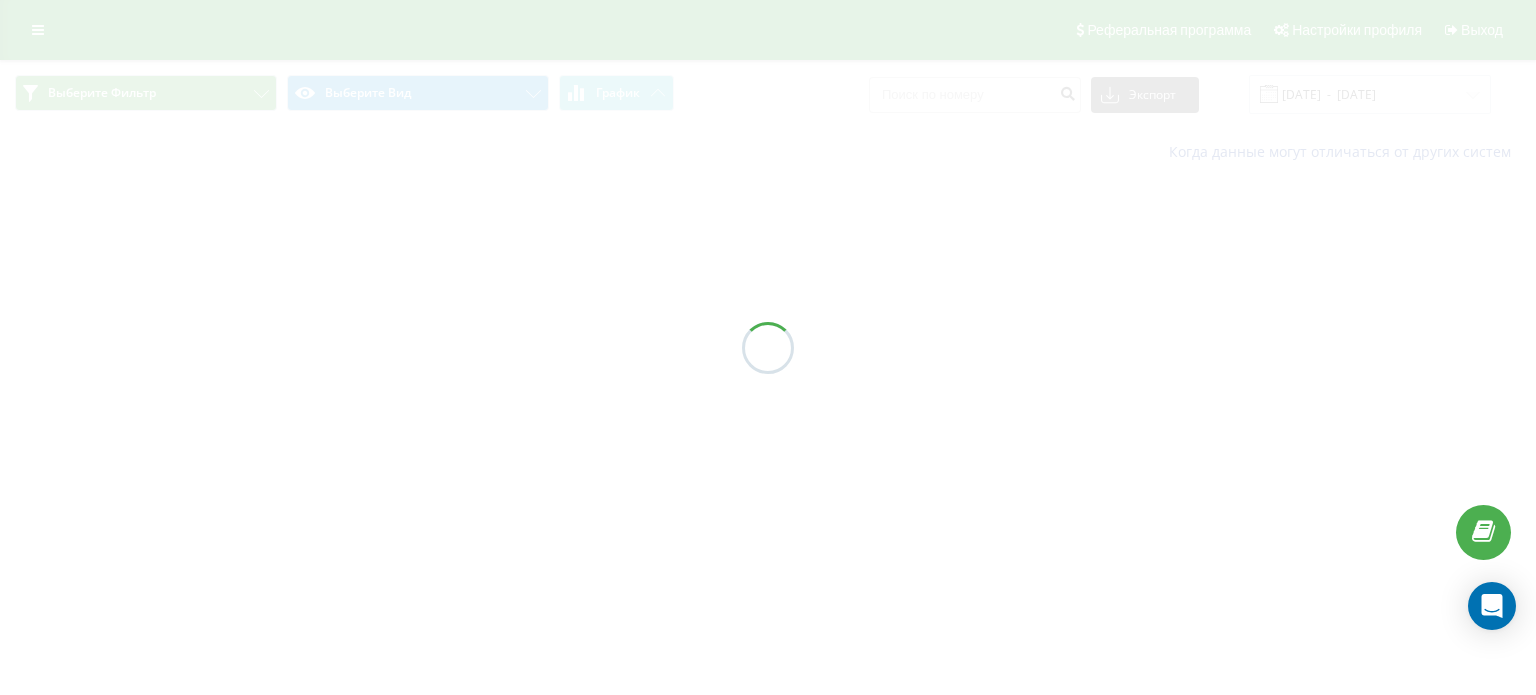 scroll, scrollTop: 0, scrollLeft: 0, axis: both 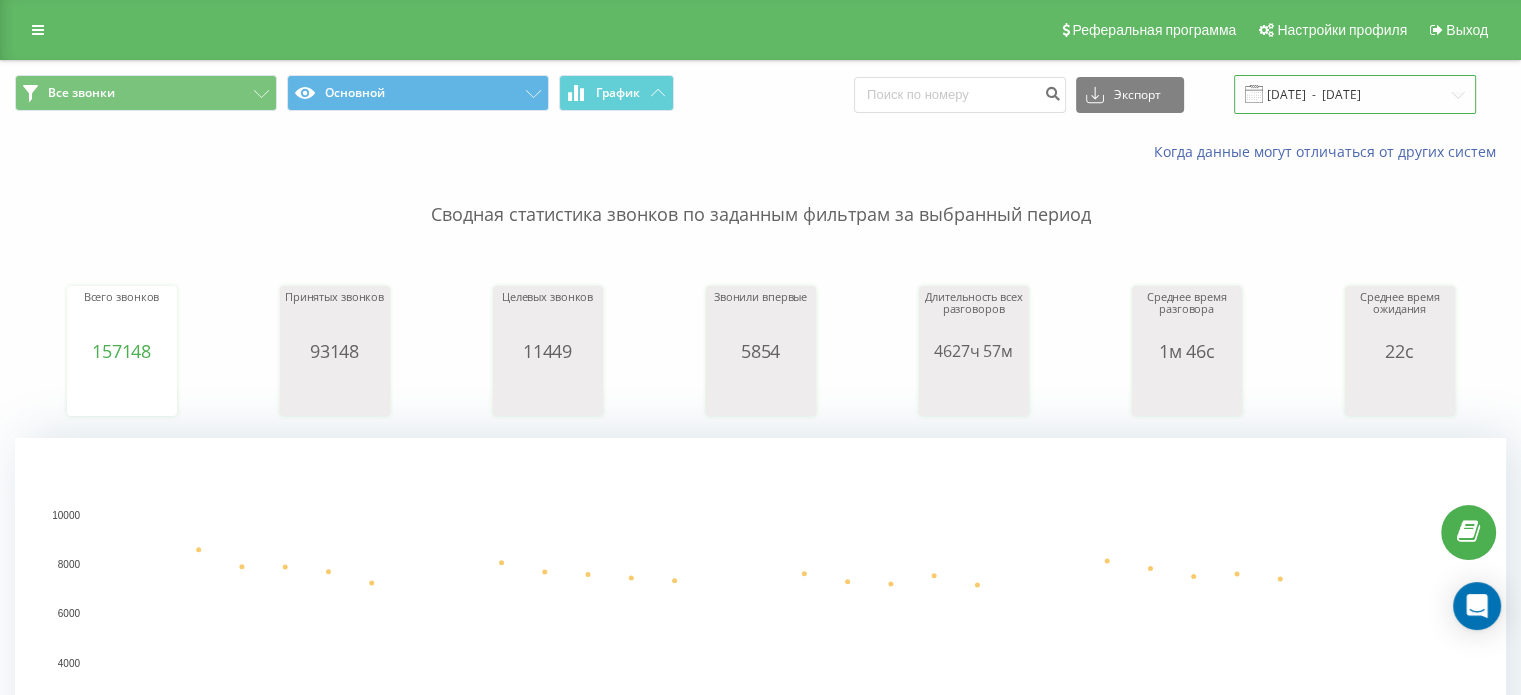 drag, startPoint x: 1324, startPoint y: 99, endPoint x: 1314, endPoint y: 111, distance: 15.6205 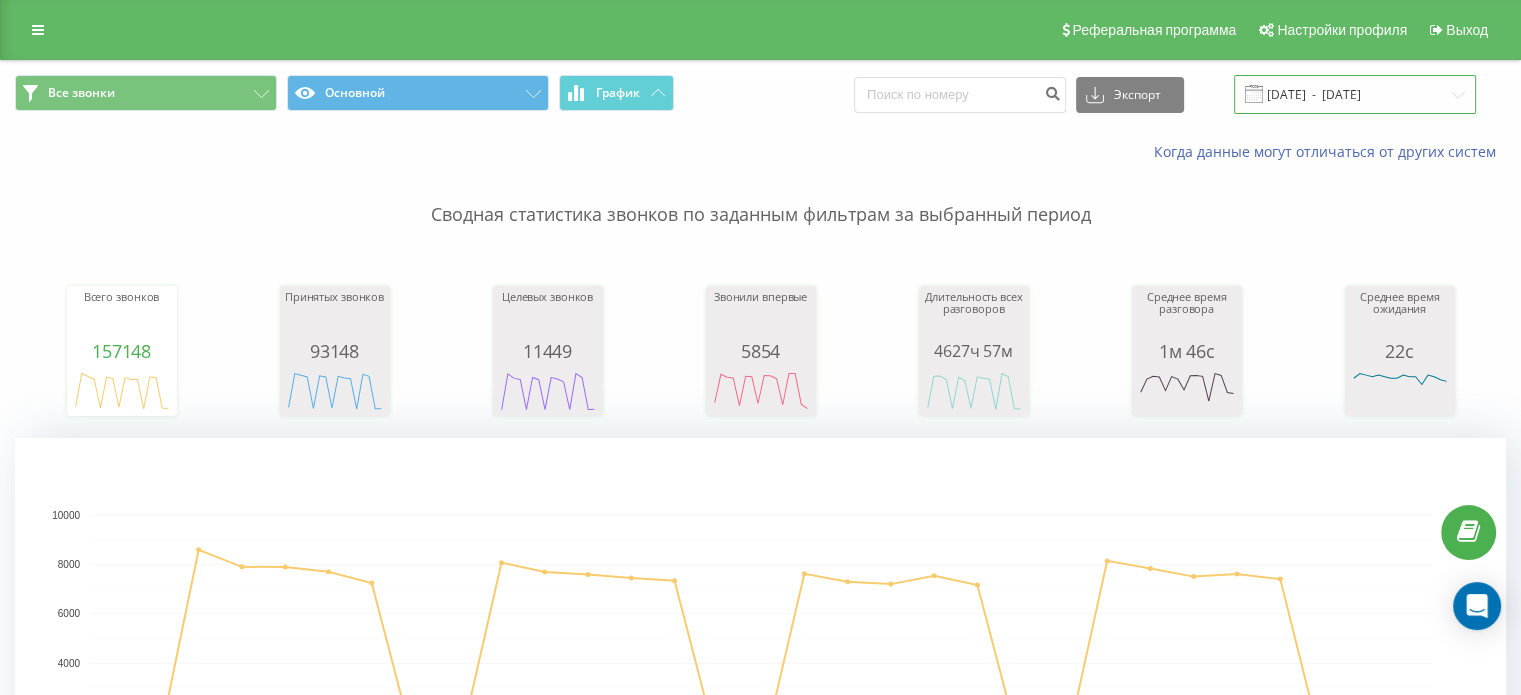 click on "14.06.2025  -  14.07.2025" at bounding box center (1355, 94) 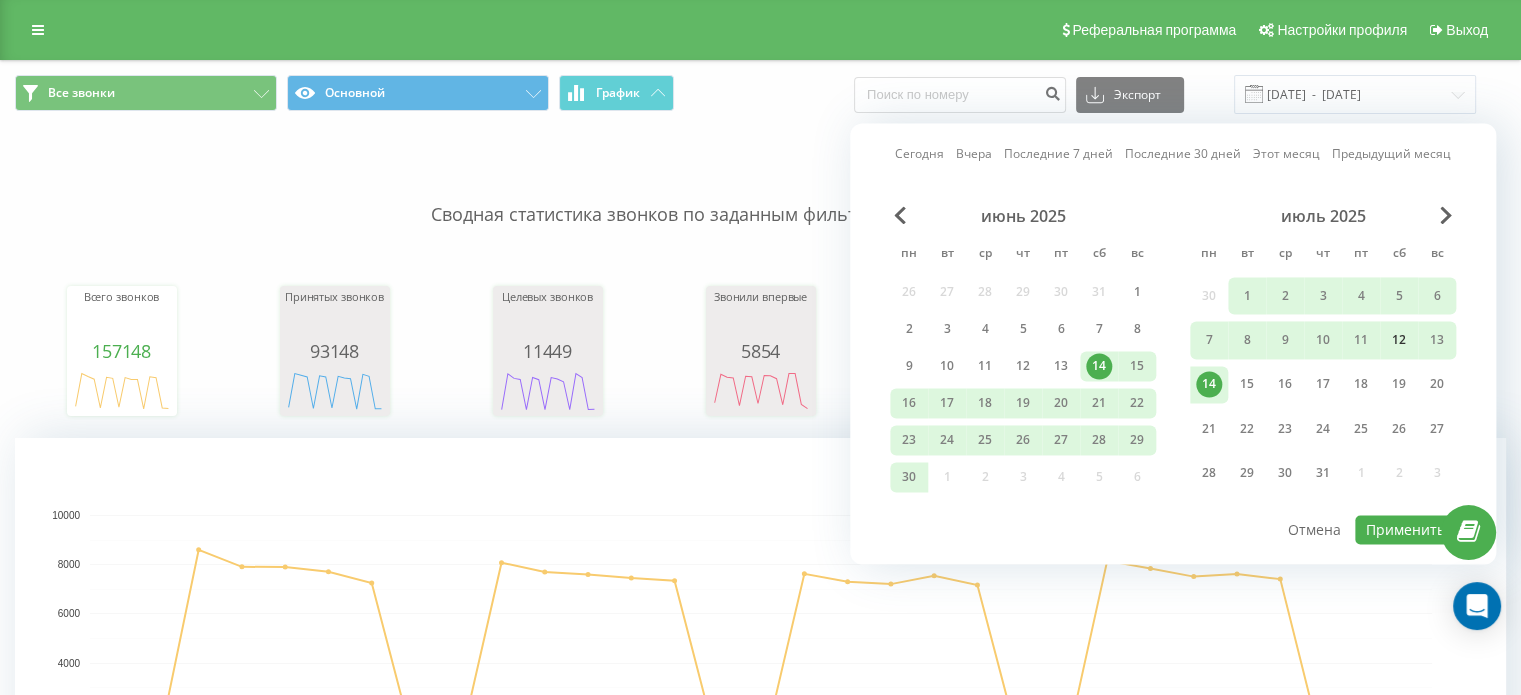click on "12" at bounding box center [1399, 340] 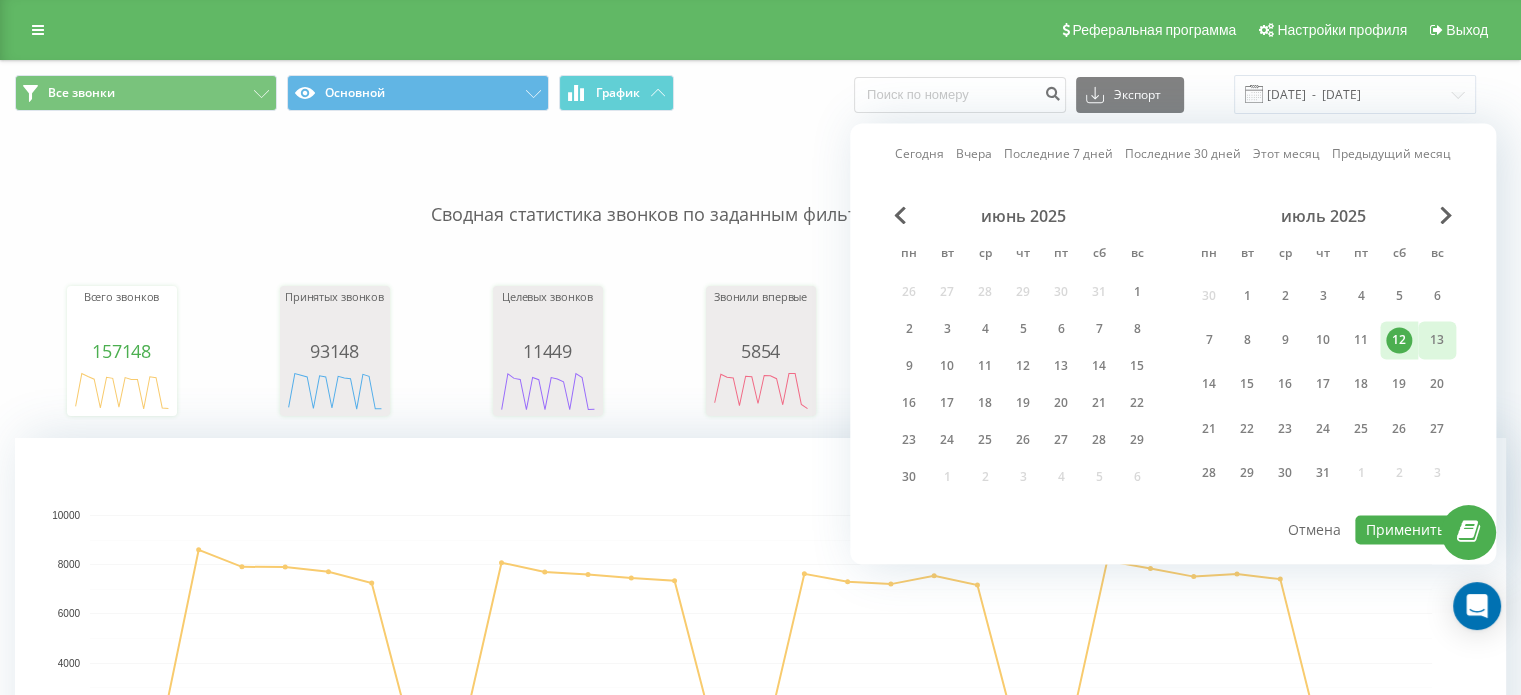 click on "13" at bounding box center (1437, 340) 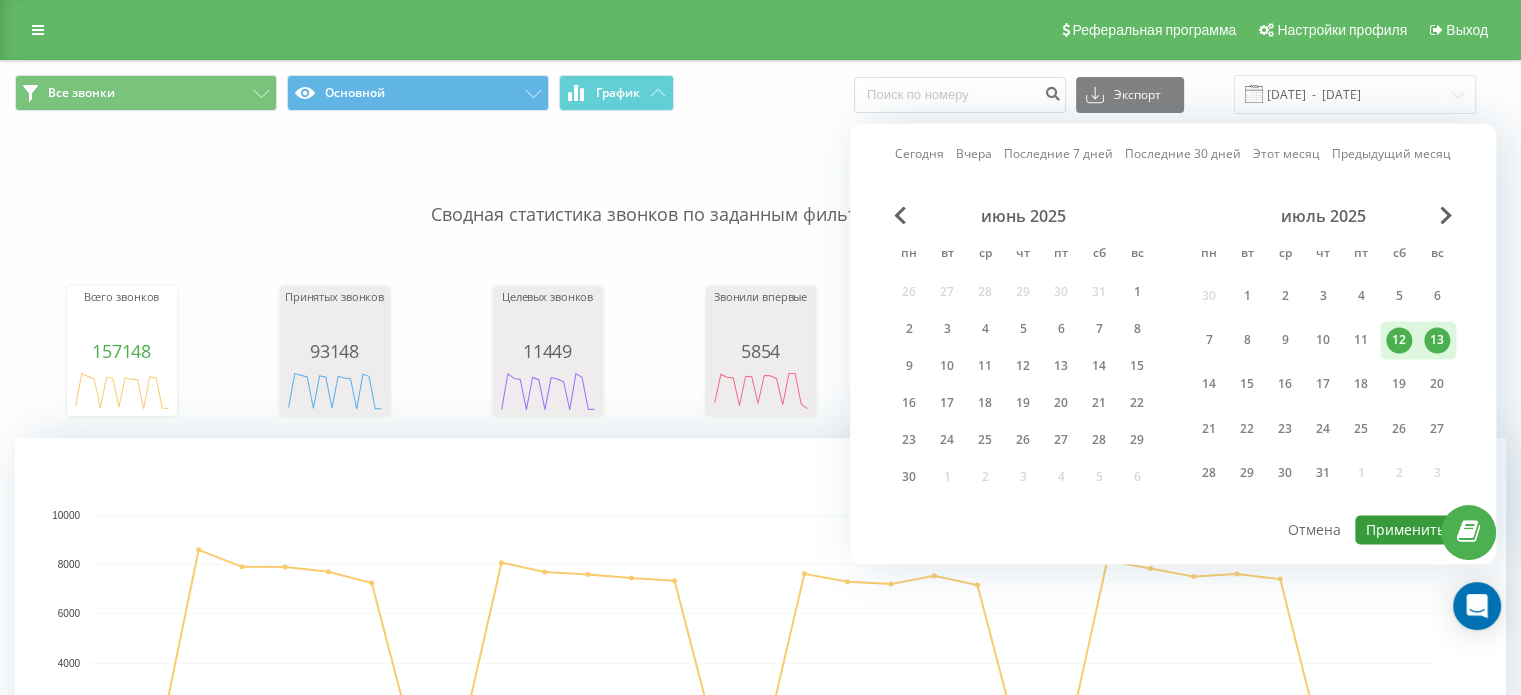 click on "Применить" at bounding box center [1405, 529] 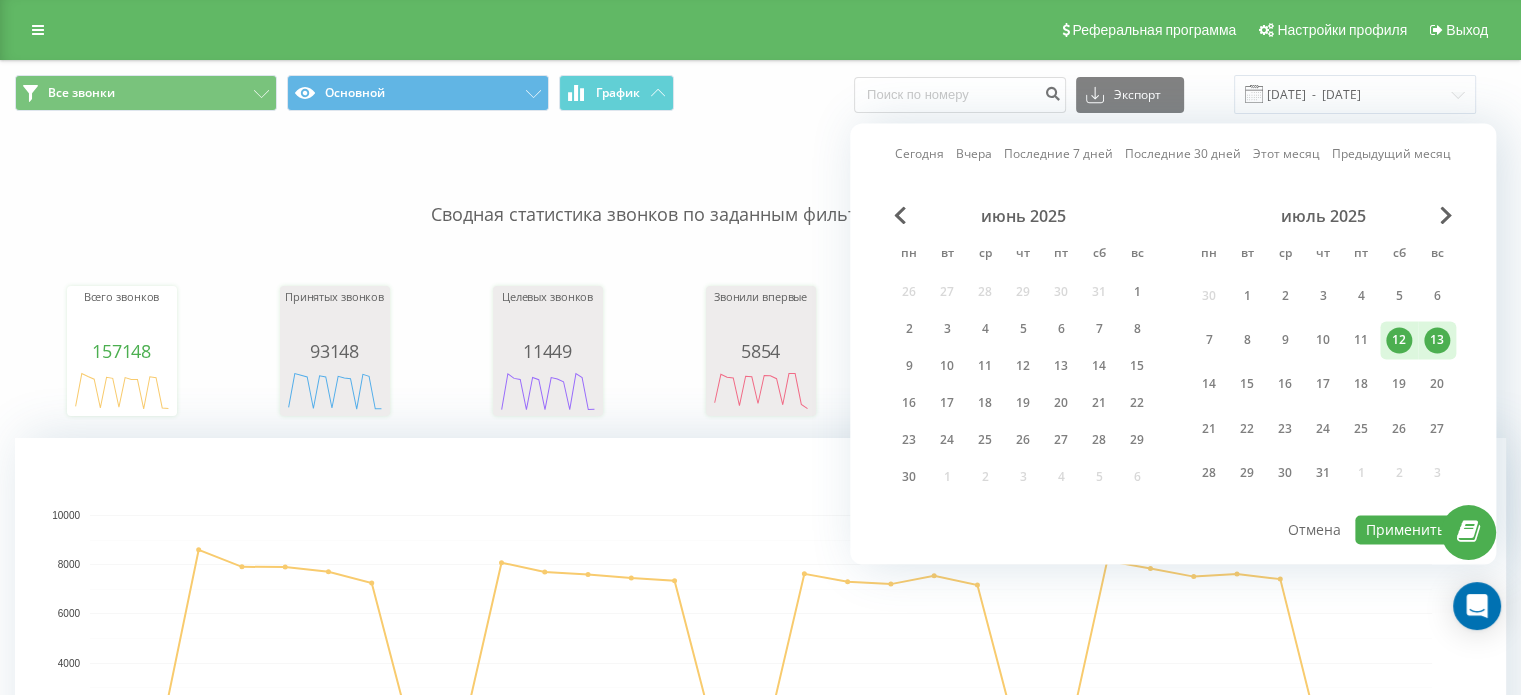 type on "12.07.2025  -  13.07.2025" 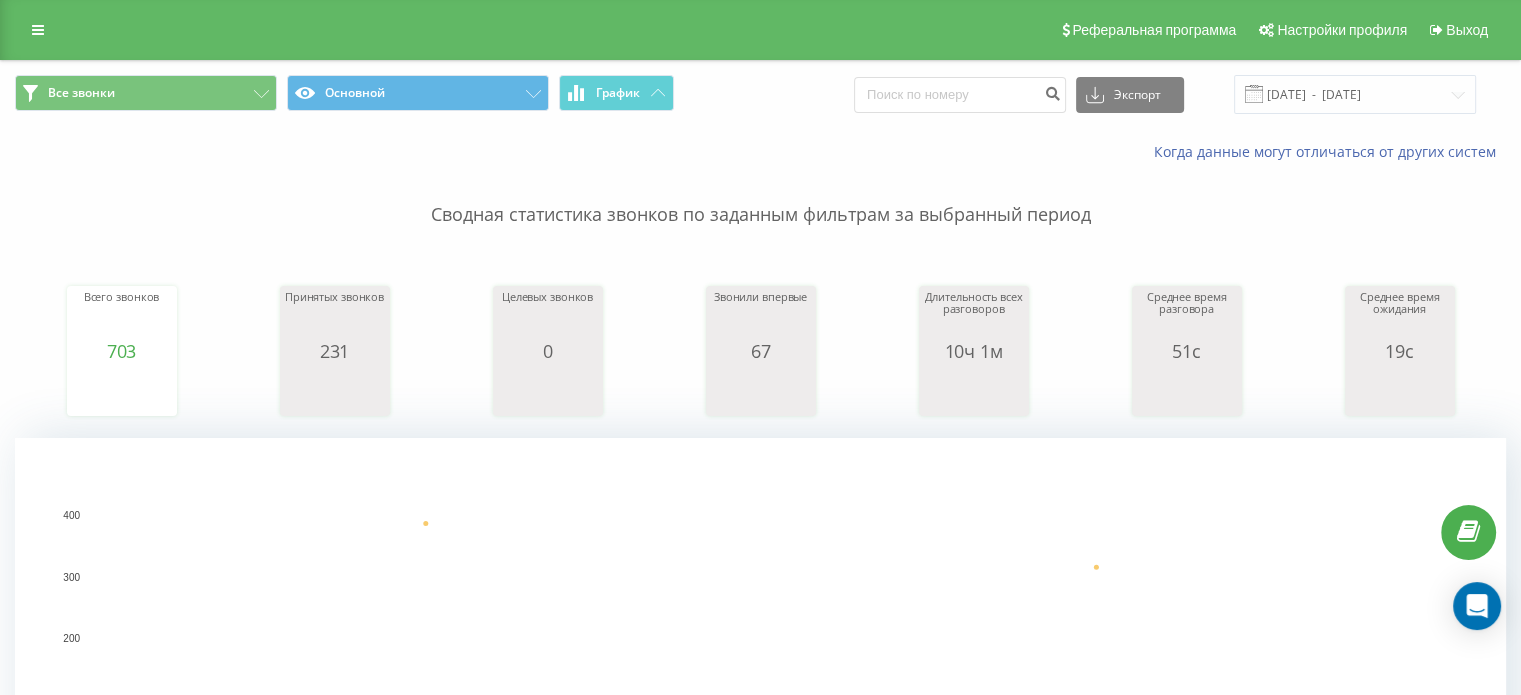 scroll, scrollTop: 400, scrollLeft: 0, axis: vertical 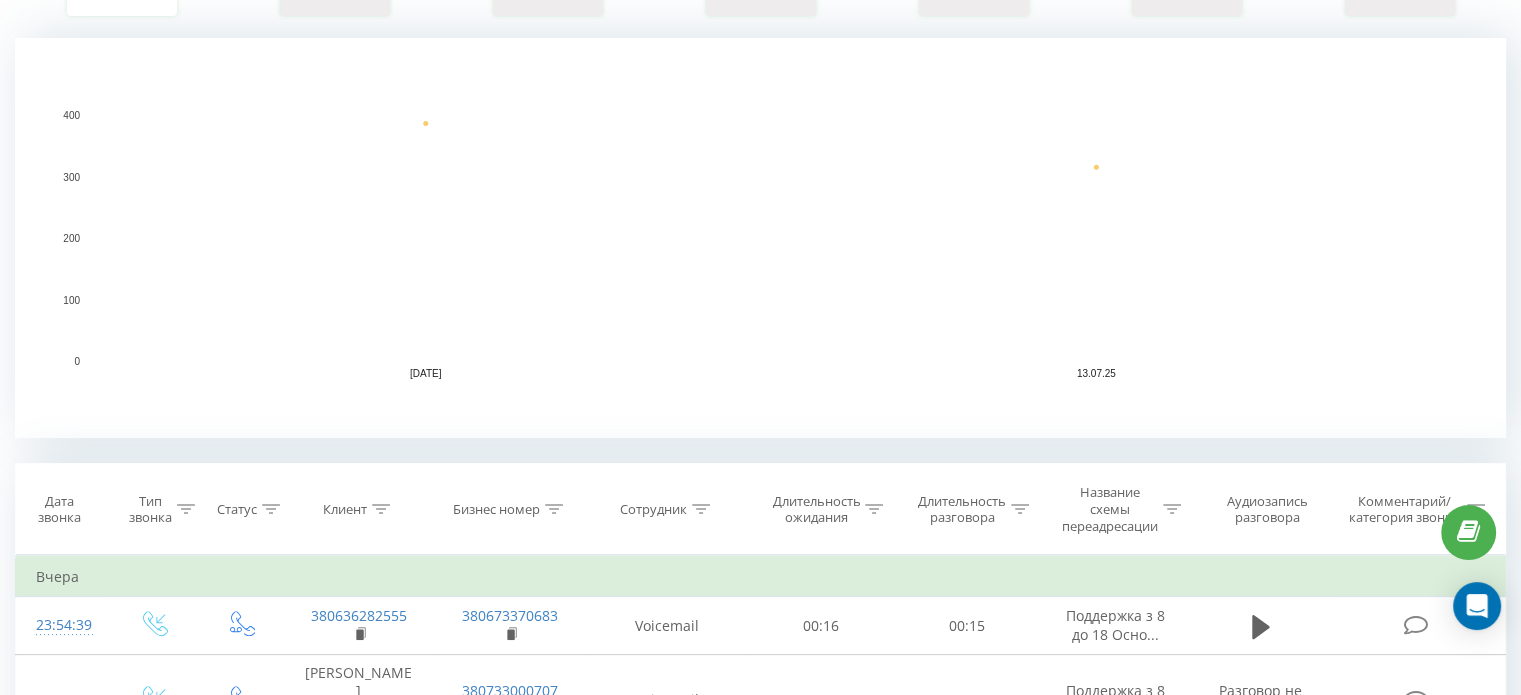 click on "Сотрудник" at bounding box center [667, 509] 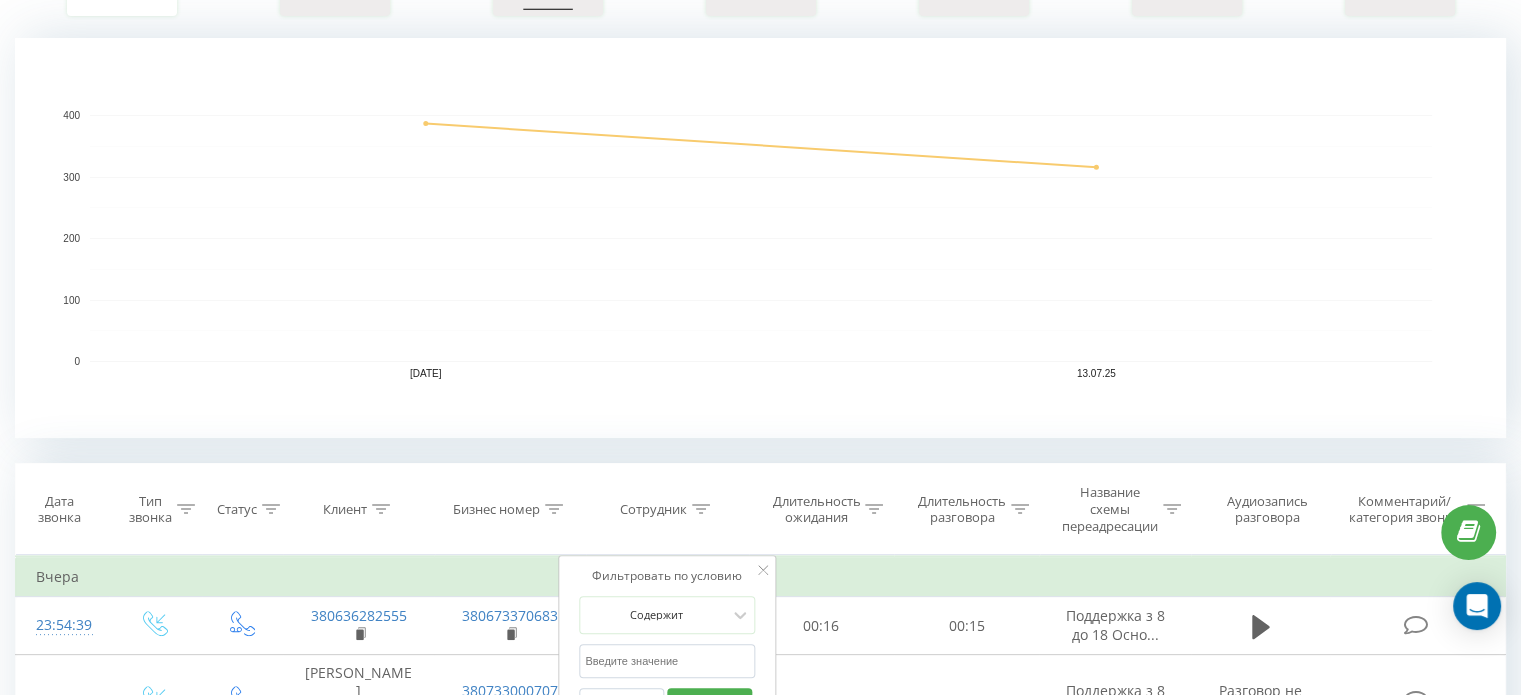 drag, startPoint x: 706, startPoint y: 514, endPoint x: 703, endPoint y: 524, distance: 10.440307 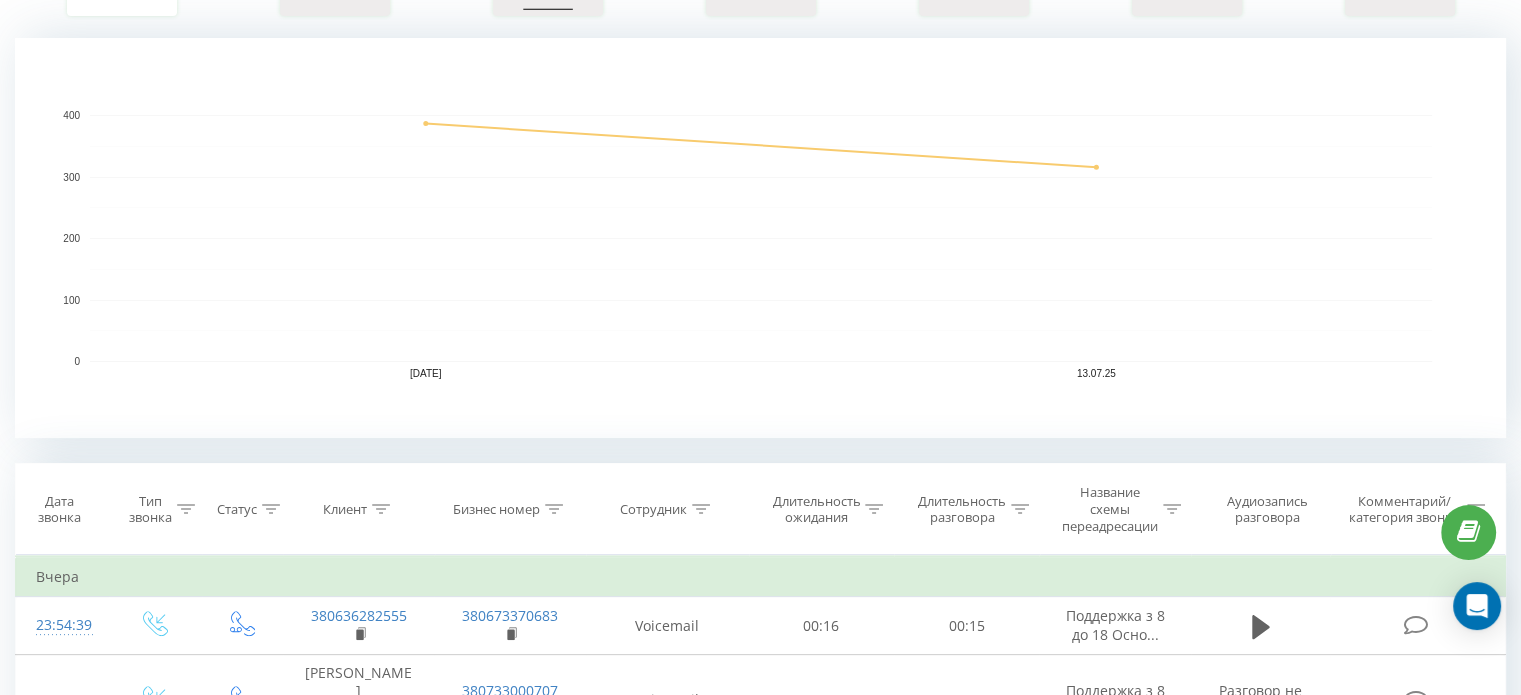 click at bounding box center (701, 509) 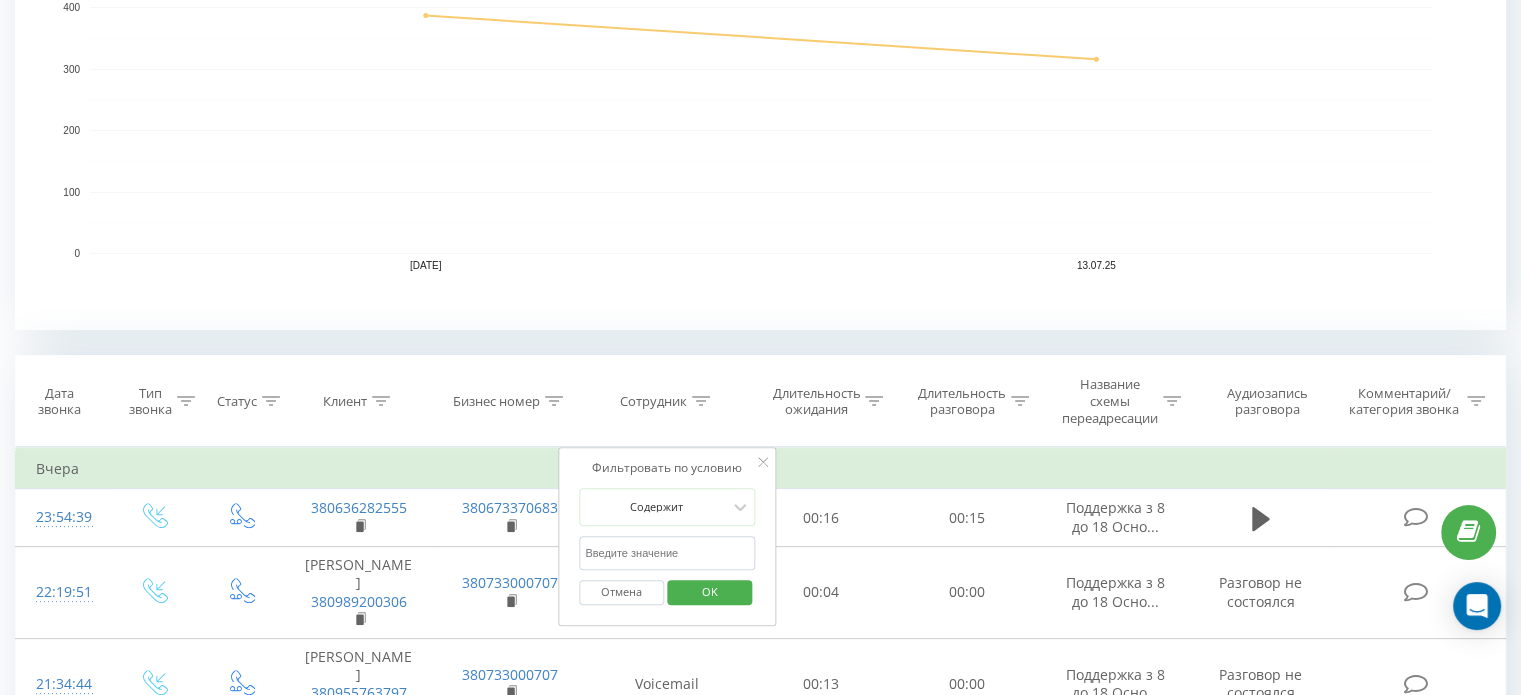 scroll, scrollTop: 600, scrollLeft: 0, axis: vertical 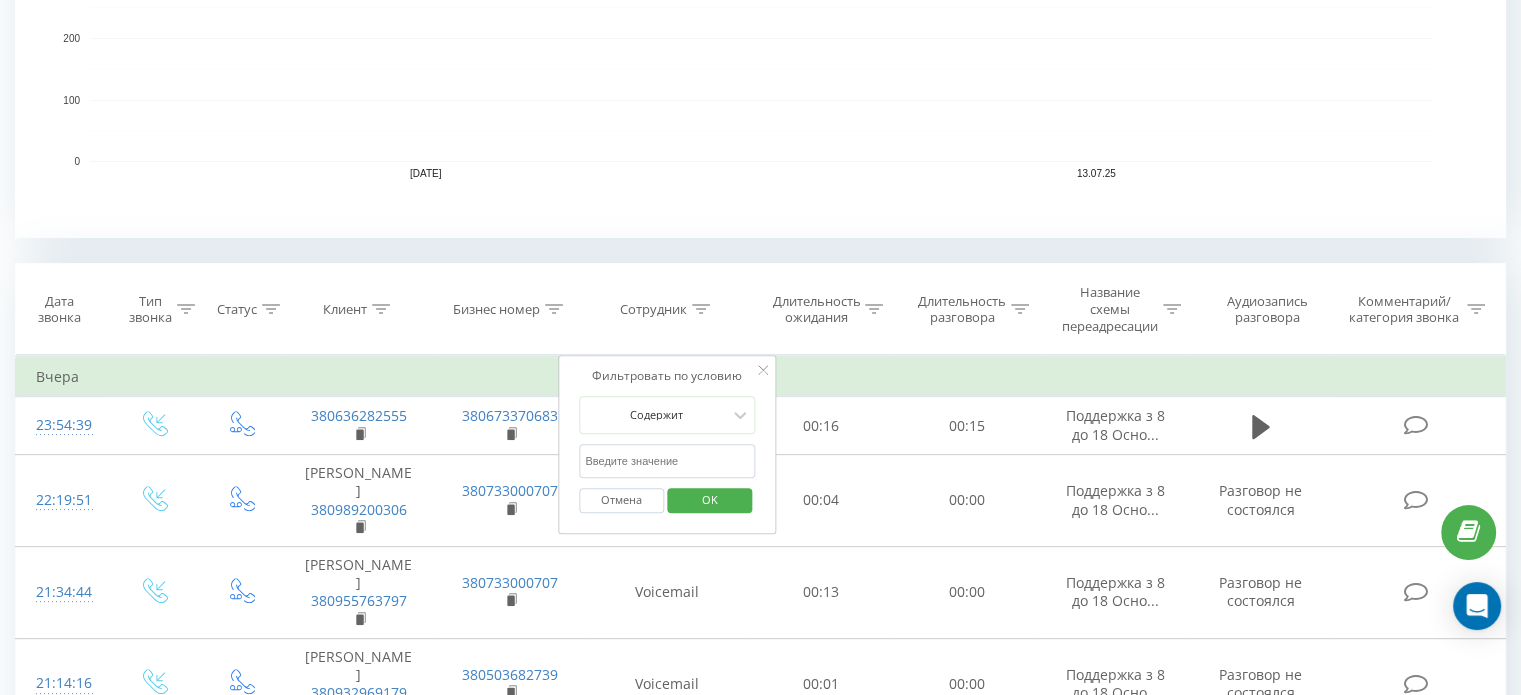 click at bounding box center (667, 461) 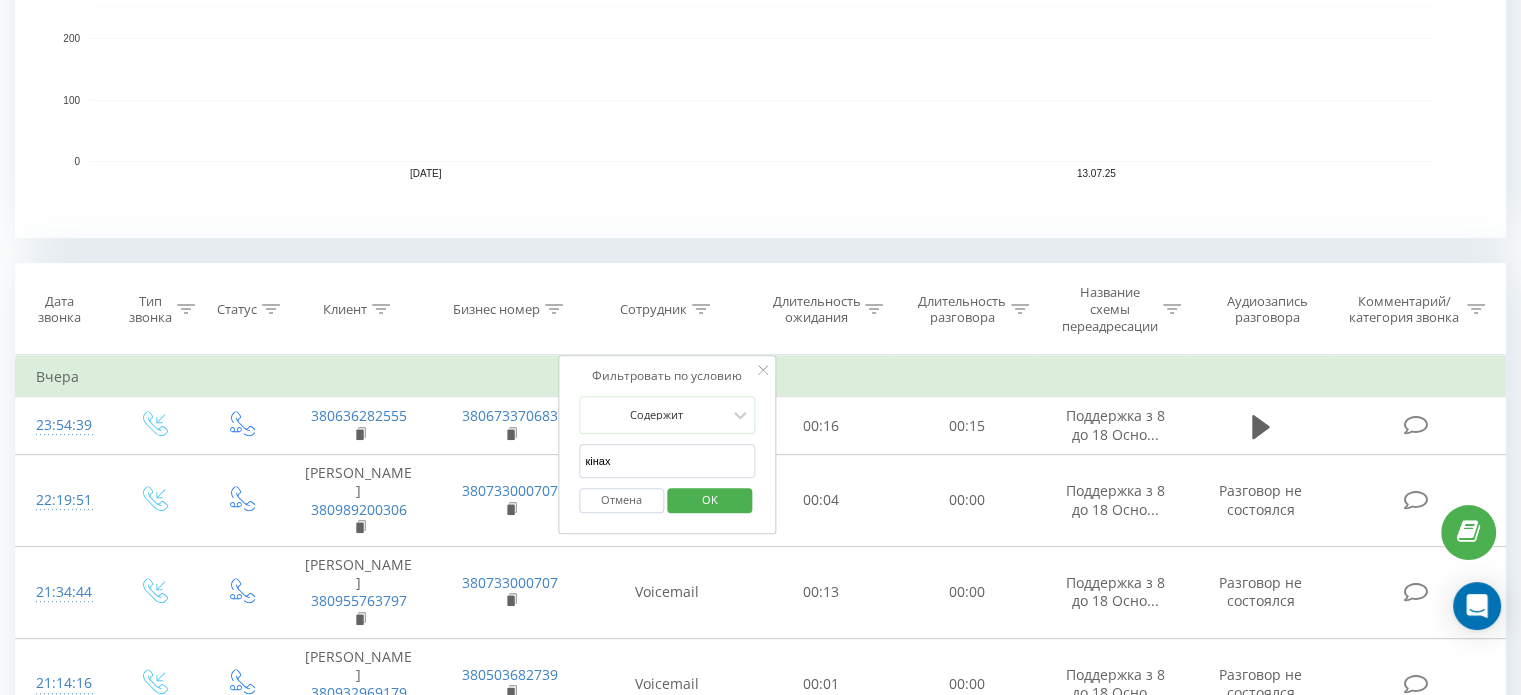 click on "OK" at bounding box center [709, 500] 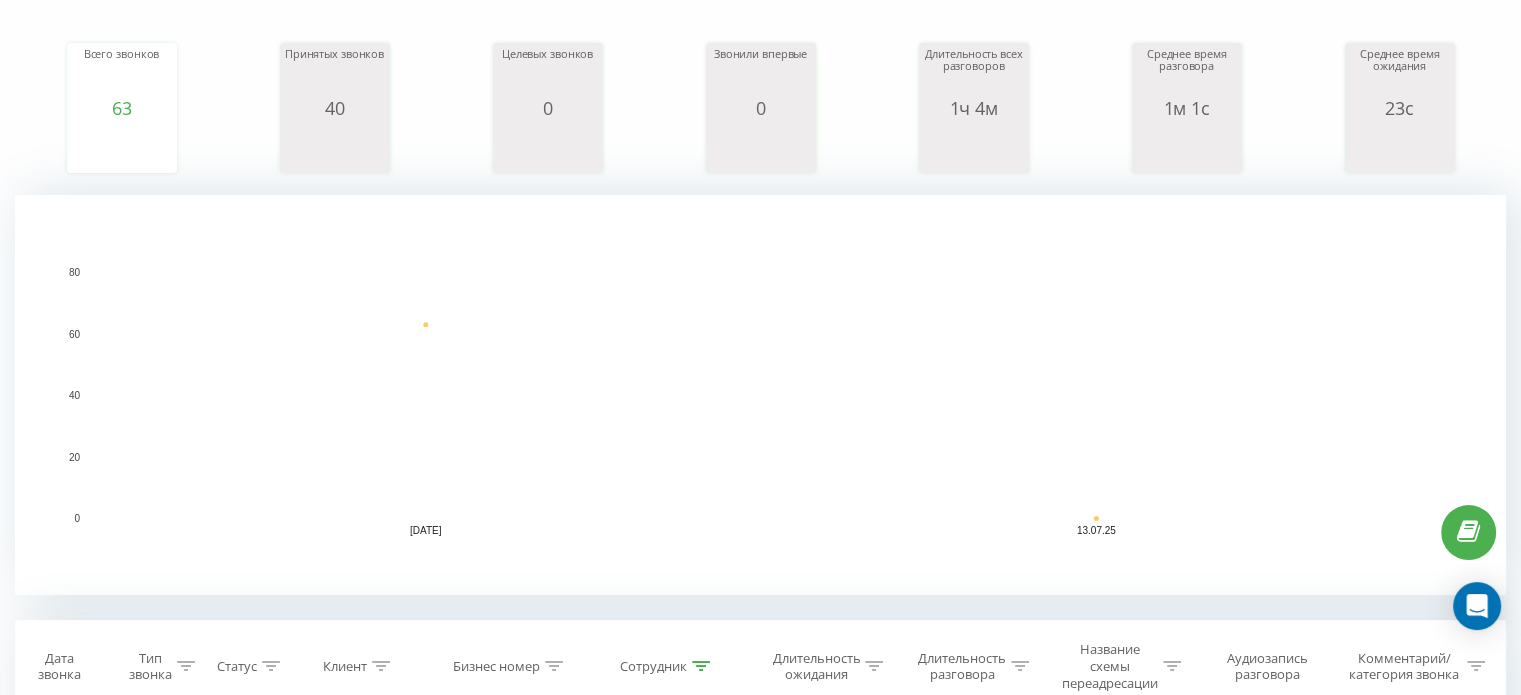 scroll, scrollTop: 600, scrollLeft: 0, axis: vertical 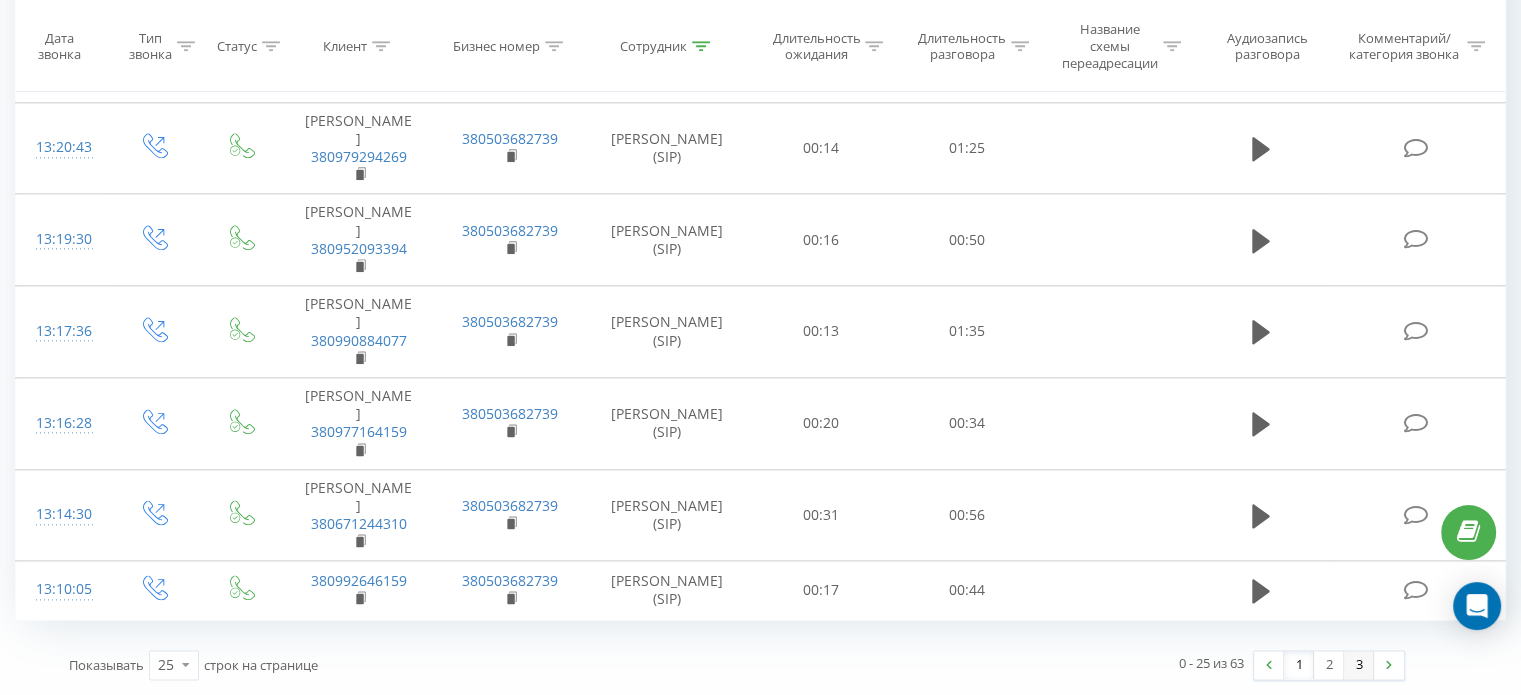 click on "3" at bounding box center [1359, 665] 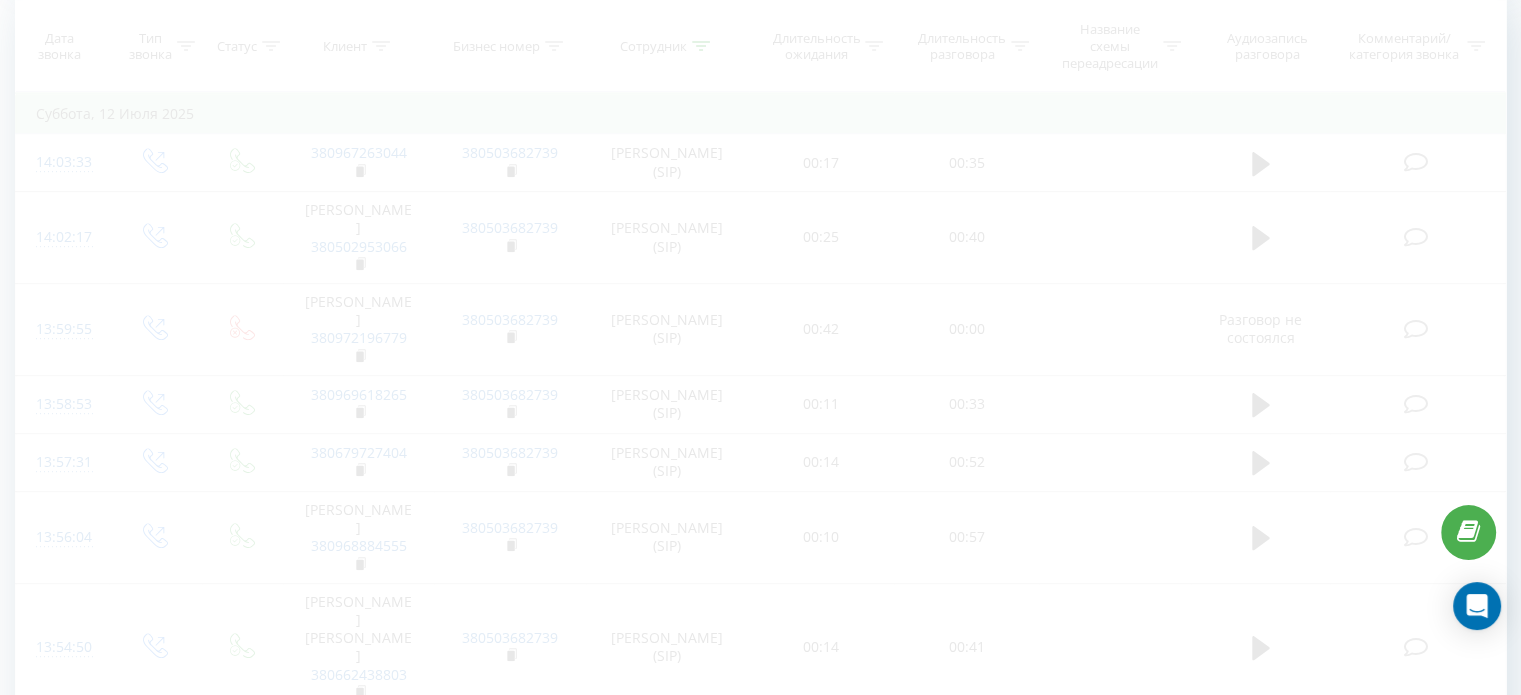 scroll, scrollTop: 812, scrollLeft: 0, axis: vertical 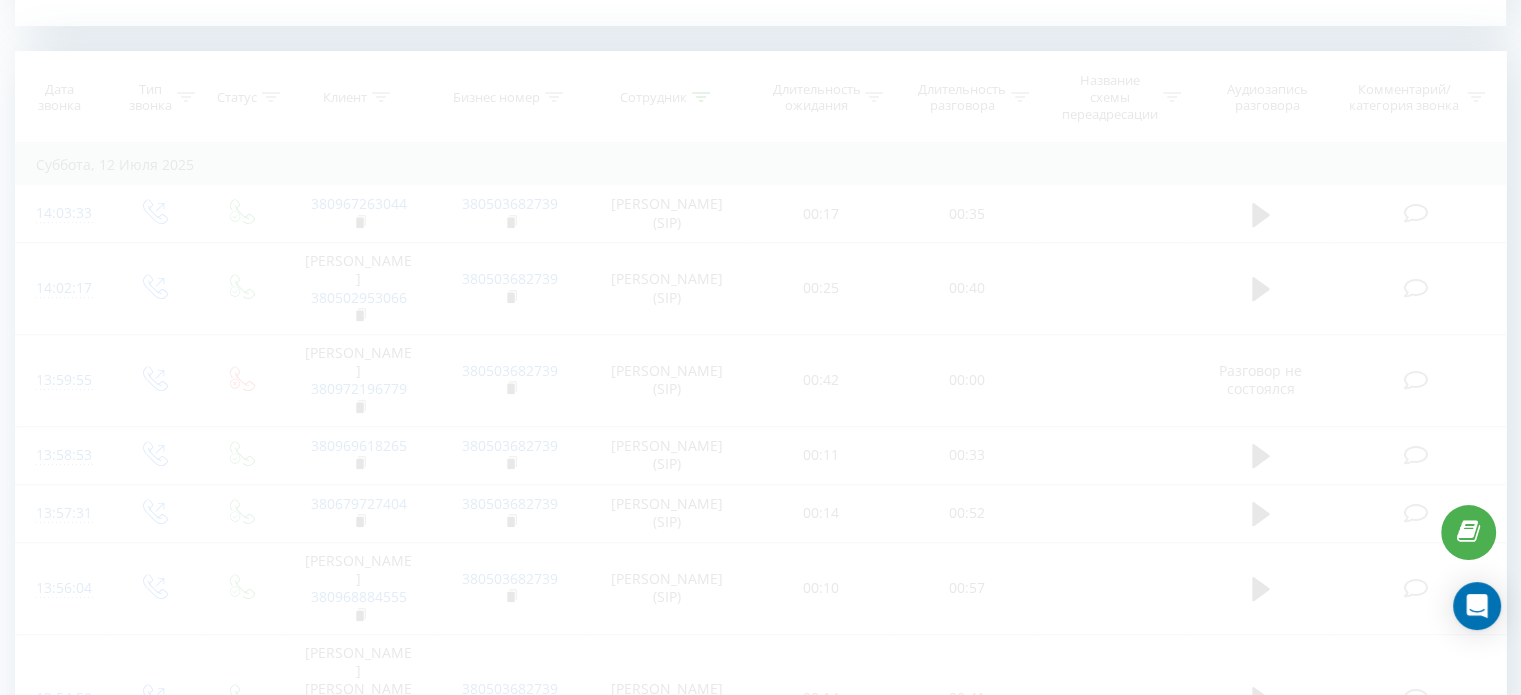 click at bounding box center [760, 1148] 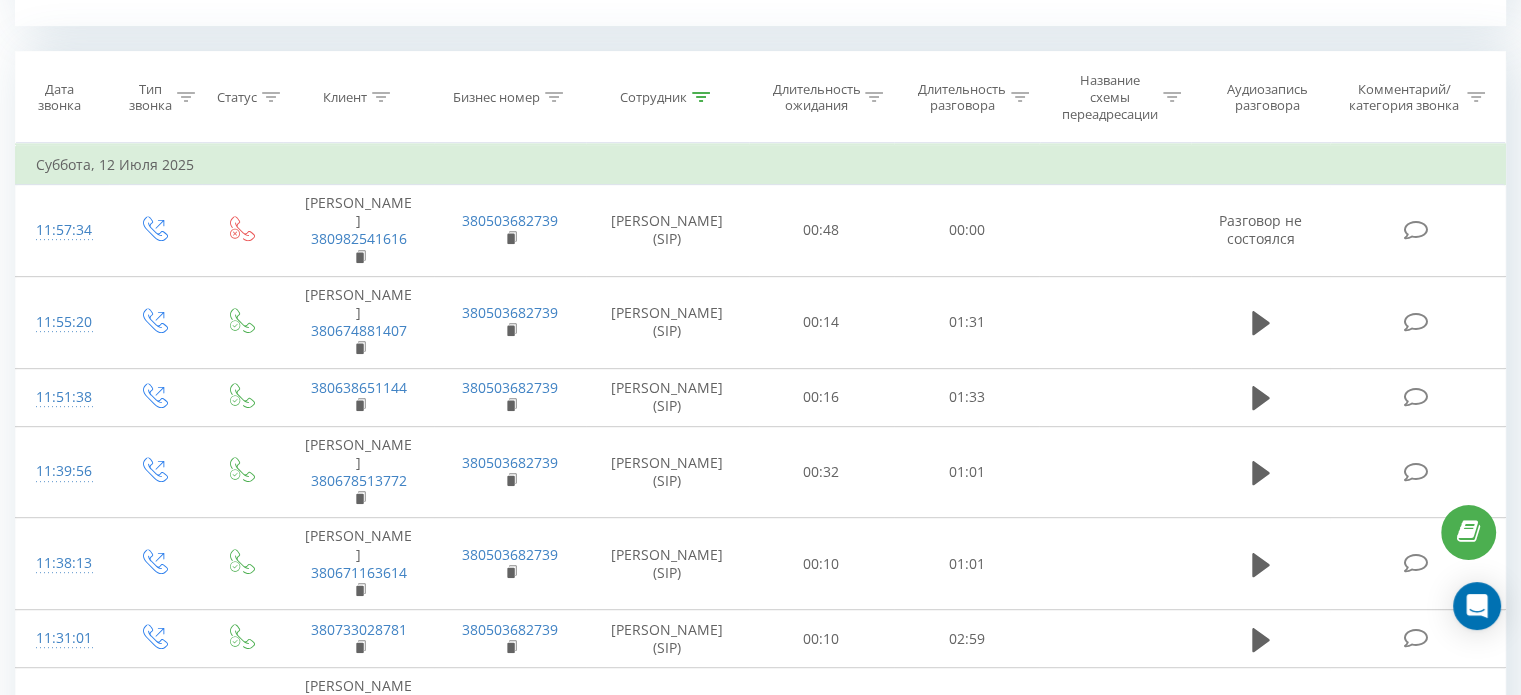 scroll, scrollTop: 1471, scrollLeft: 0, axis: vertical 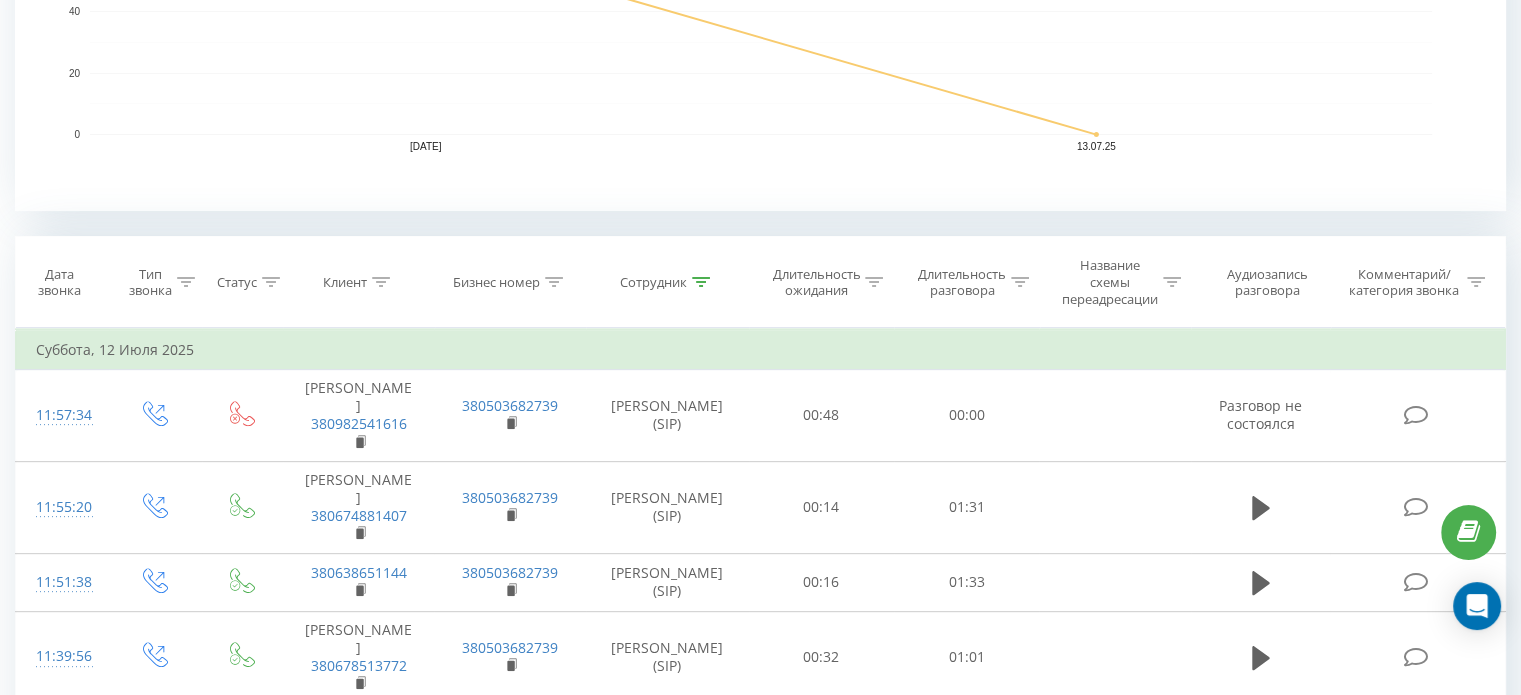 click 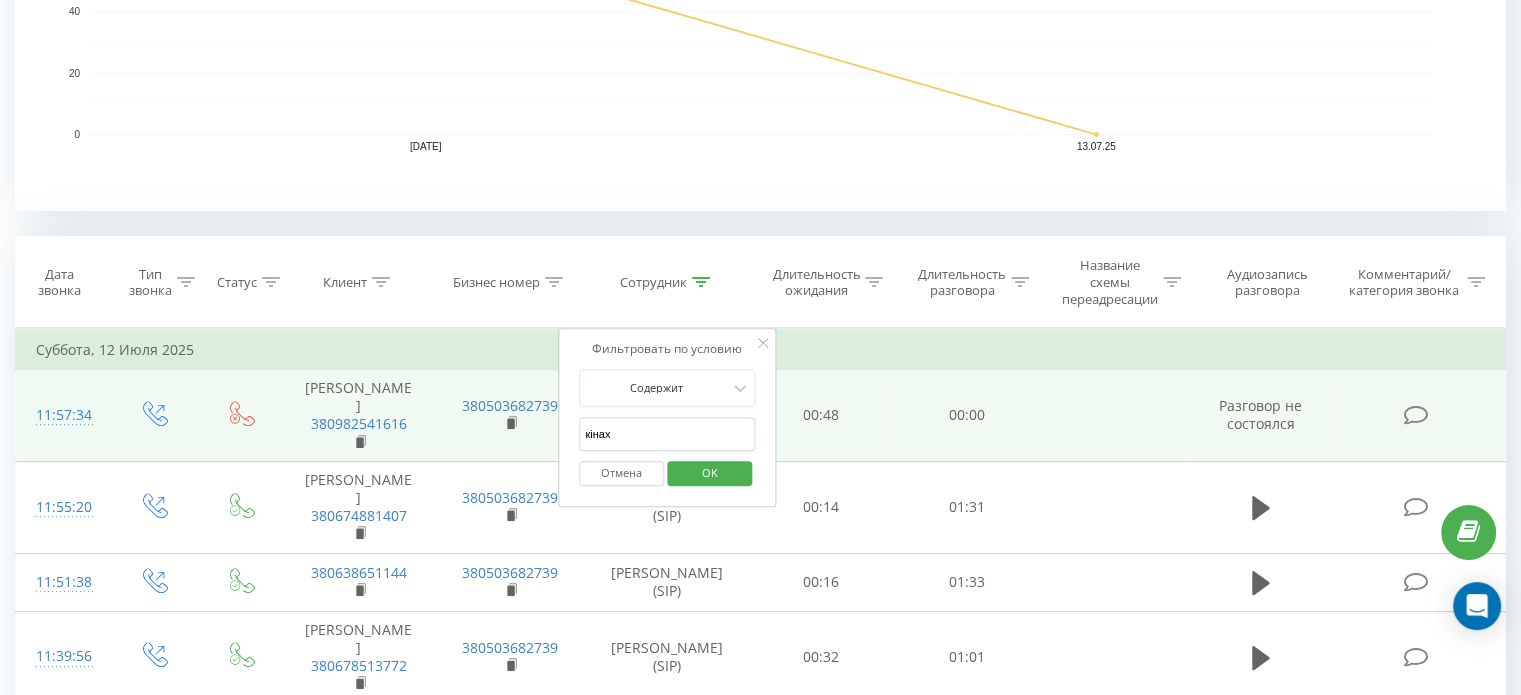 drag, startPoint x: 600, startPoint y: 447, endPoint x: 443, endPoint y: 451, distance: 157.05095 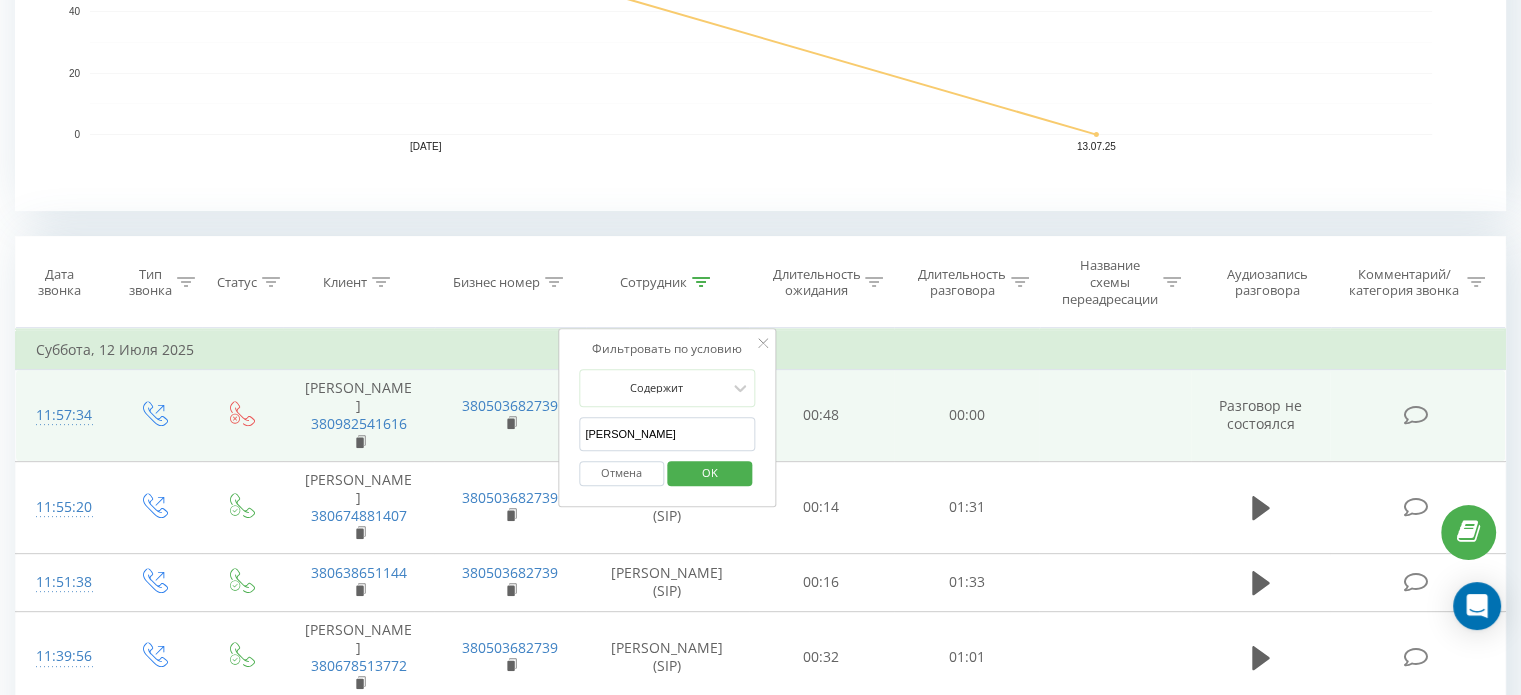 click on "OK" at bounding box center [709, 473] 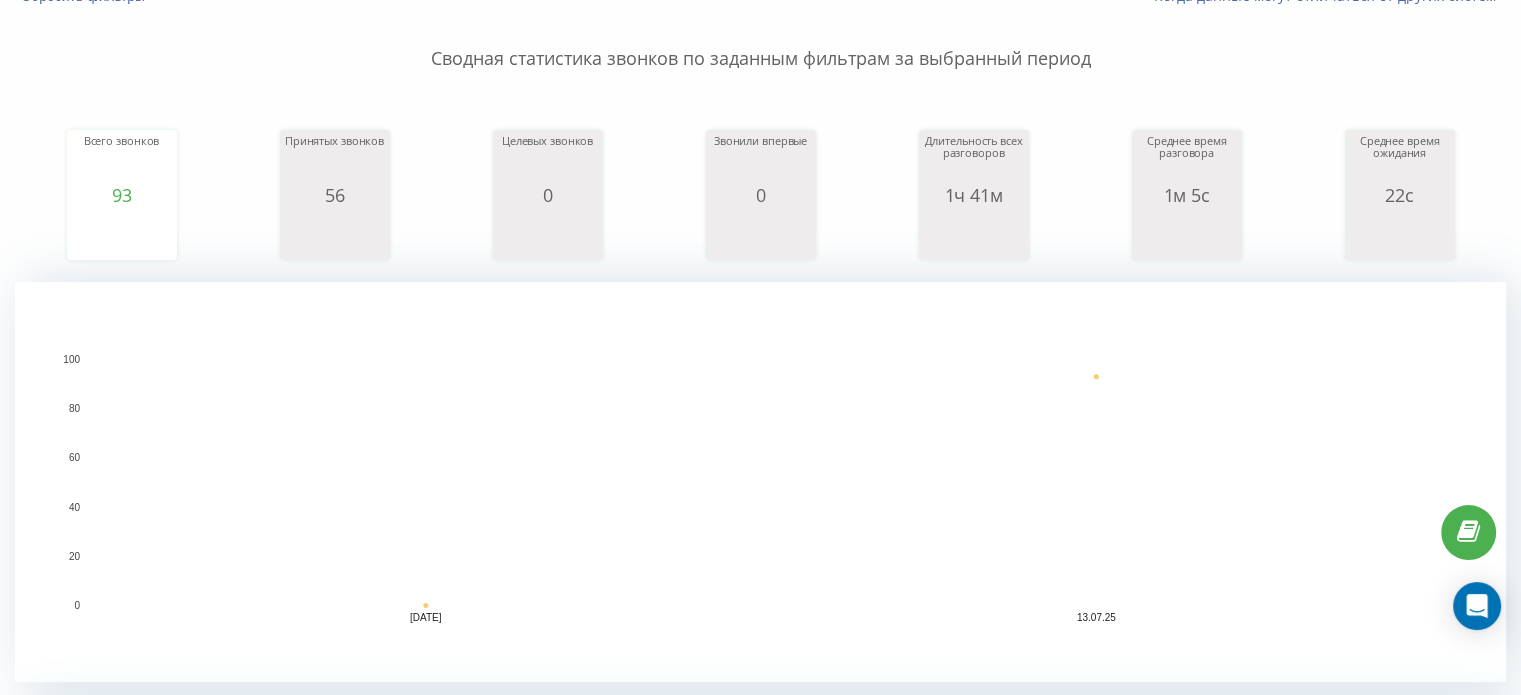 scroll, scrollTop: 0, scrollLeft: 0, axis: both 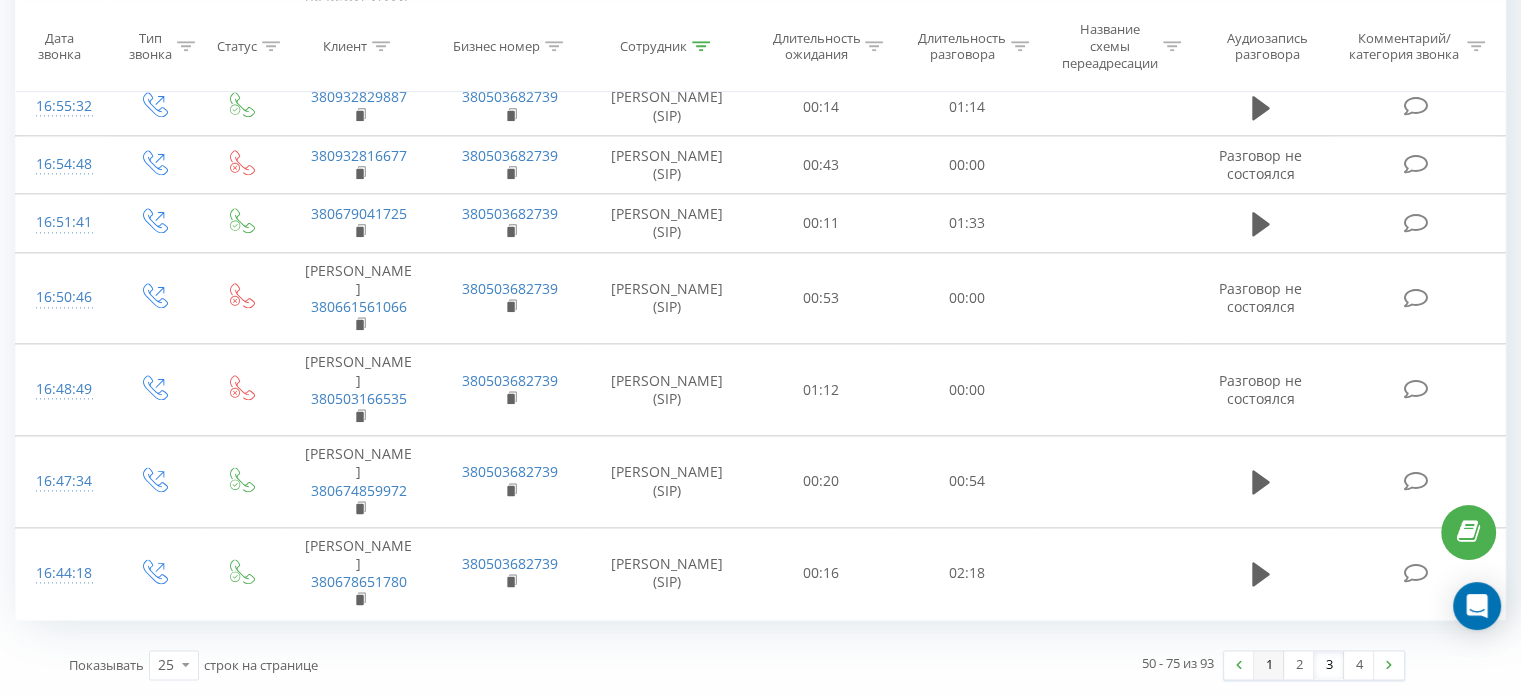 click on "1" at bounding box center (1269, 665) 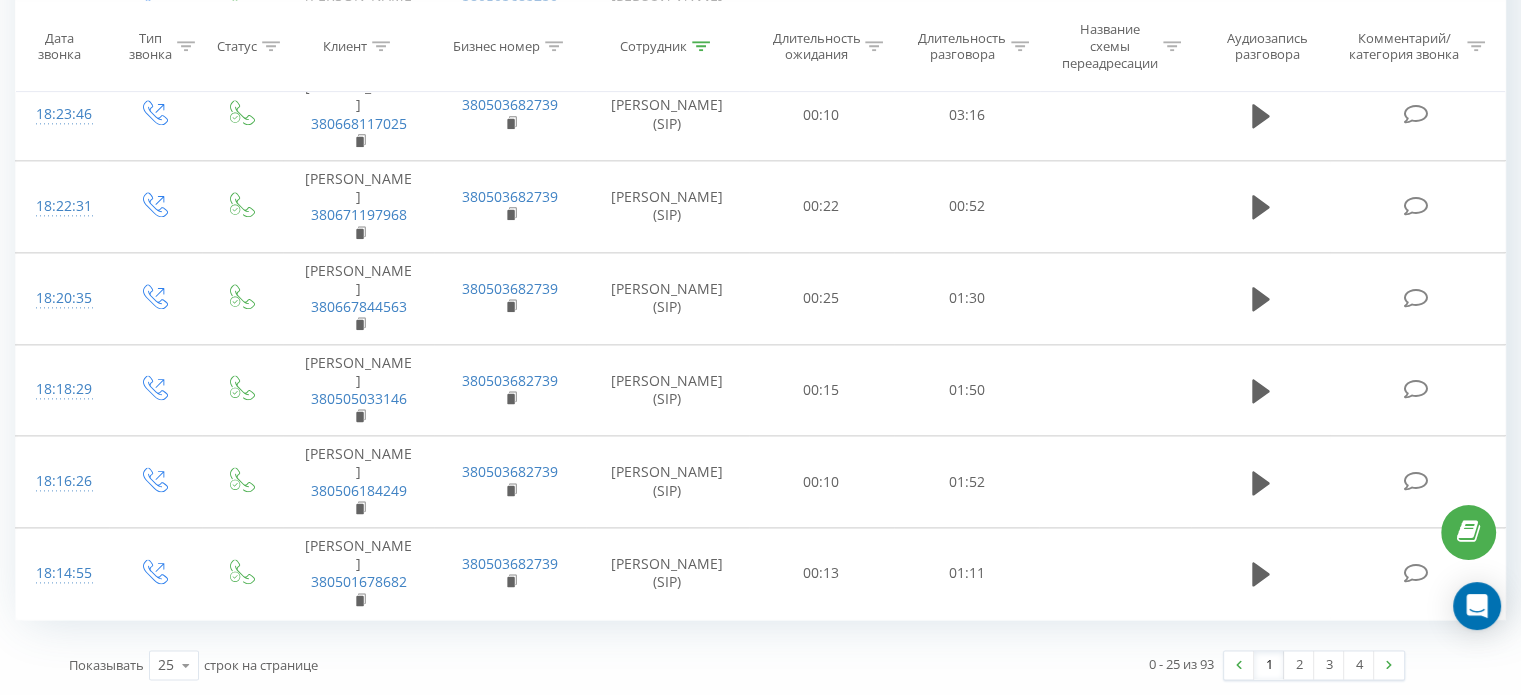 scroll, scrollTop: 2684, scrollLeft: 0, axis: vertical 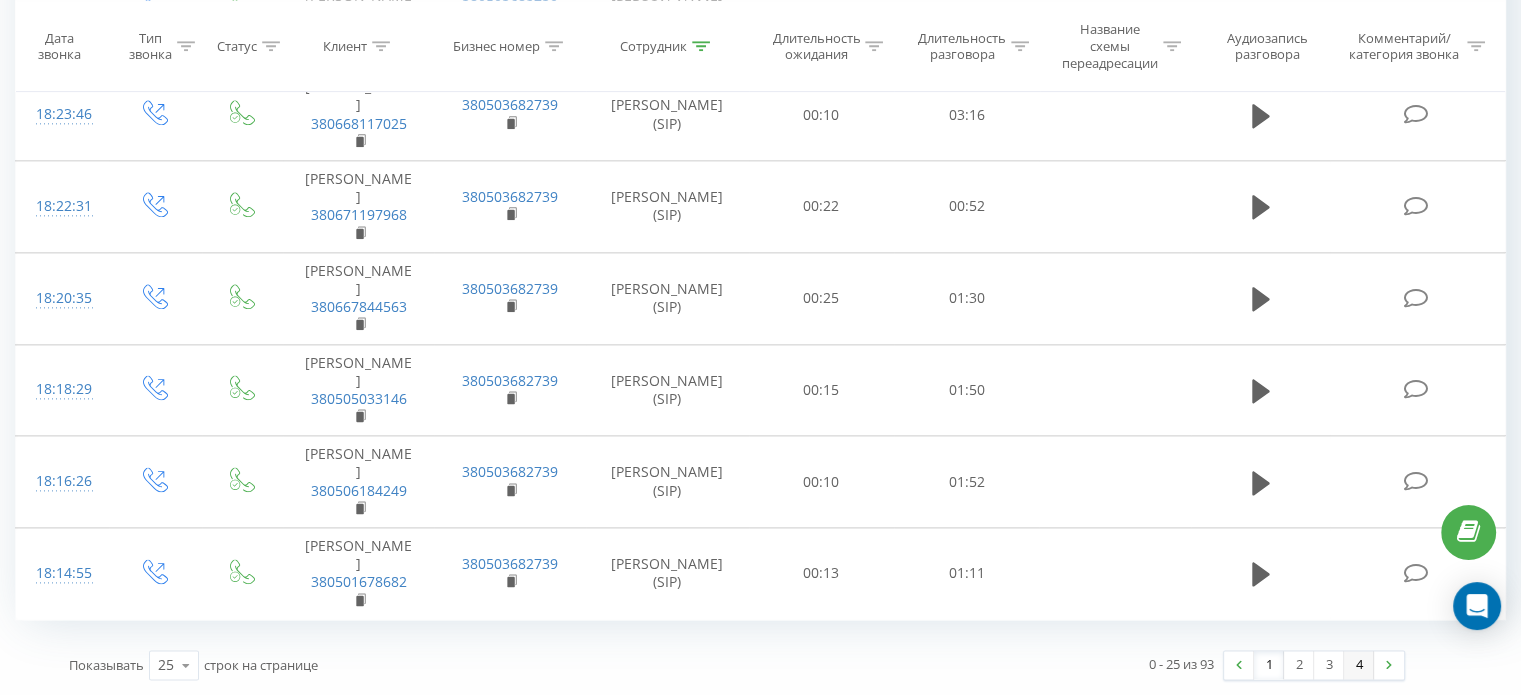 click on "4" at bounding box center (1359, 665) 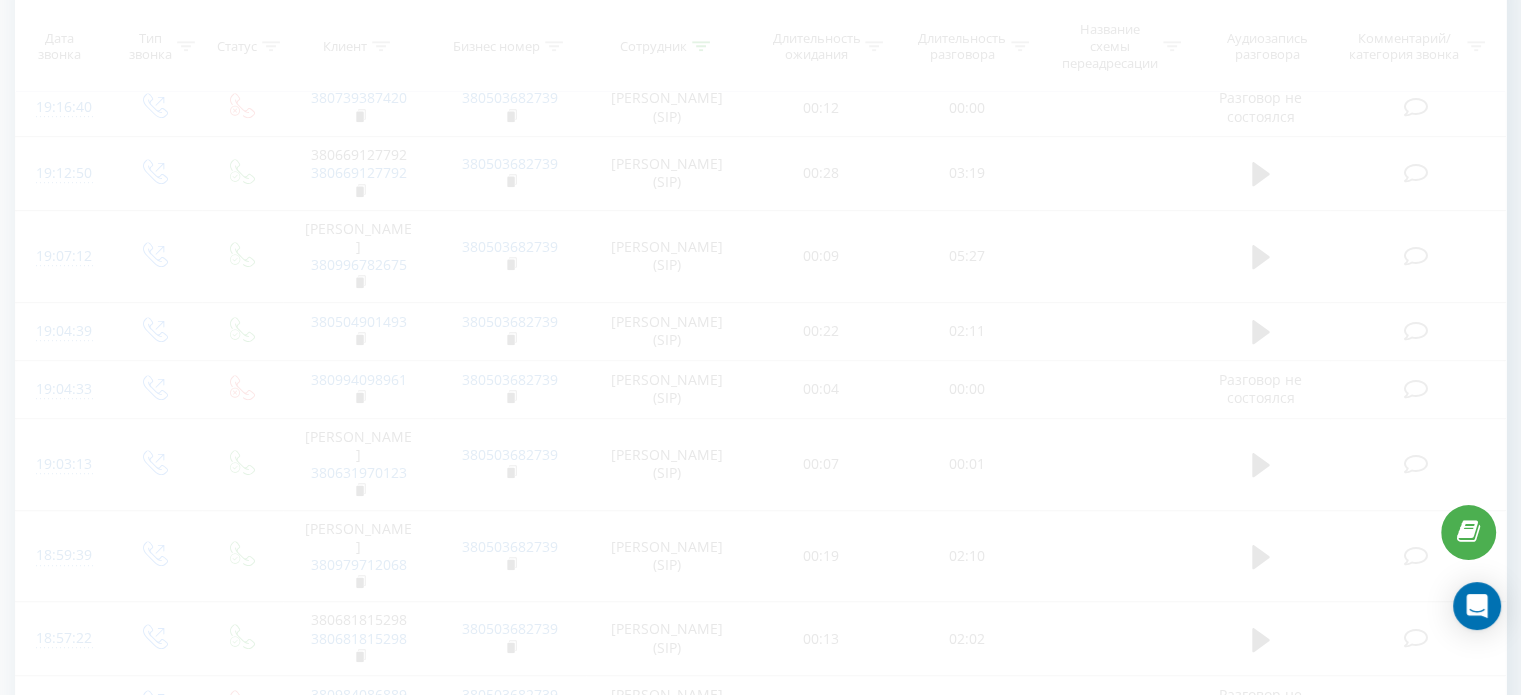 scroll, scrollTop: 812, scrollLeft: 0, axis: vertical 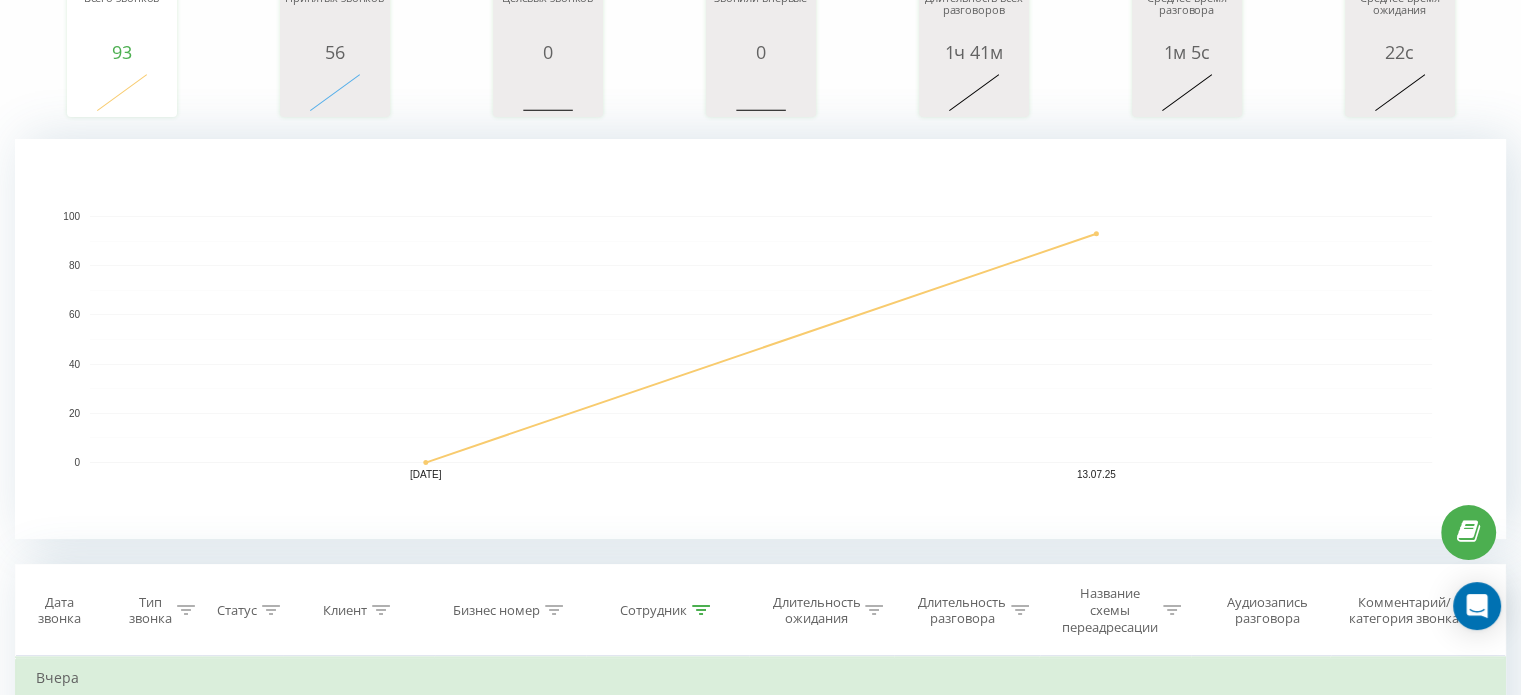 click 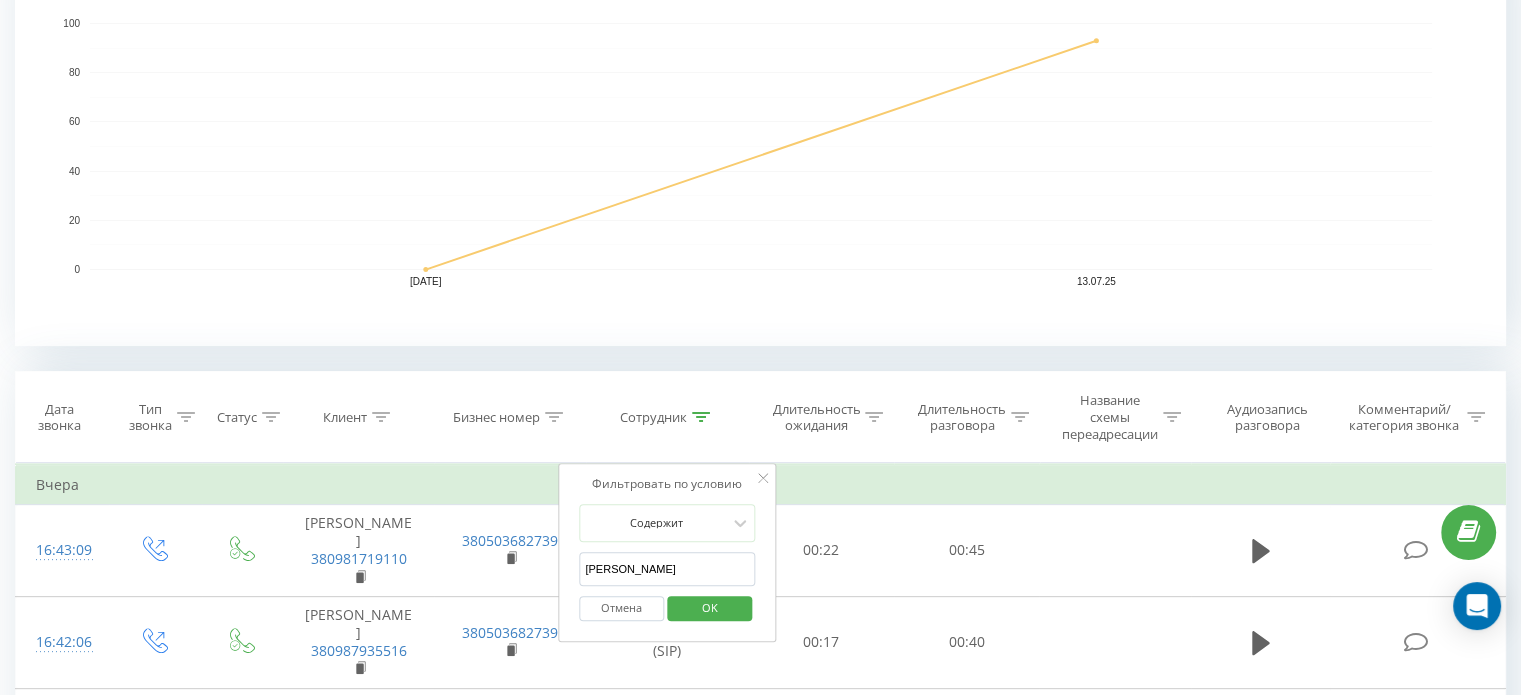 scroll, scrollTop: 599, scrollLeft: 0, axis: vertical 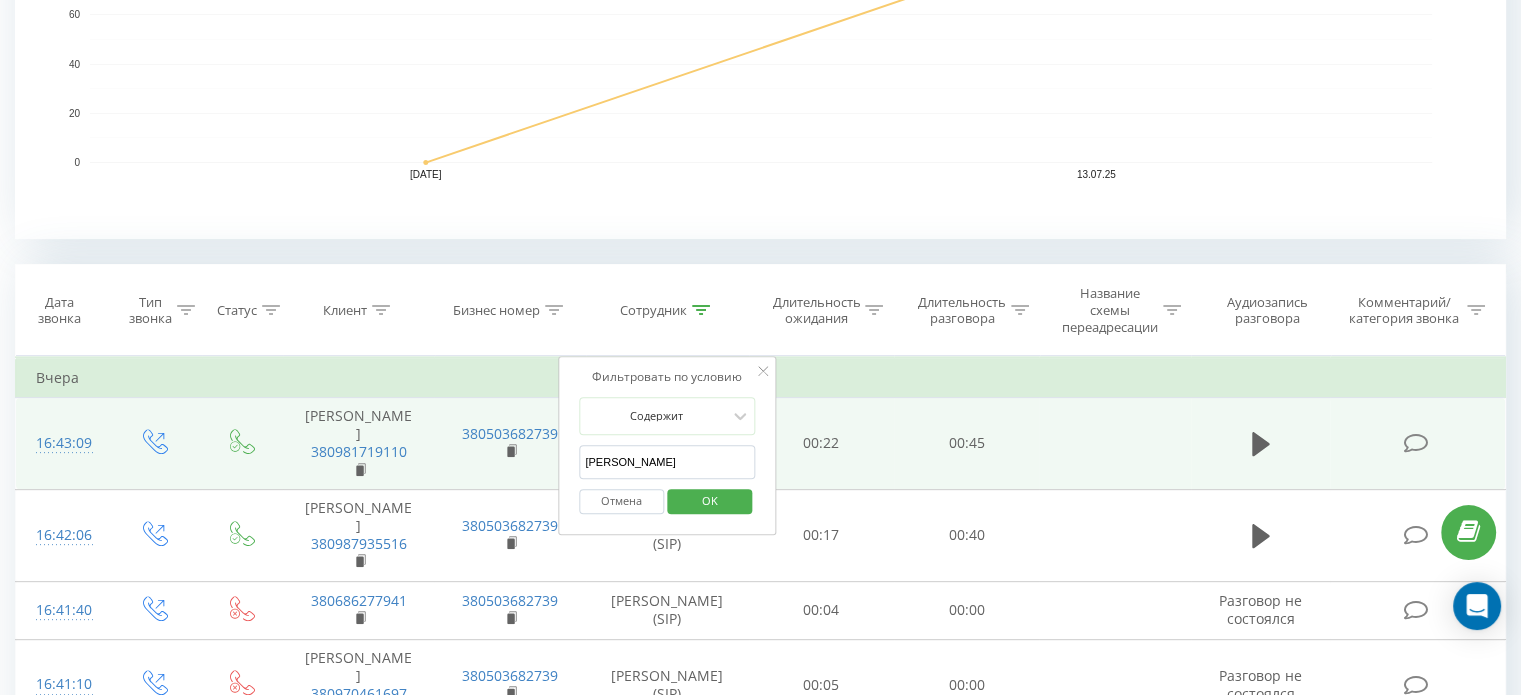 drag, startPoint x: 630, startPoint y: 460, endPoint x: 496, endPoint y: 464, distance: 134.0597 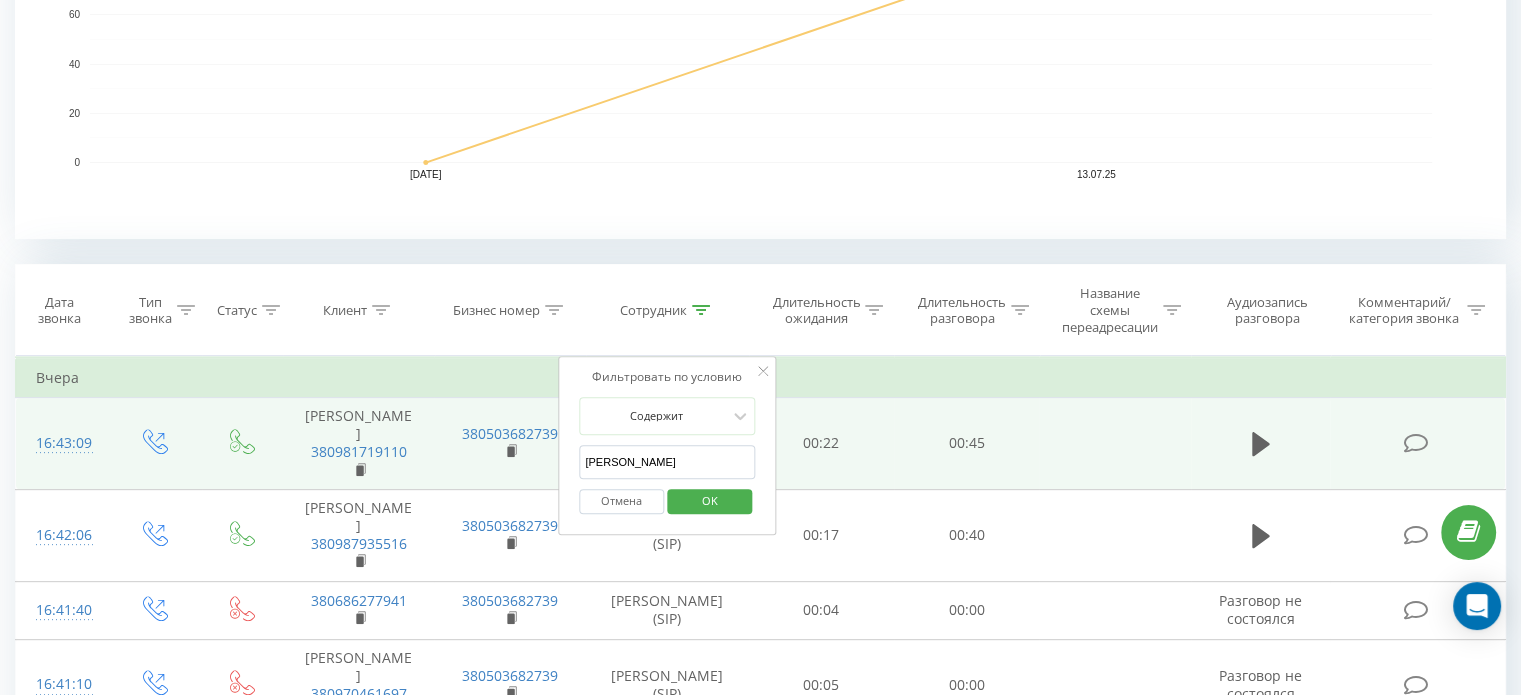 drag, startPoint x: 660, startPoint y: 459, endPoint x: 418, endPoint y: 460, distance: 242.00206 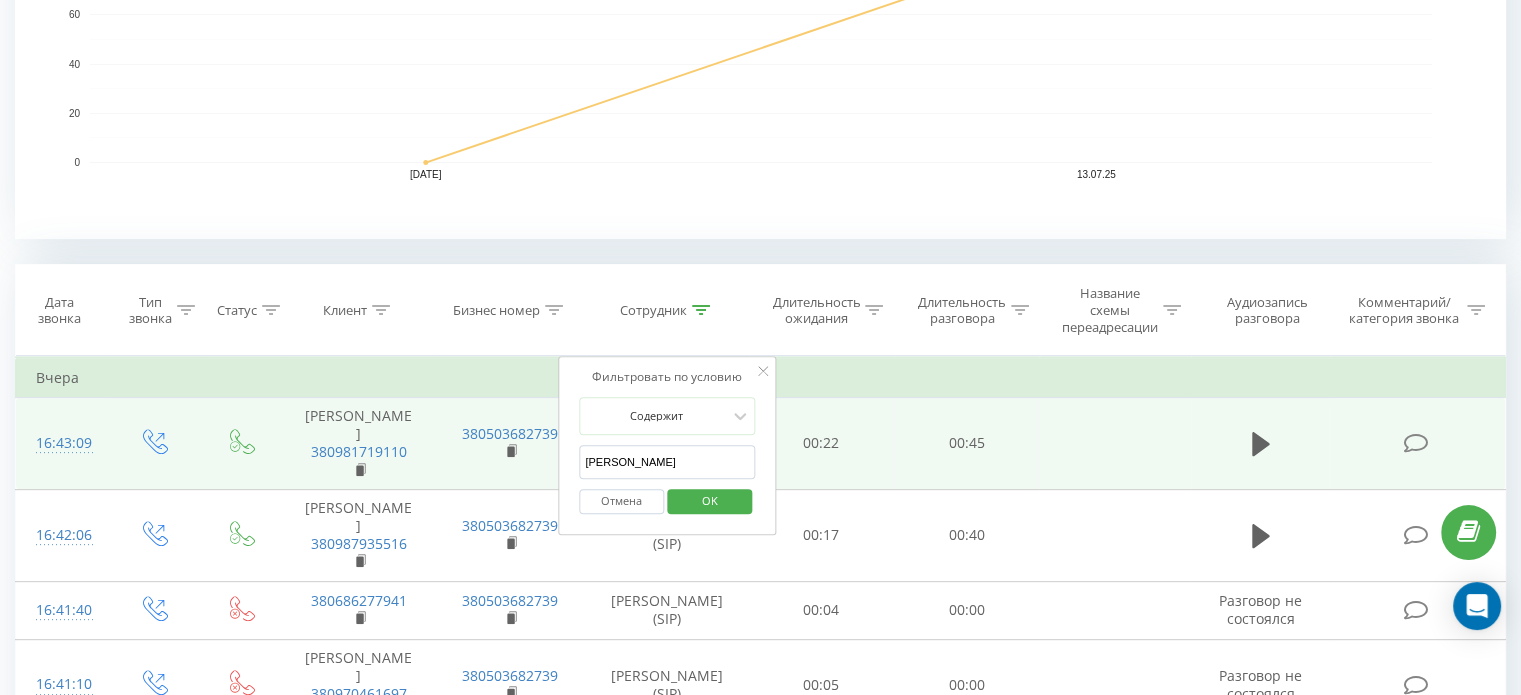 type on "якимів" 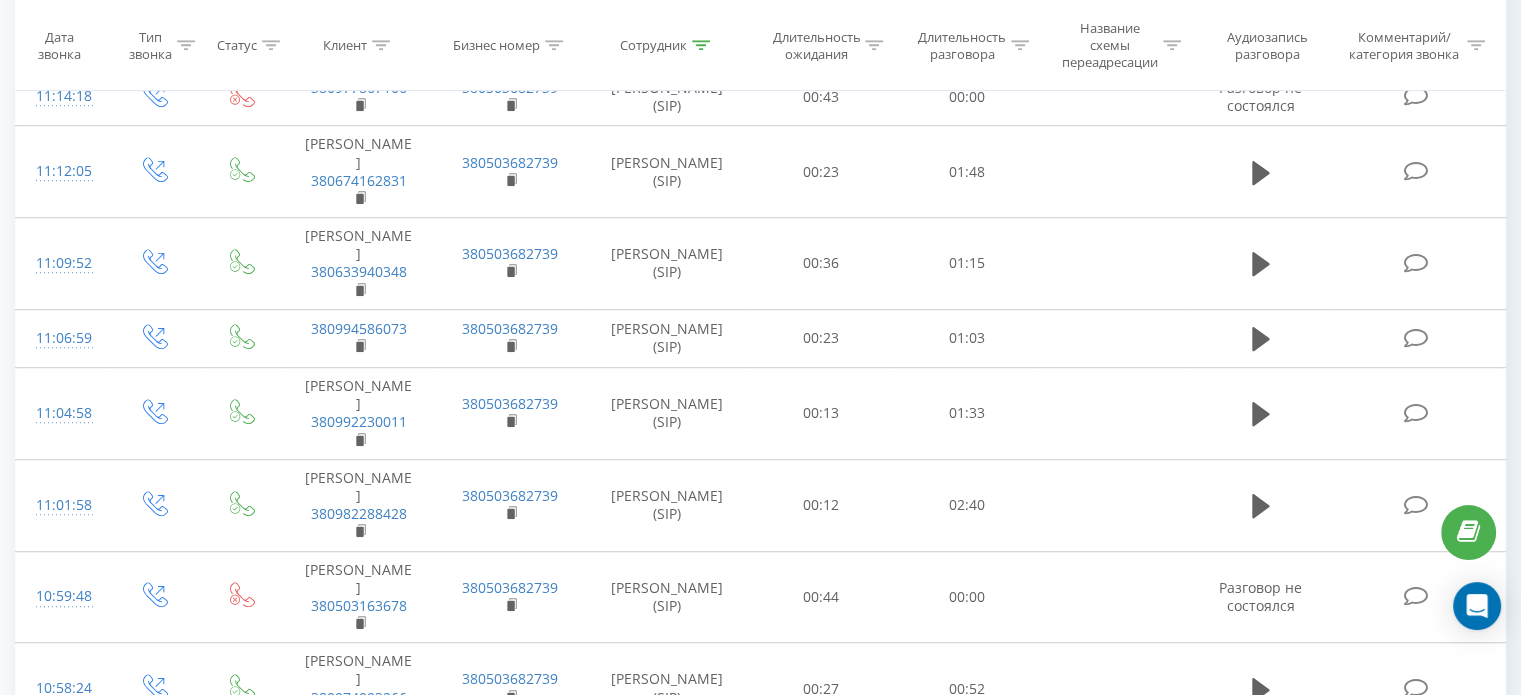 scroll, scrollTop: 2439, scrollLeft: 0, axis: vertical 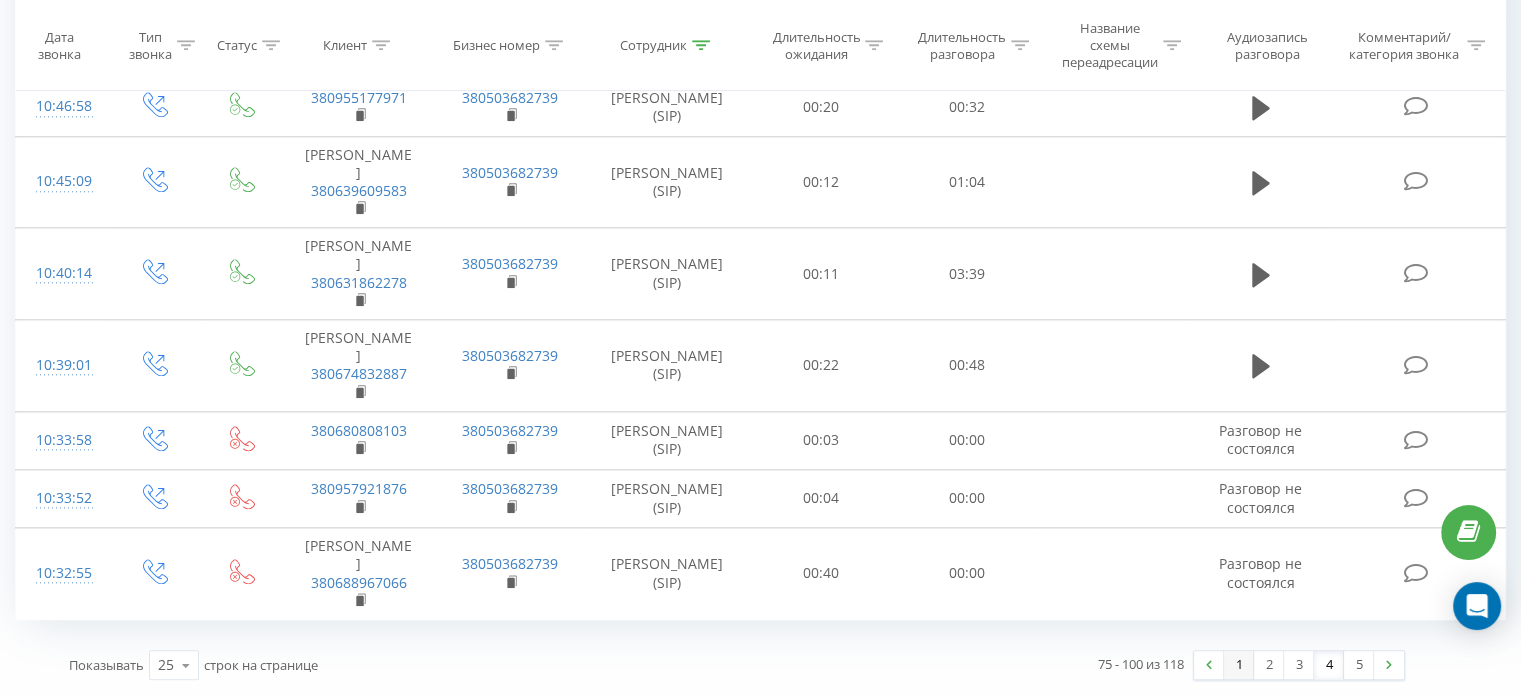 click on "1" at bounding box center (1239, 665) 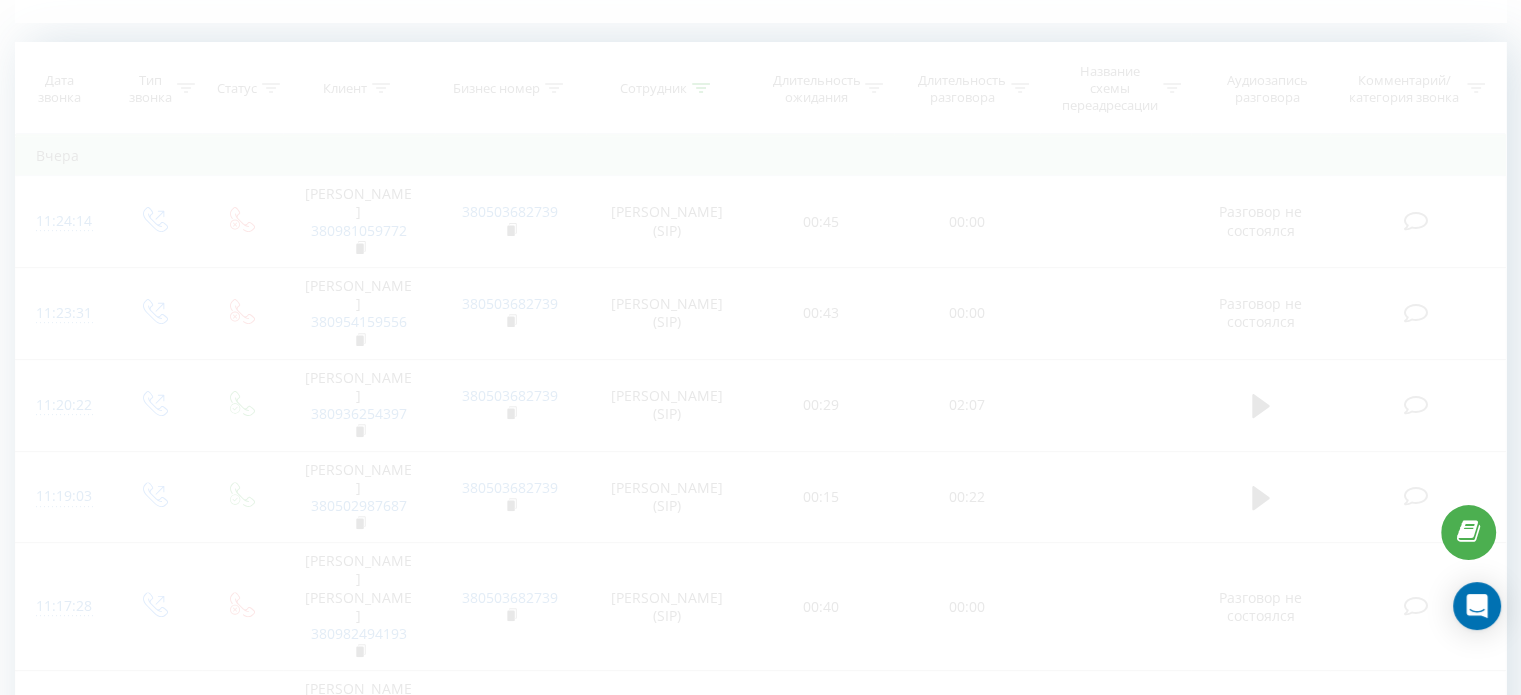 scroll, scrollTop: 532, scrollLeft: 0, axis: vertical 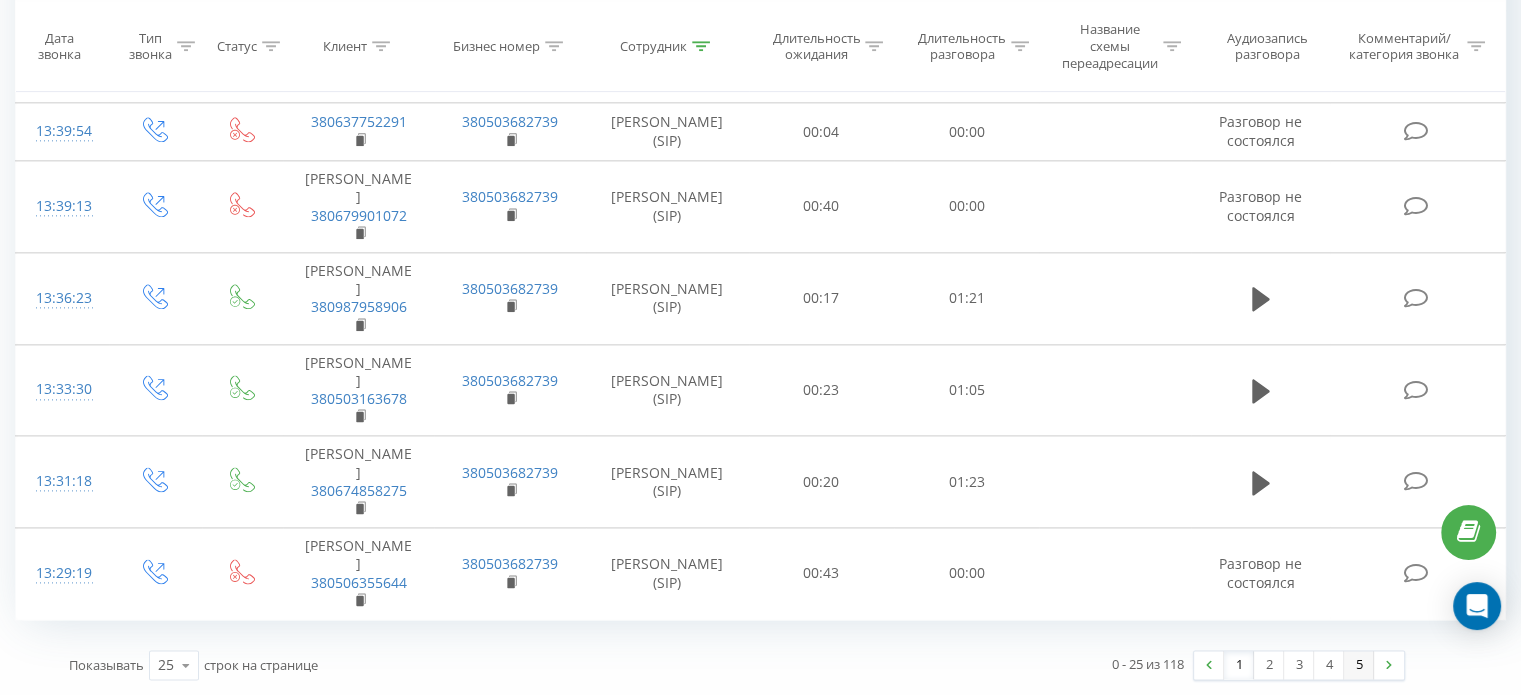 click on "5" at bounding box center [1359, 665] 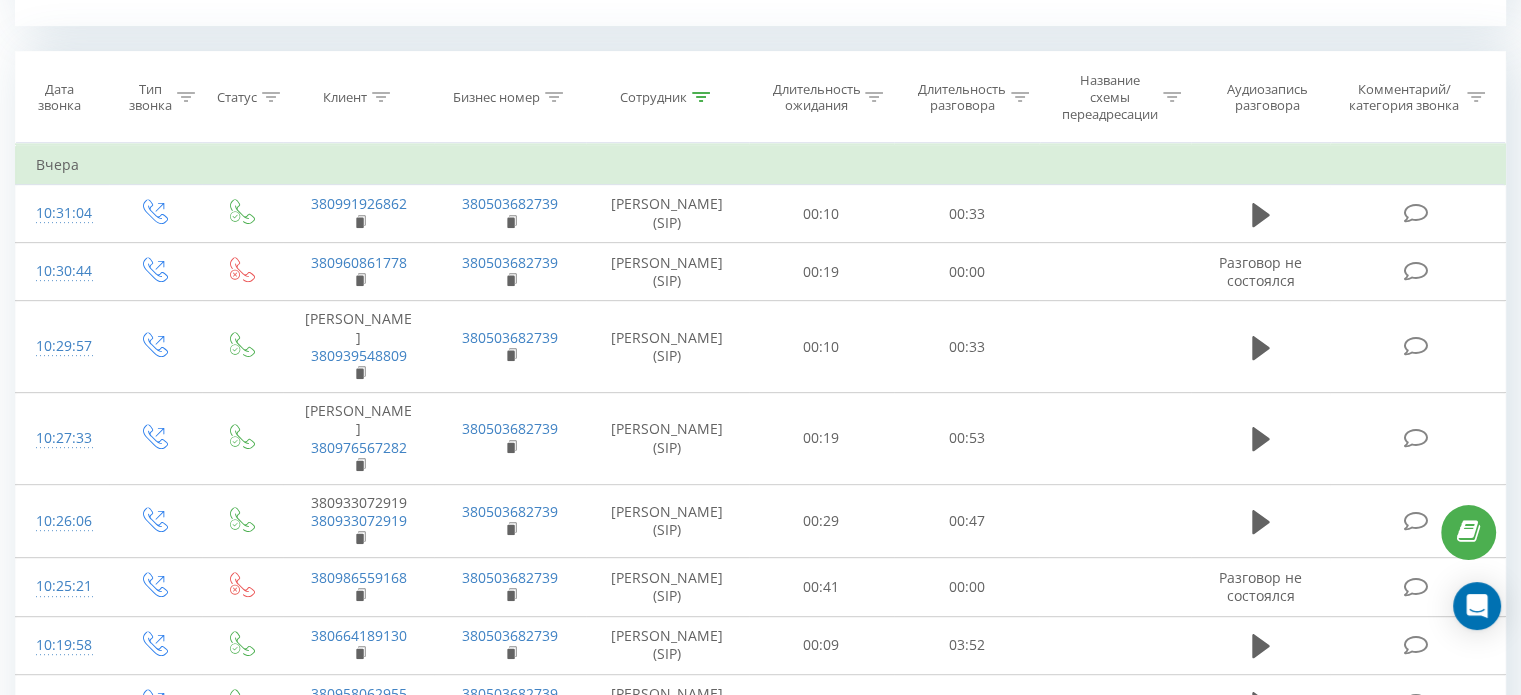 scroll, scrollTop: 1969, scrollLeft: 0, axis: vertical 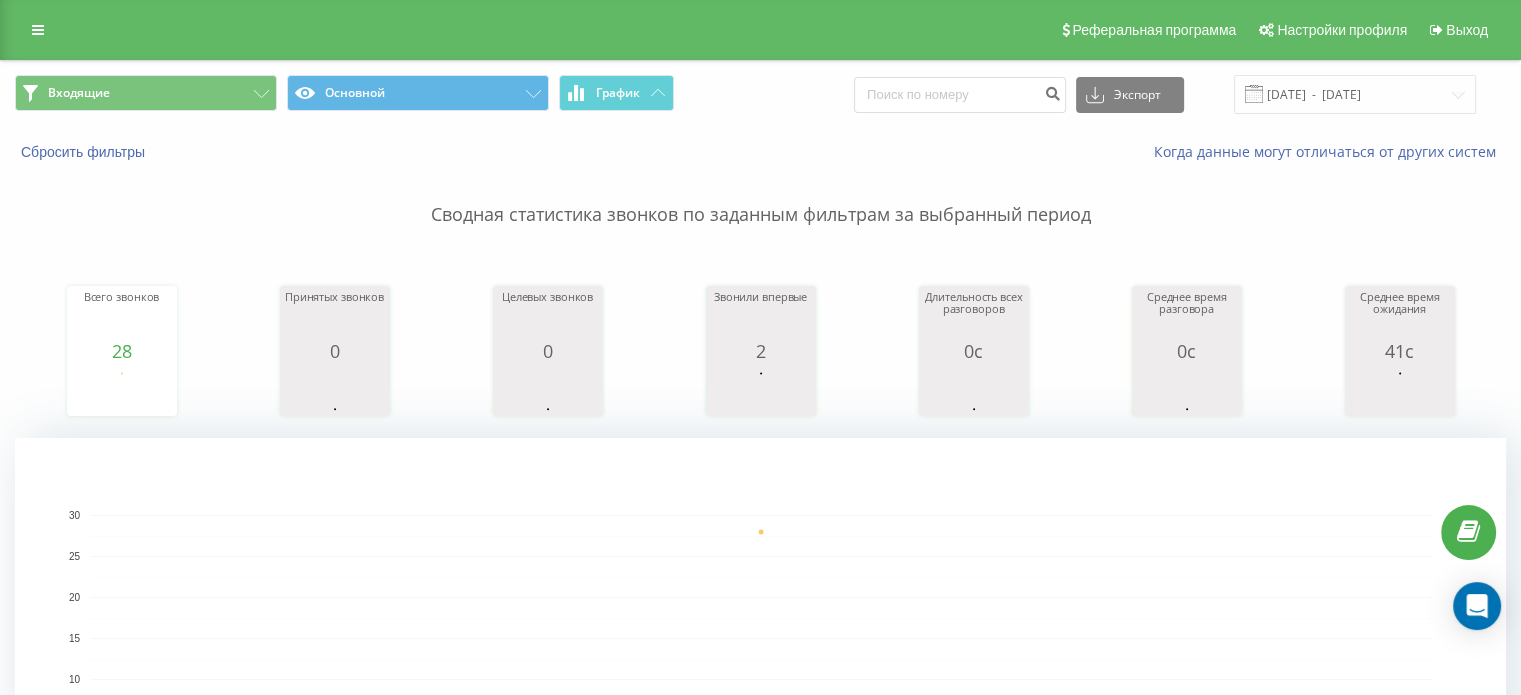 click on "Сводная статистика звонков по заданным фильтрам за выбранный период" at bounding box center [760, 195] 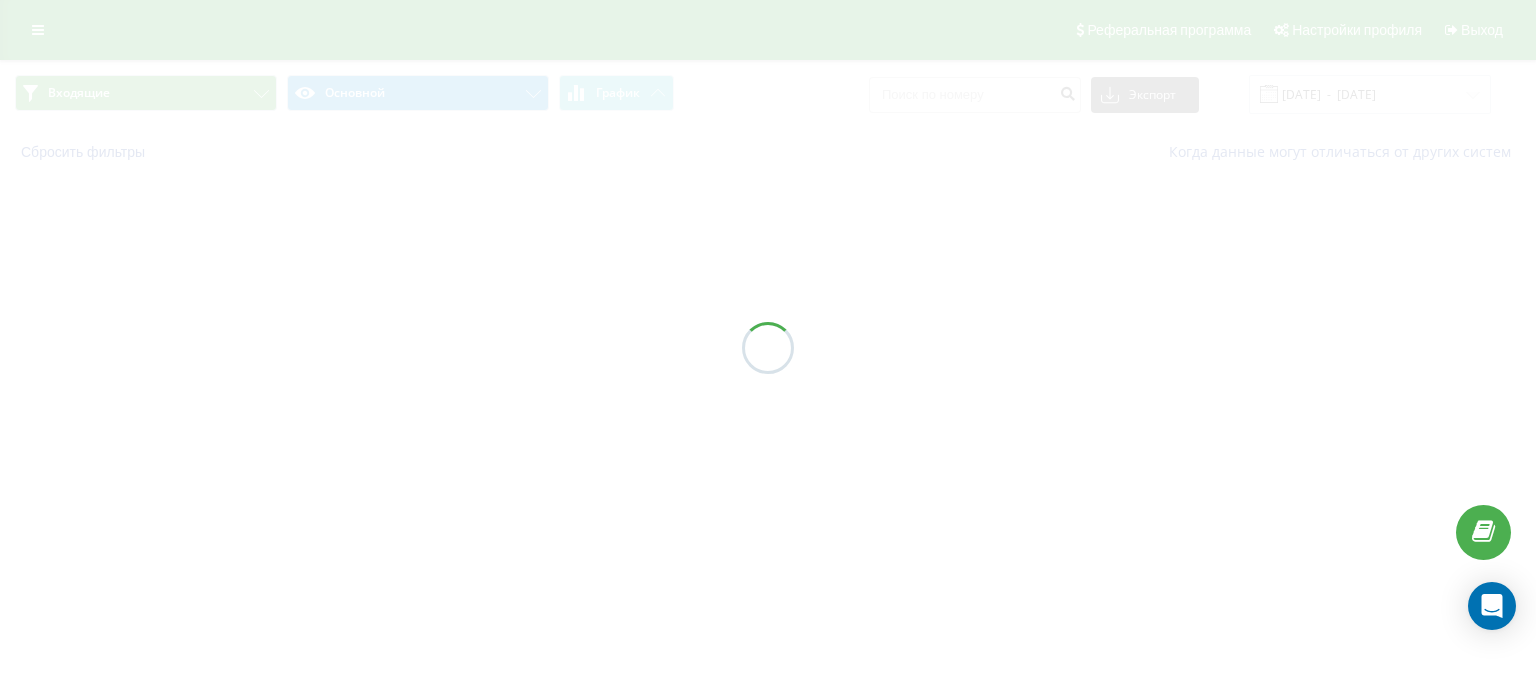 scroll, scrollTop: 0, scrollLeft: 0, axis: both 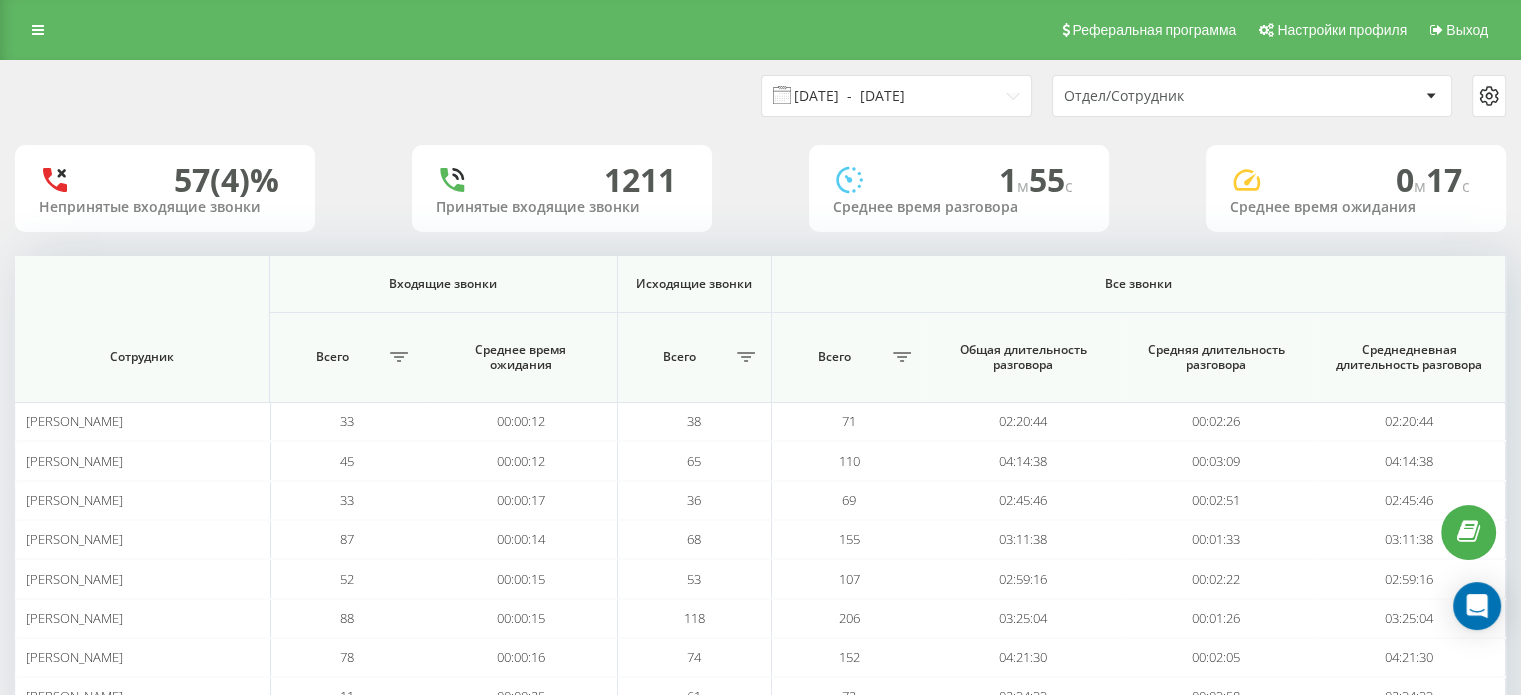 click on "[DATE]  -  [DATE]" at bounding box center (896, 96) 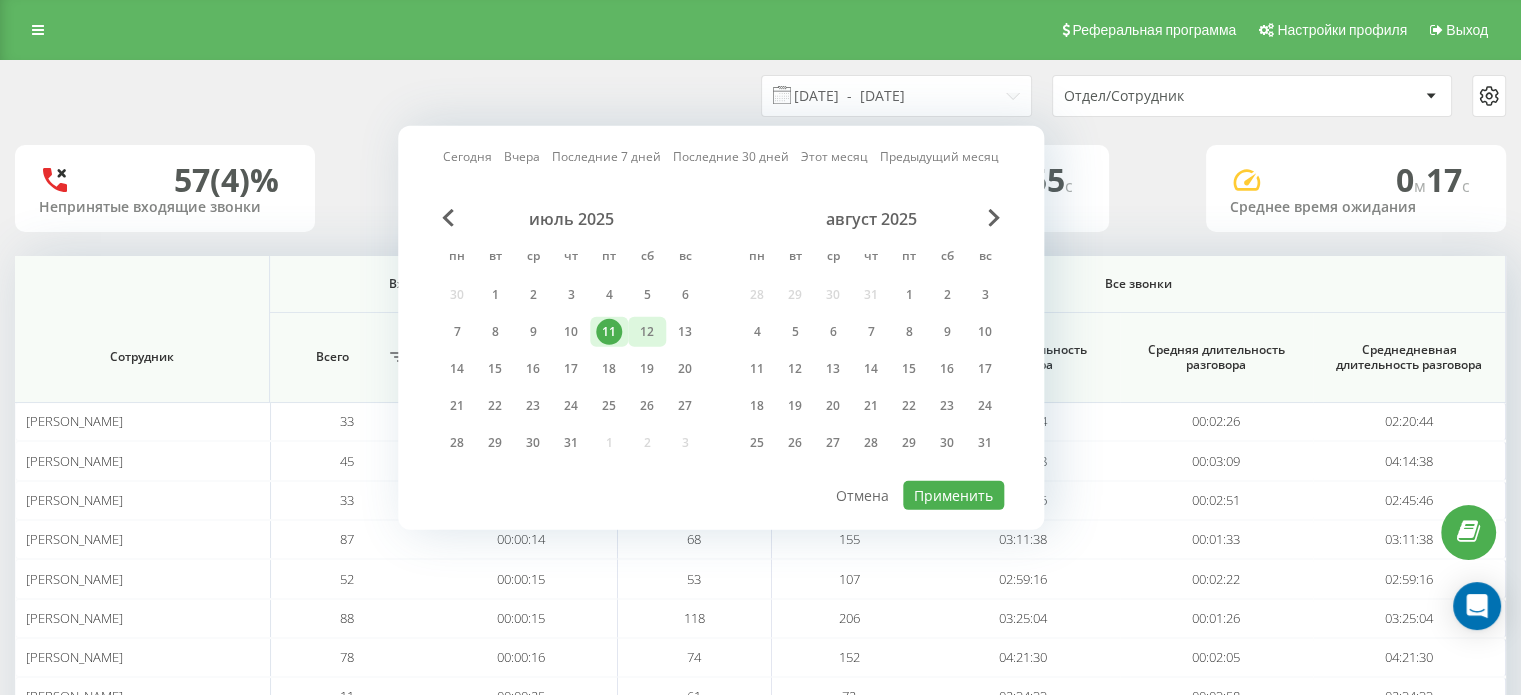 click on "12" at bounding box center [647, 332] 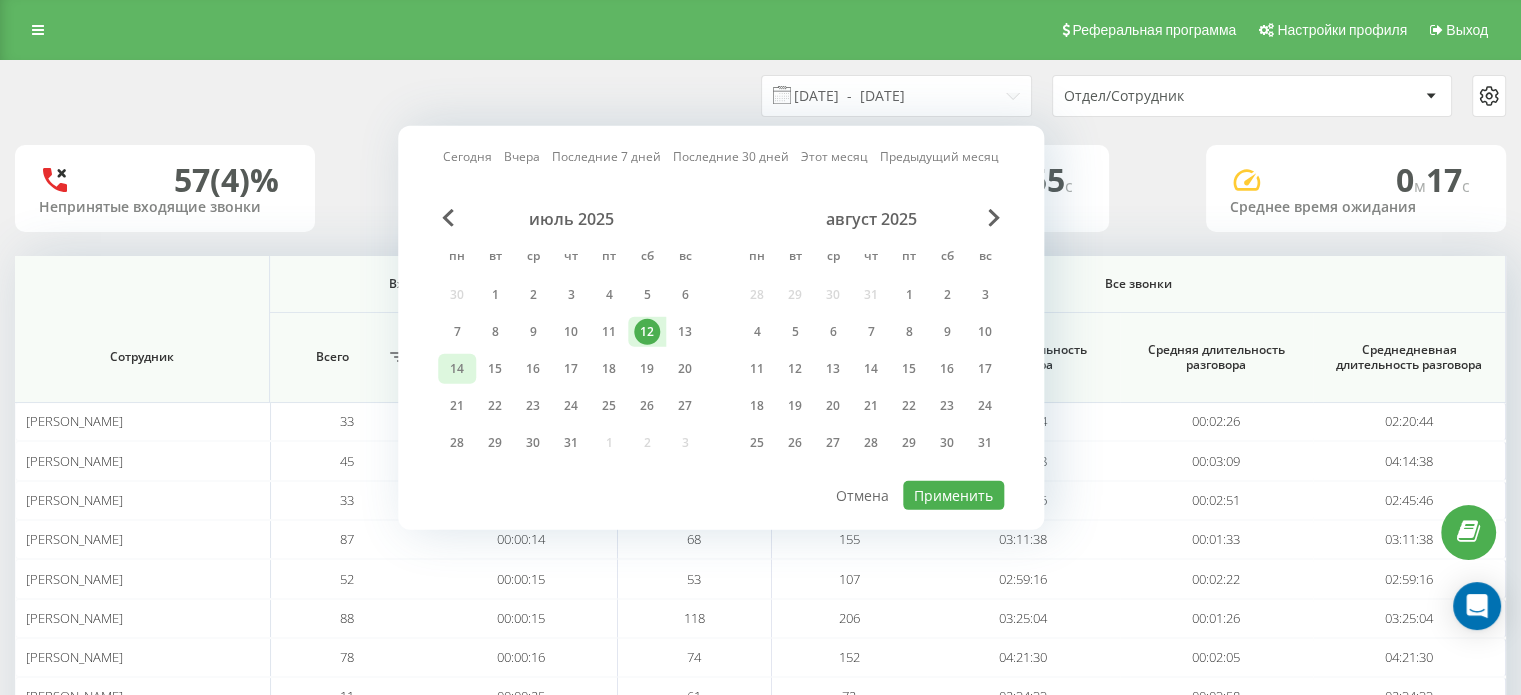 click on "14" at bounding box center [457, 369] 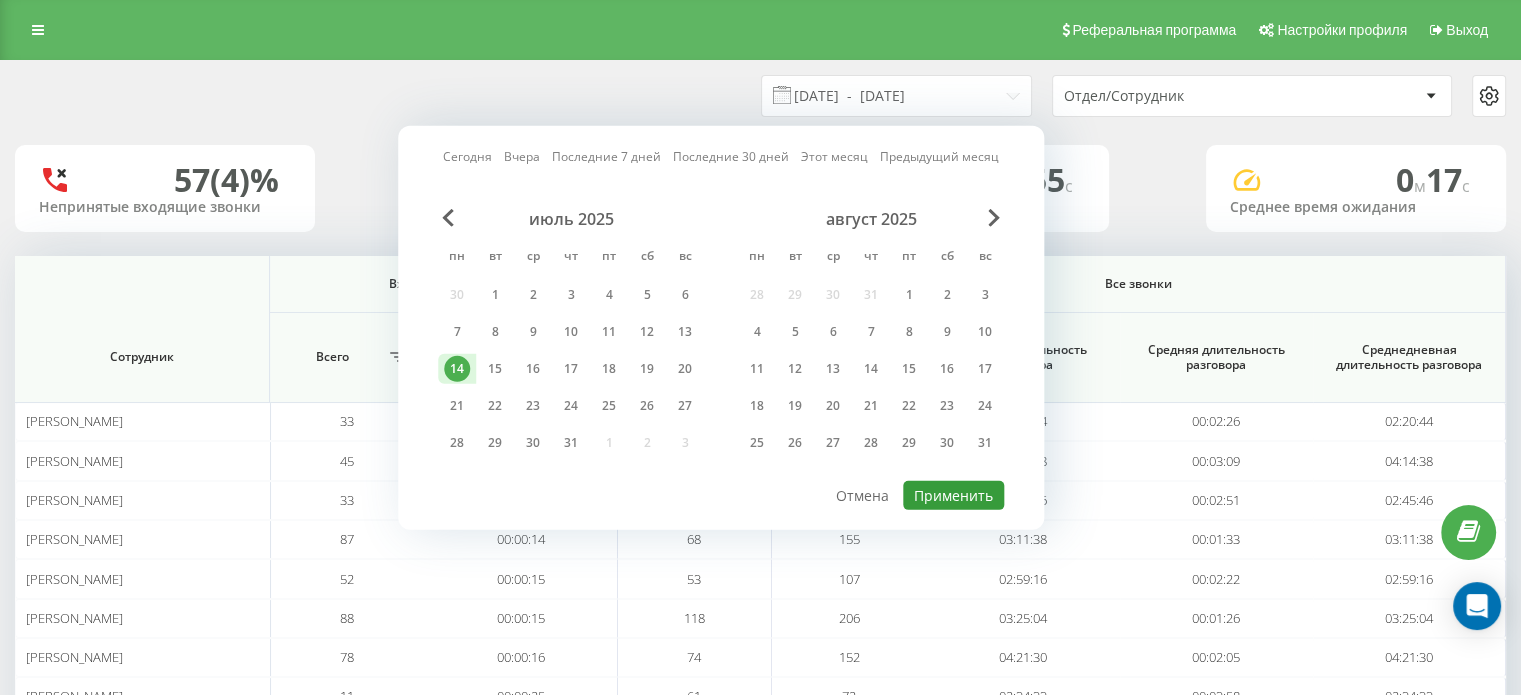 click on "Применить" at bounding box center [953, 495] 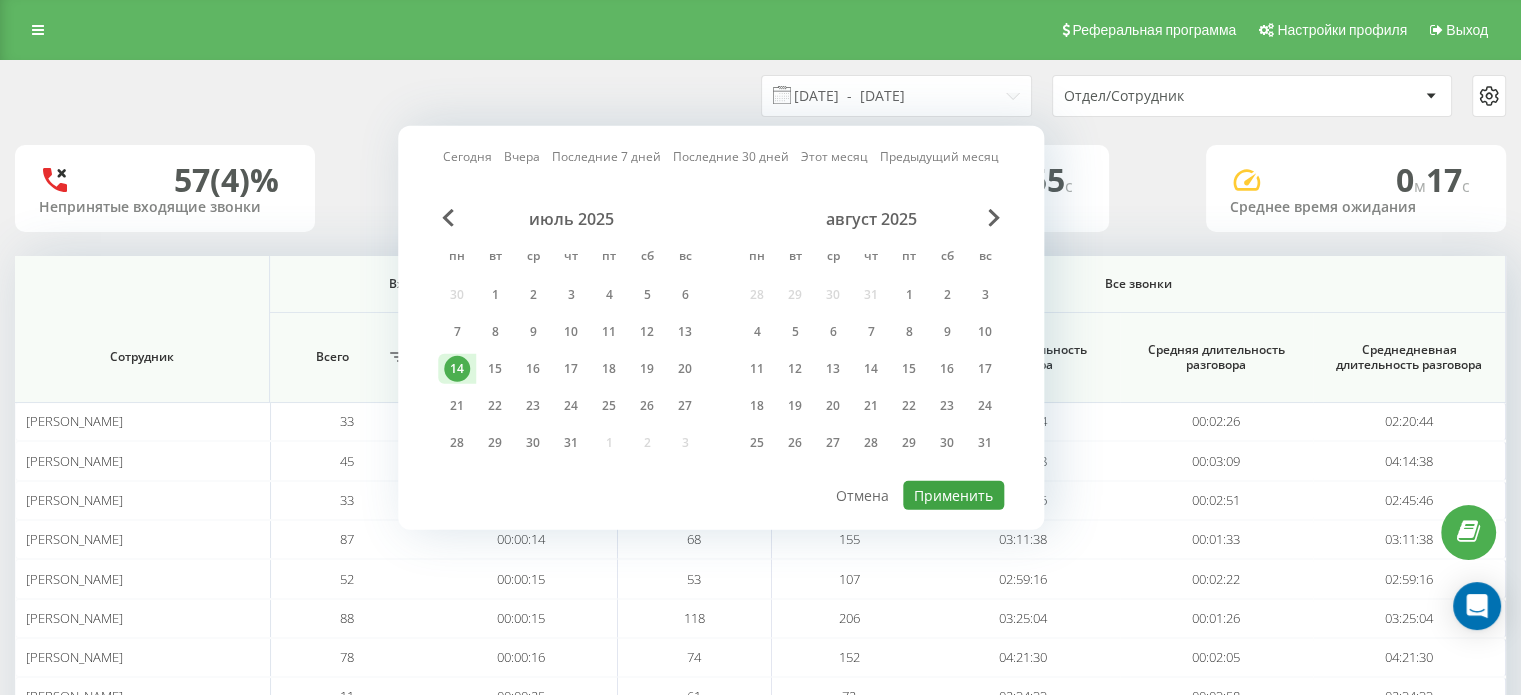 type on "[DATE]  -  [DATE]" 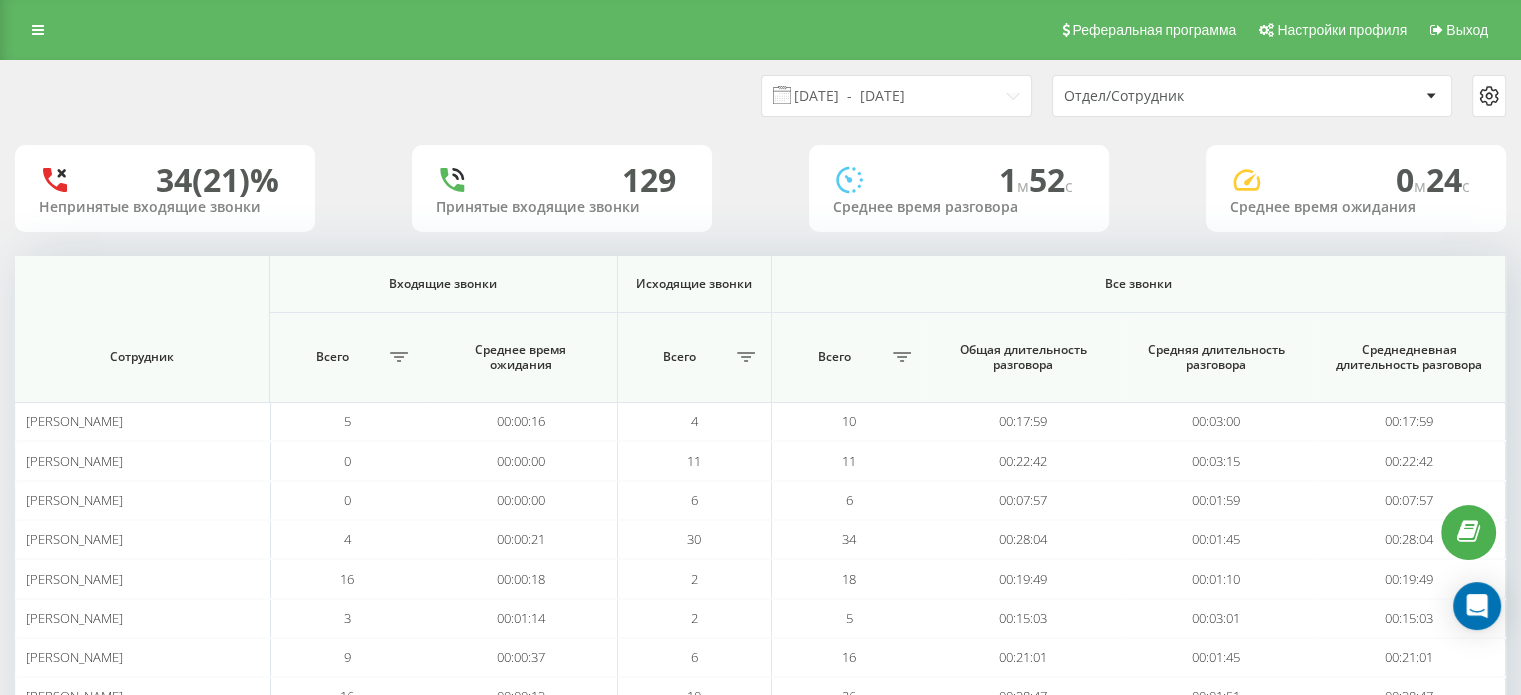 scroll, scrollTop: 147, scrollLeft: 0, axis: vertical 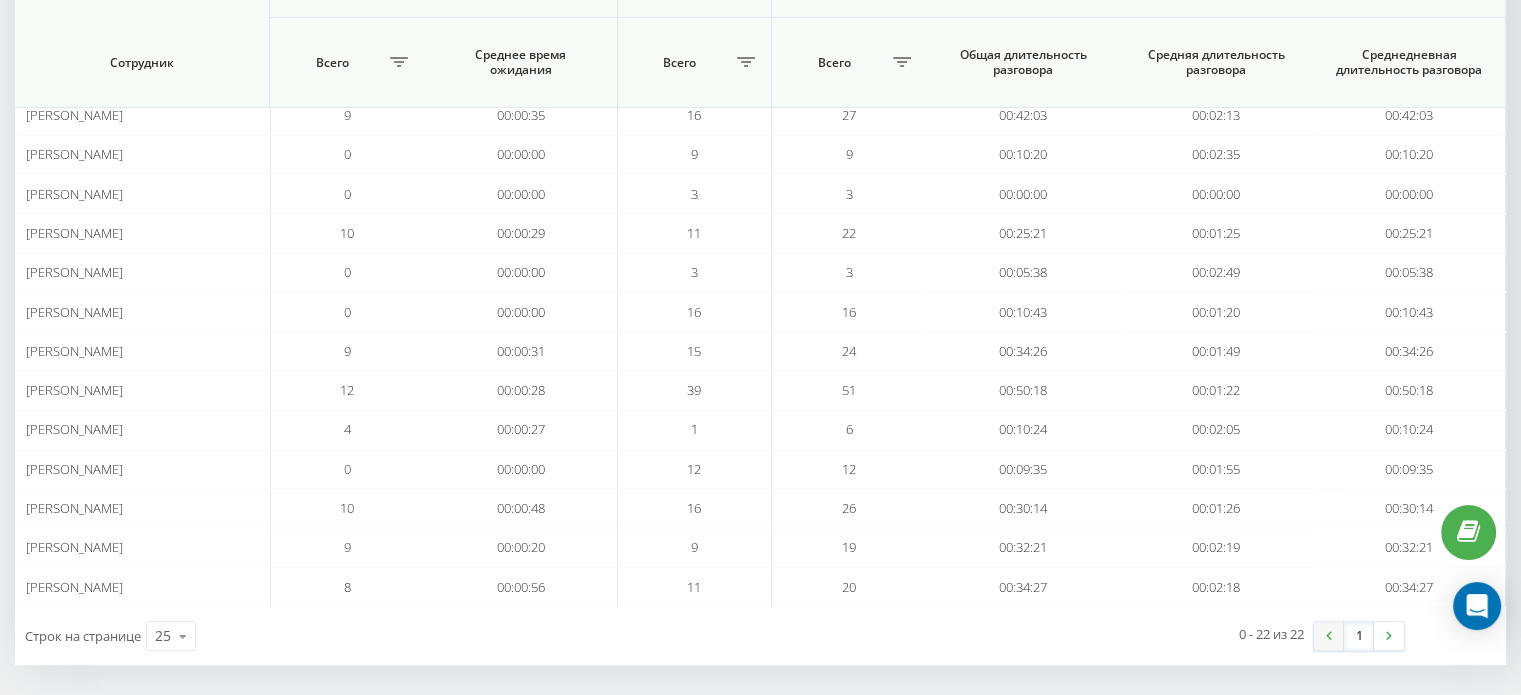 click at bounding box center (1329, 635) 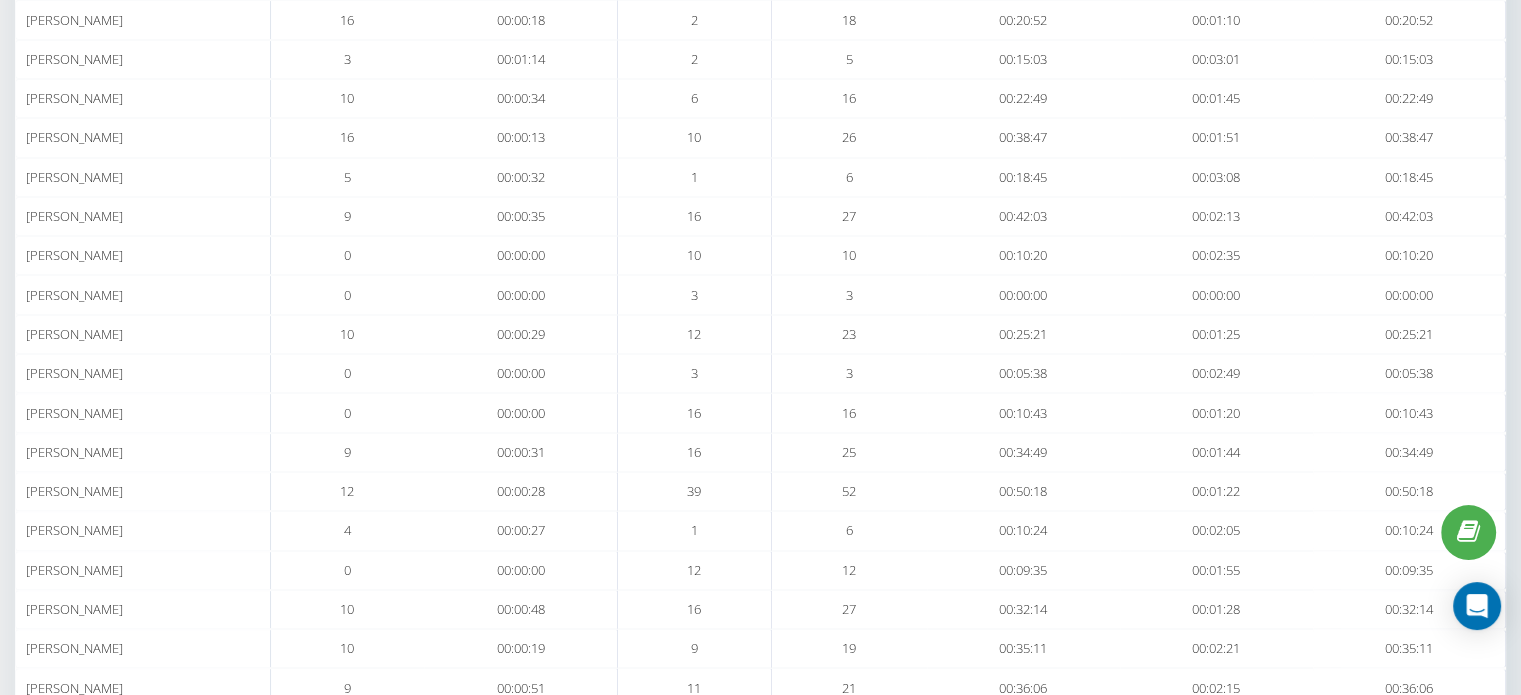 scroll, scrollTop: 660, scrollLeft: 0, axis: vertical 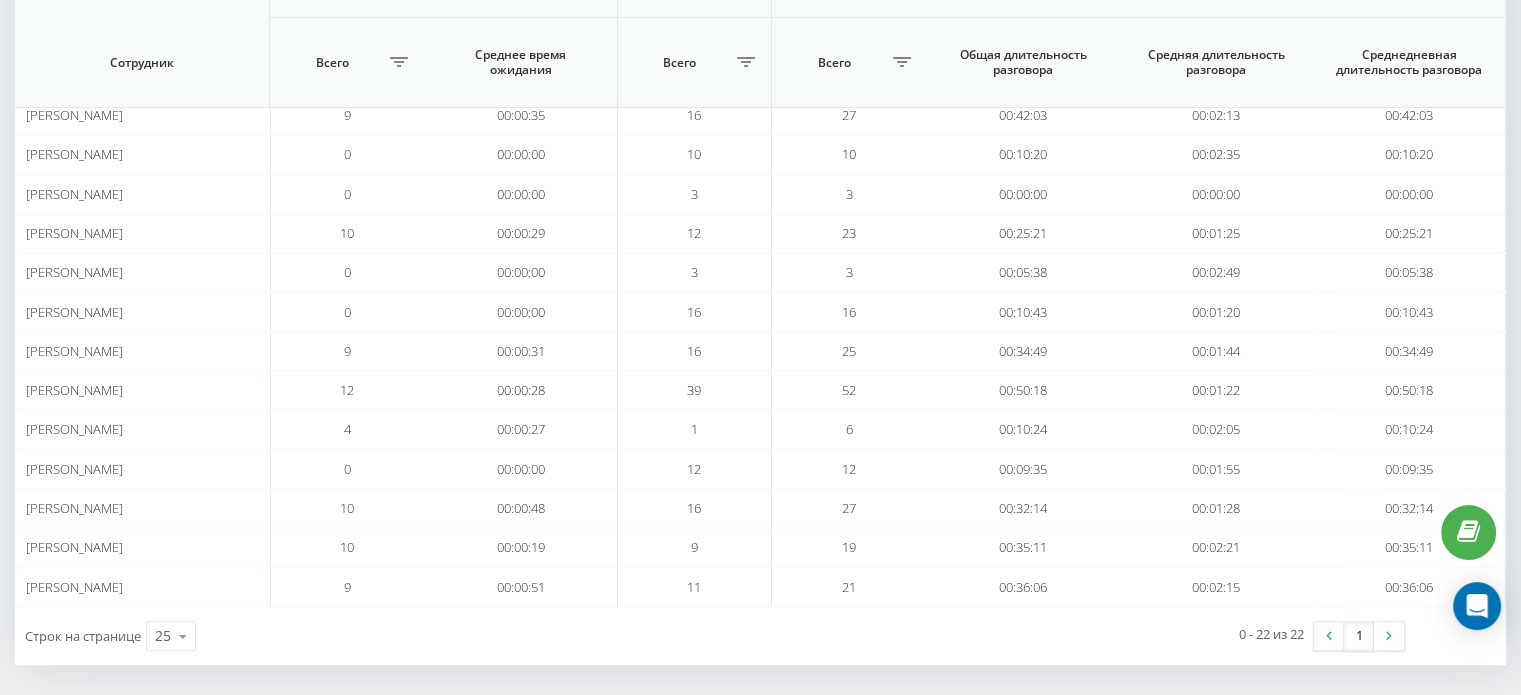 click on "0 - 22 из 22 1" at bounding box center (1139, 636) 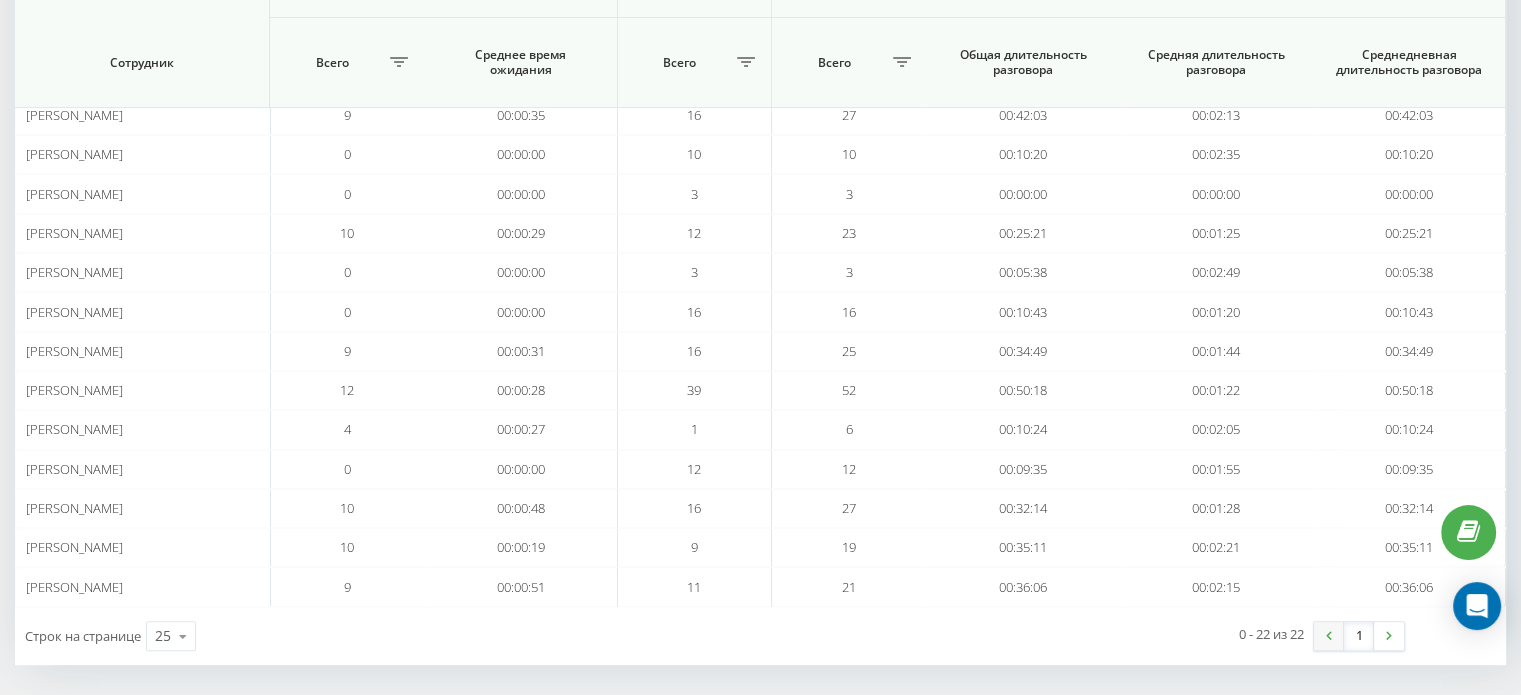 click at bounding box center (1329, 636) 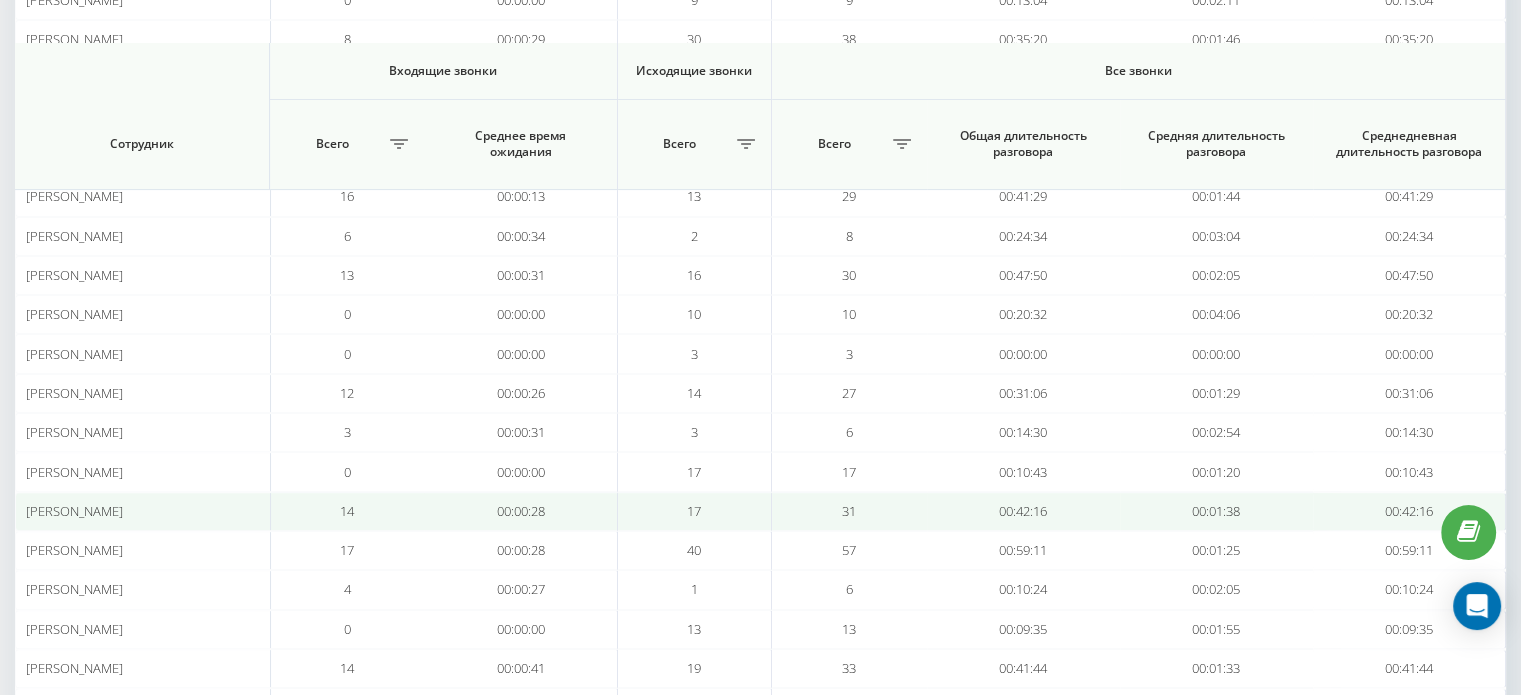 scroll, scrollTop: 660, scrollLeft: 0, axis: vertical 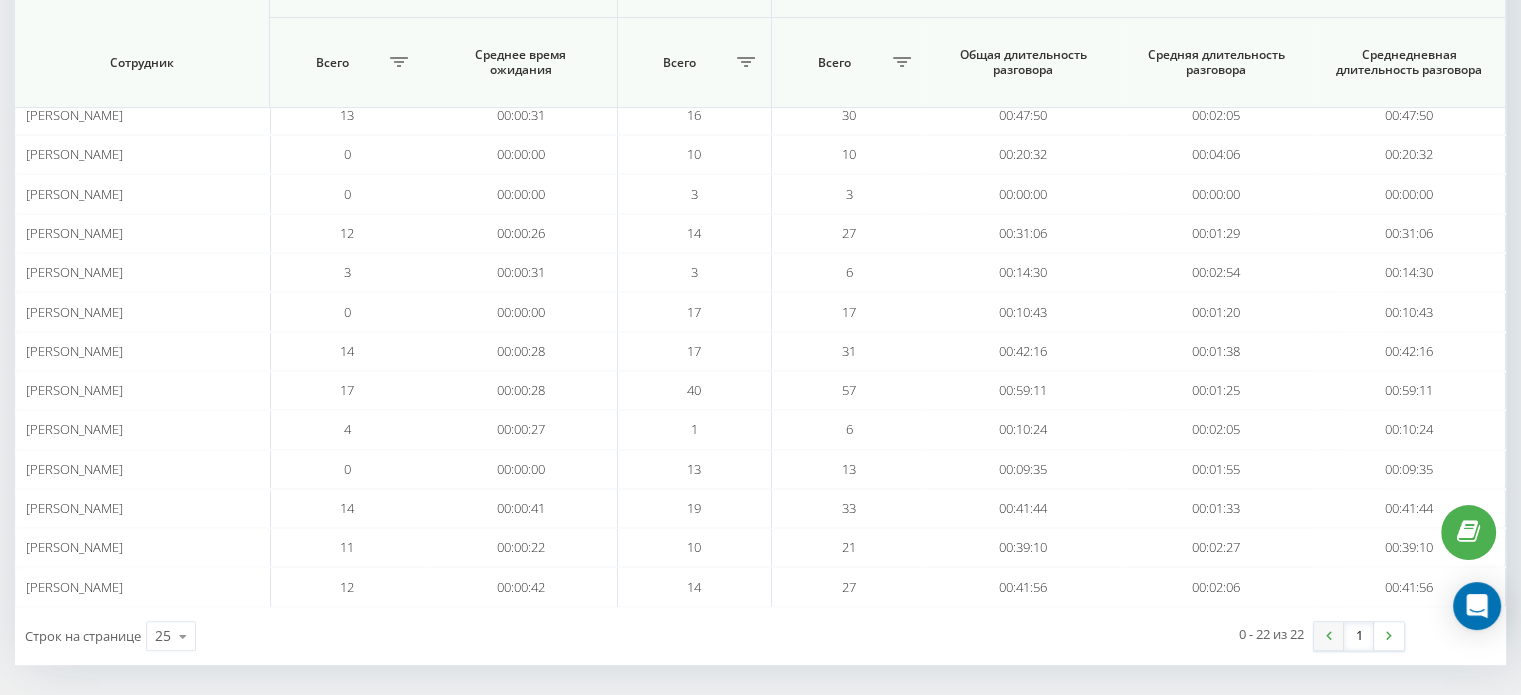 click at bounding box center (1329, 636) 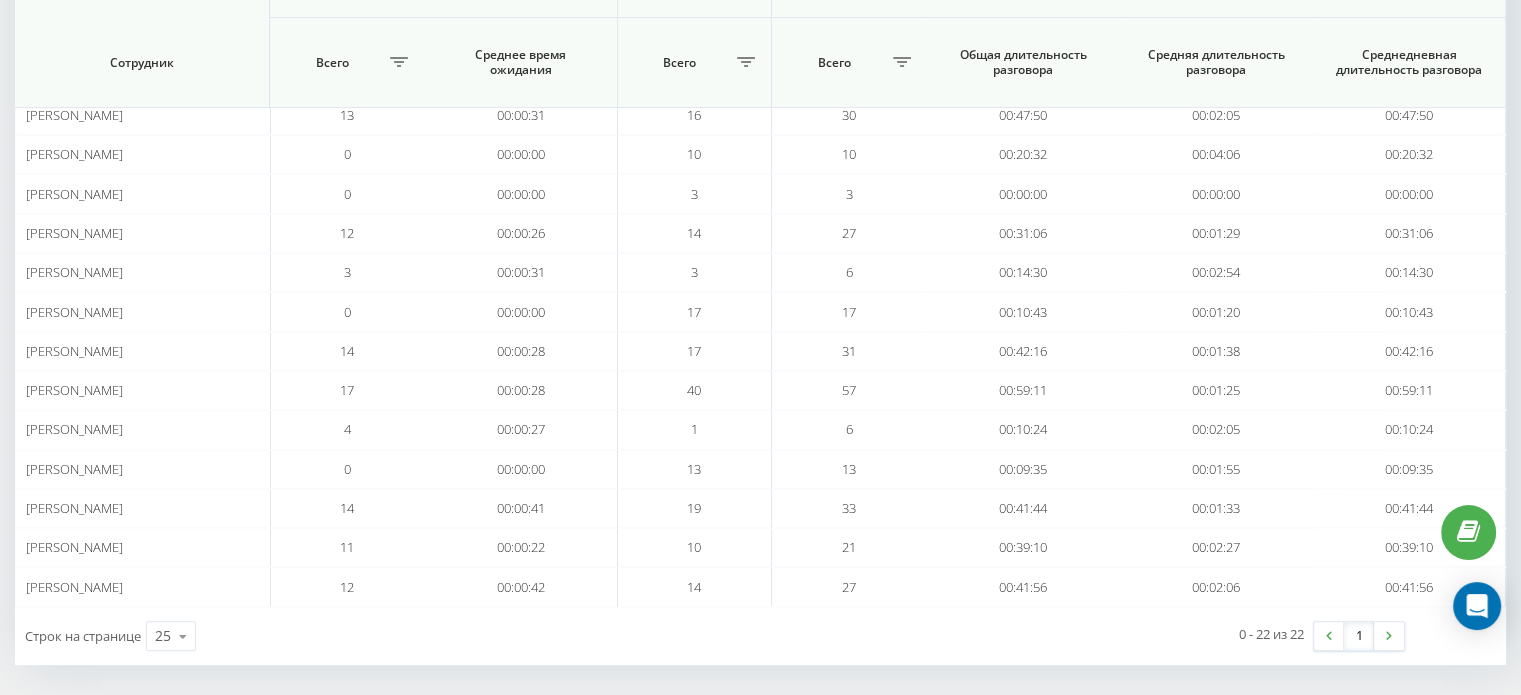 scroll, scrollTop: 0, scrollLeft: 0, axis: both 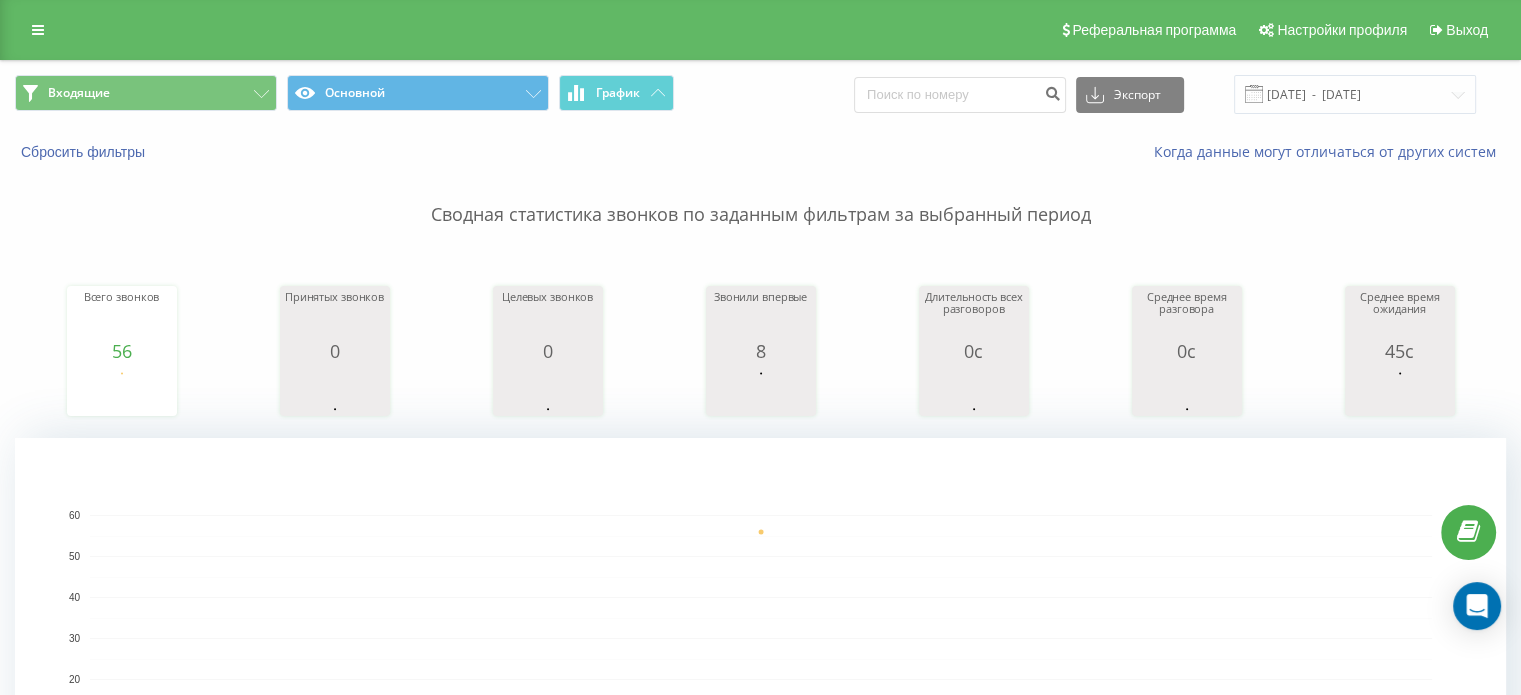 click on "Сводная статистика звонков по заданным фильтрам за выбранный период" at bounding box center [760, 195] 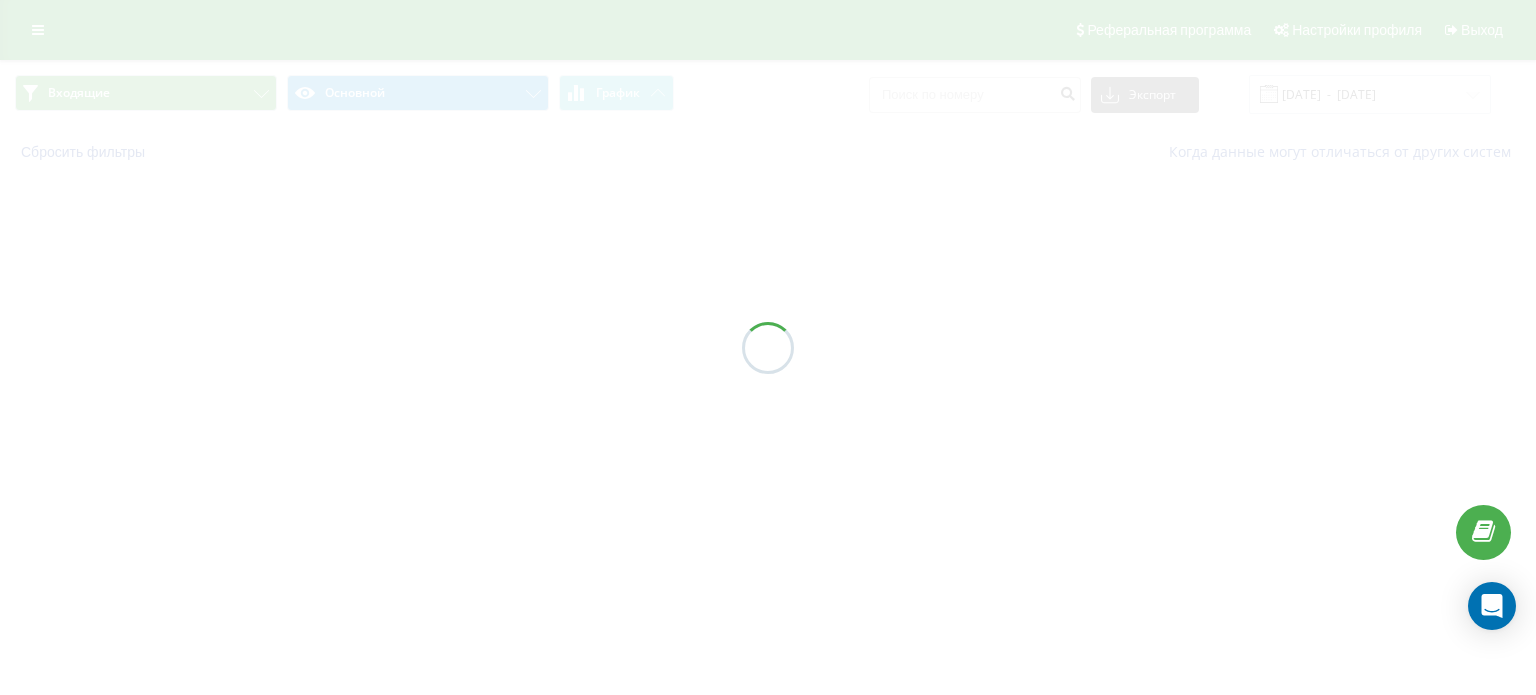 scroll, scrollTop: 0, scrollLeft: 0, axis: both 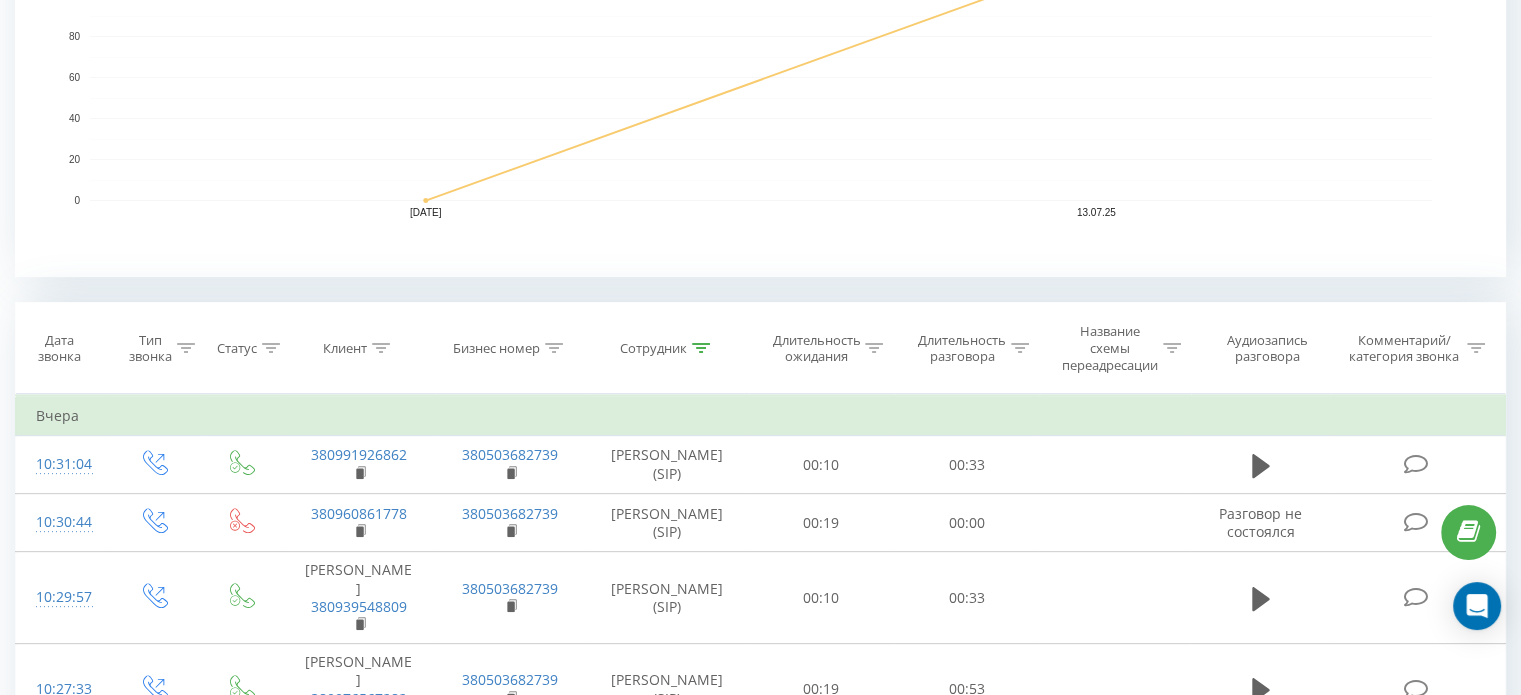 drag, startPoint x: 383, startPoint y: 346, endPoint x: 387, endPoint y: 391, distance: 45.17743 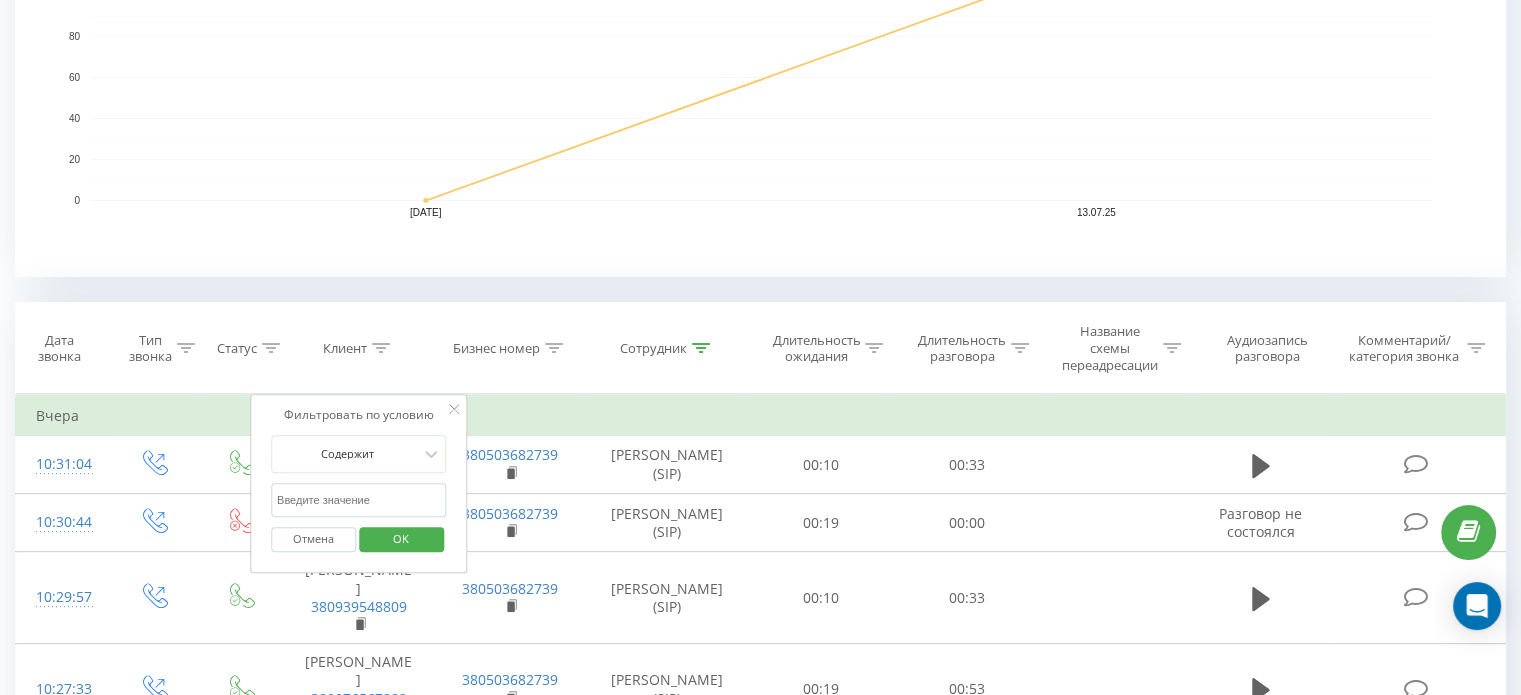 click at bounding box center [359, 500] 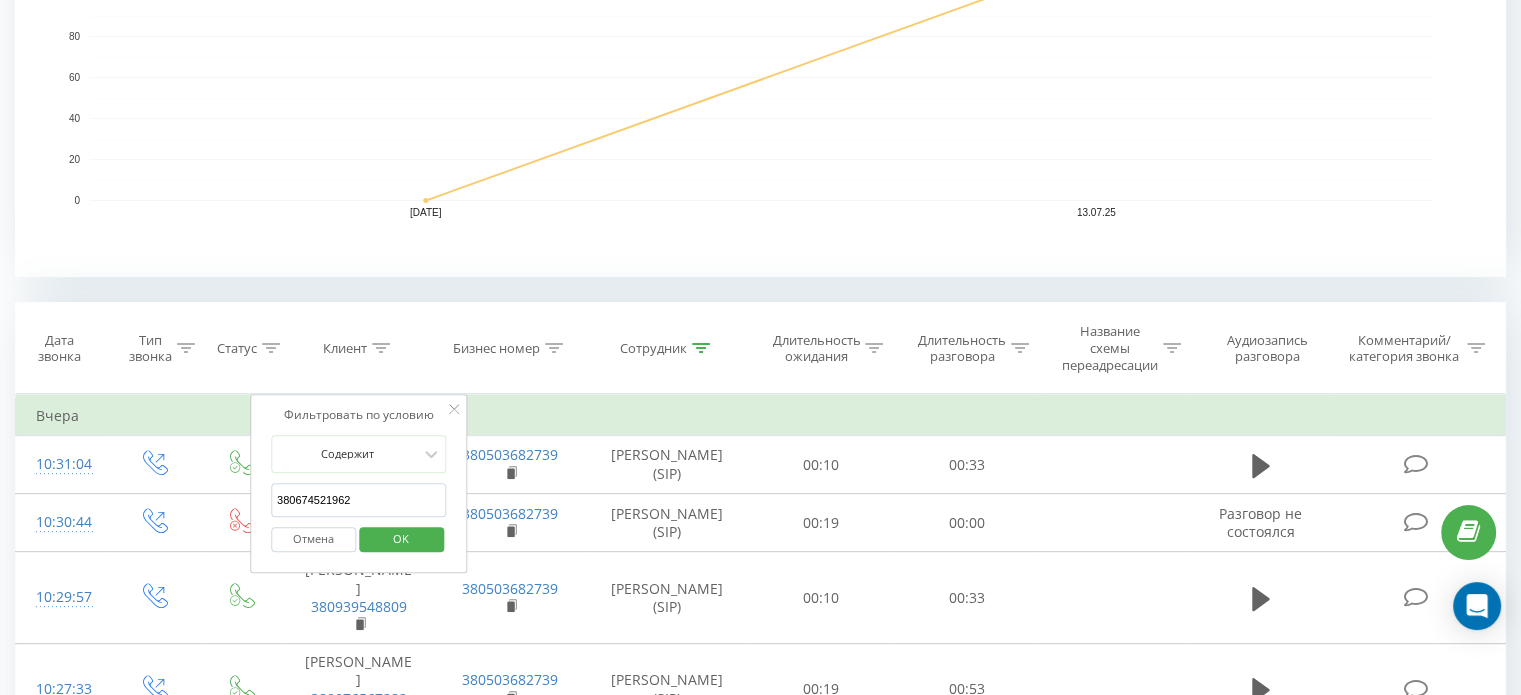 click on "OK" at bounding box center [401, 538] 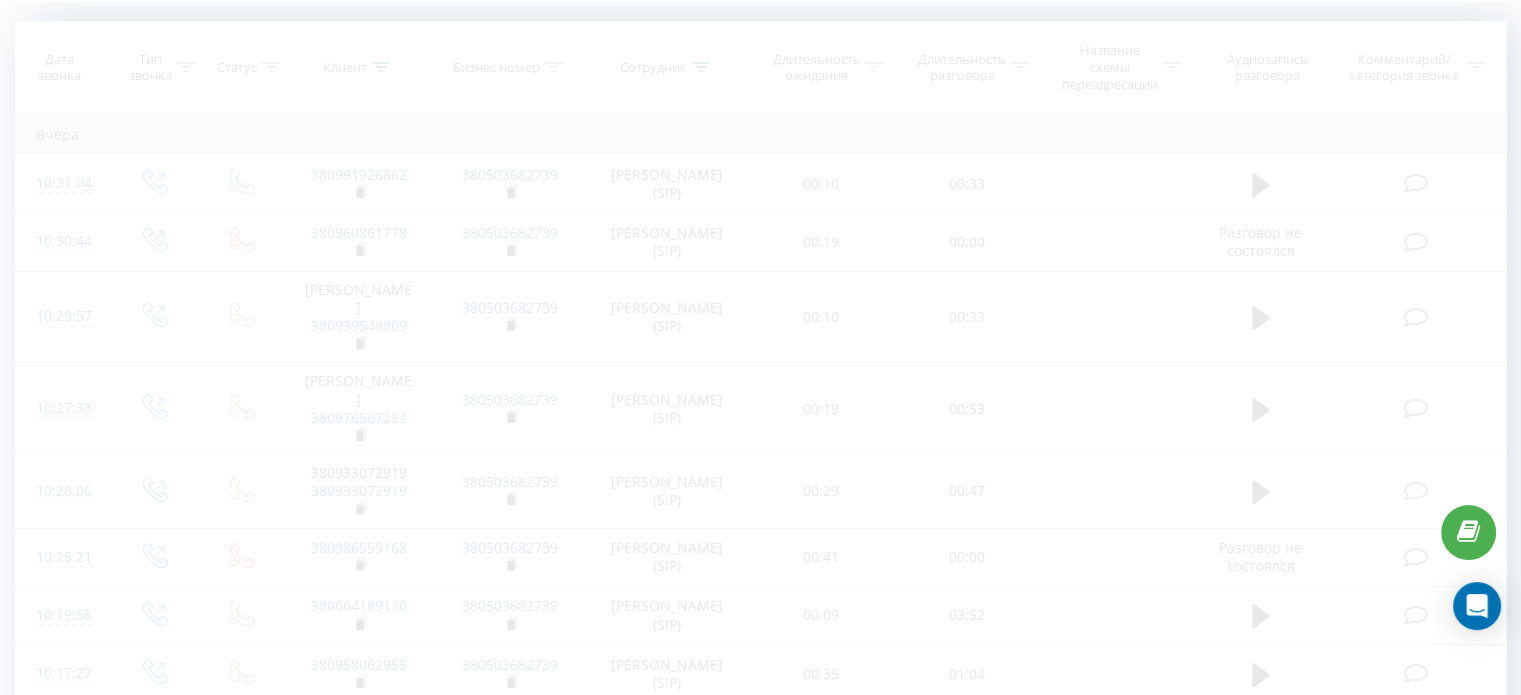 scroll, scrollTop: 445, scrollLeft: 0, axis: vertical 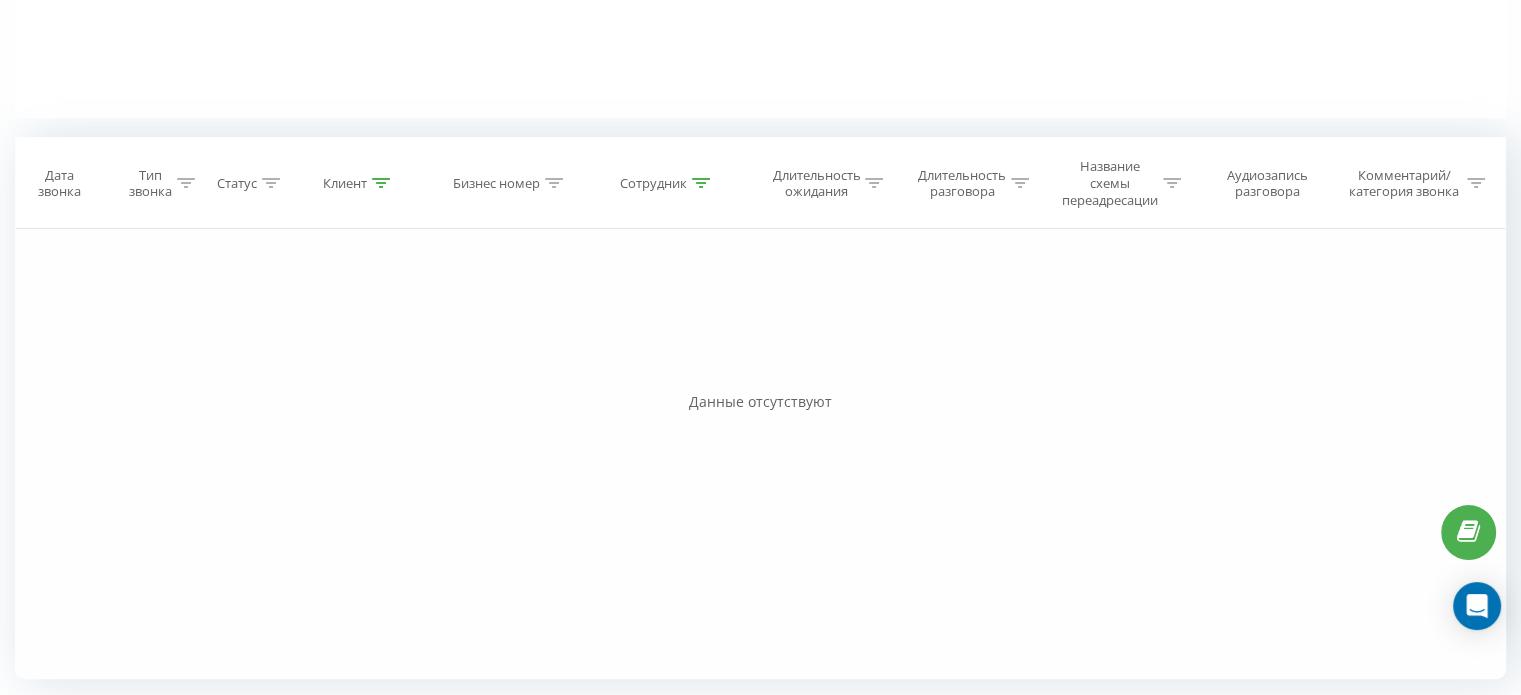 click 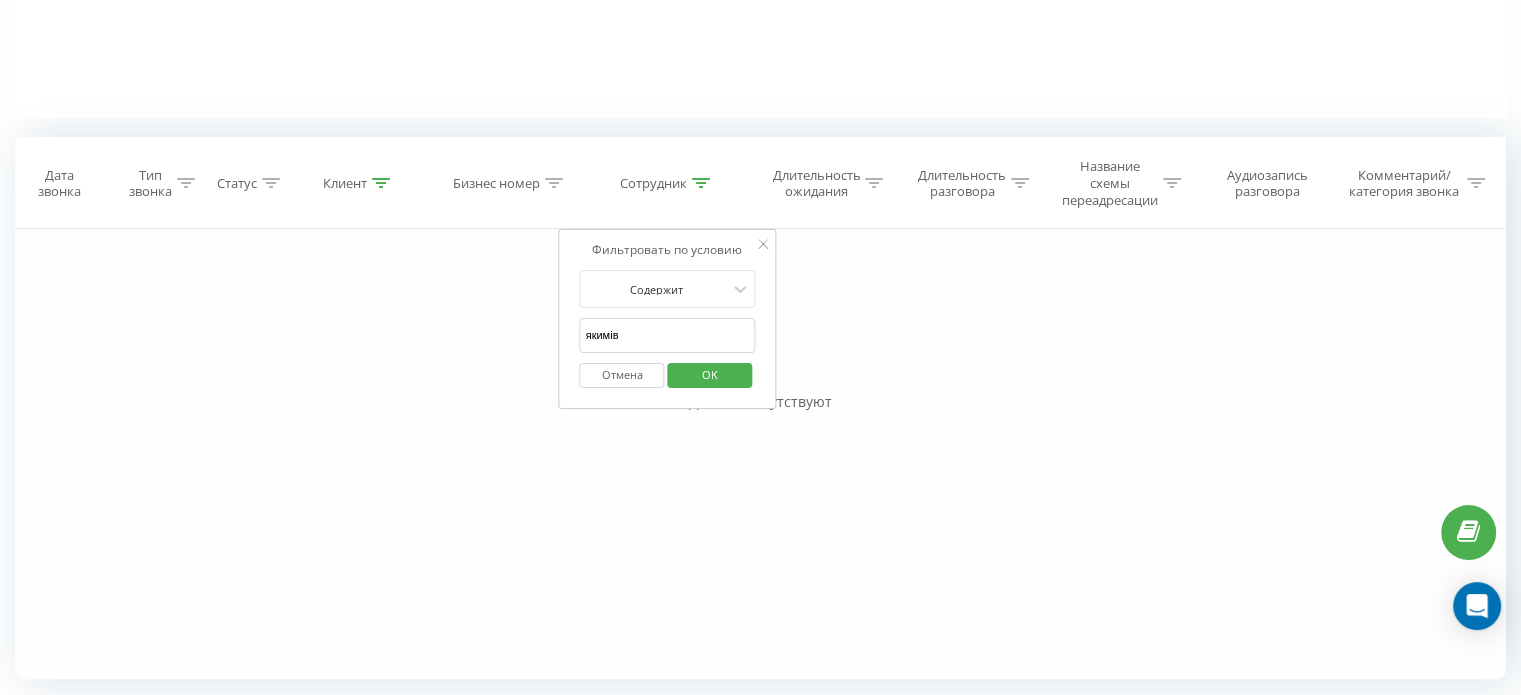 click on "Отмена" at bounding box center [622, 375] 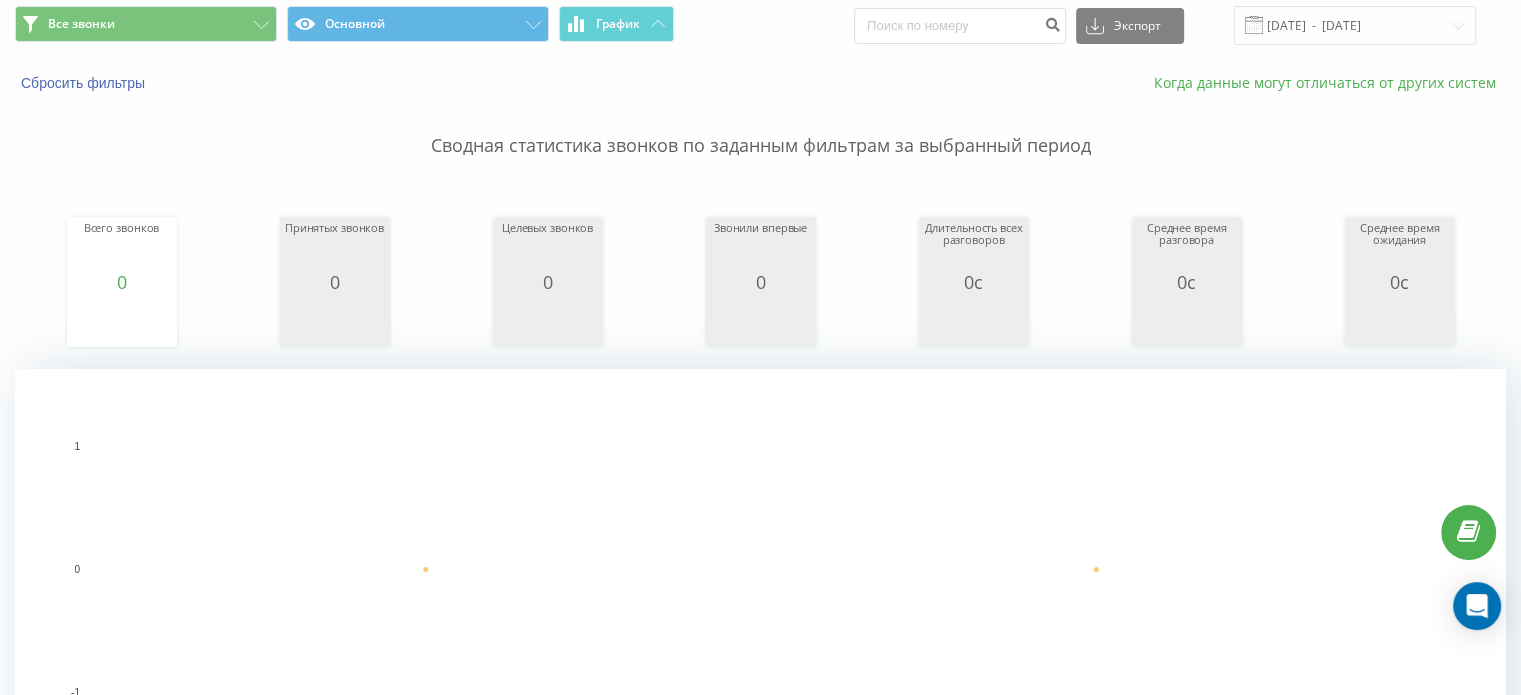 scroll, scrollTop: 0, scrollLeft: 0, axis: both 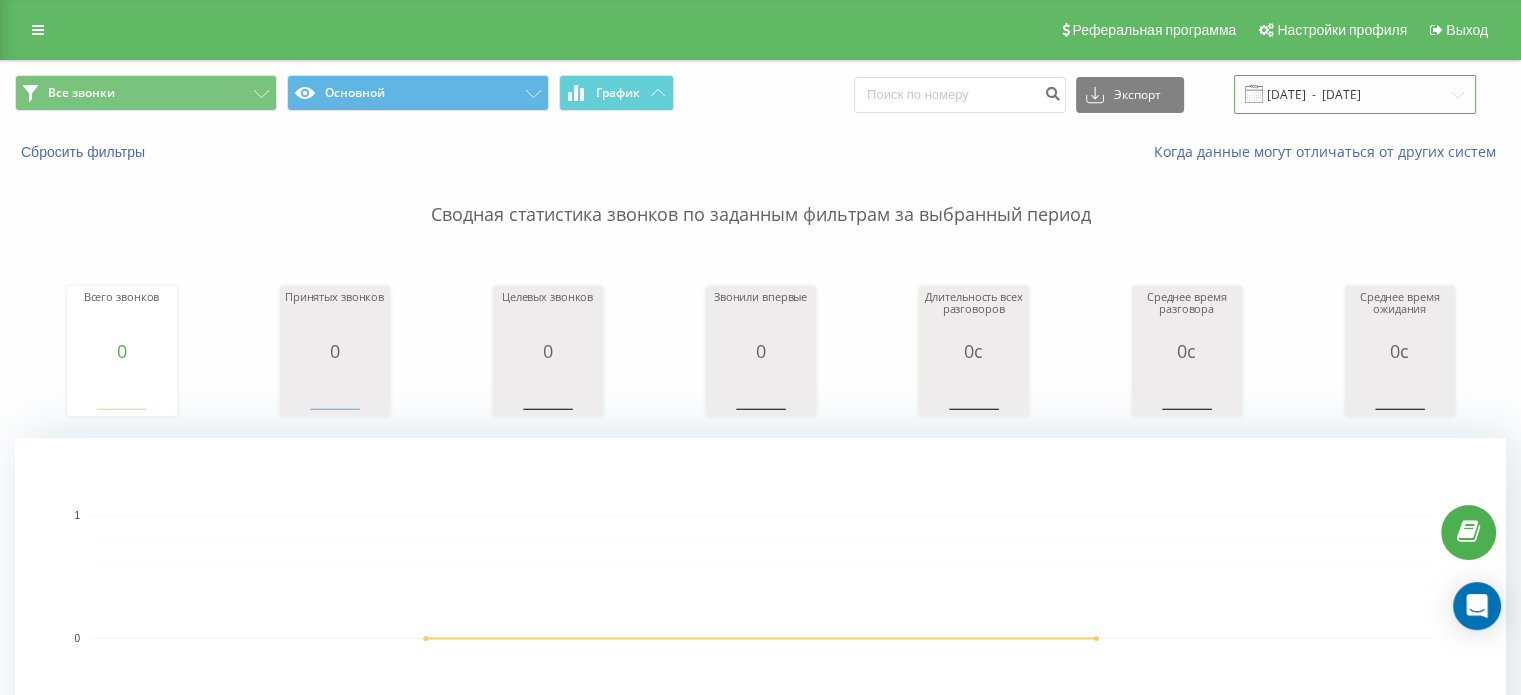 click on "[DATE]  -  [DATE]" at bounding box center [1355, 94] 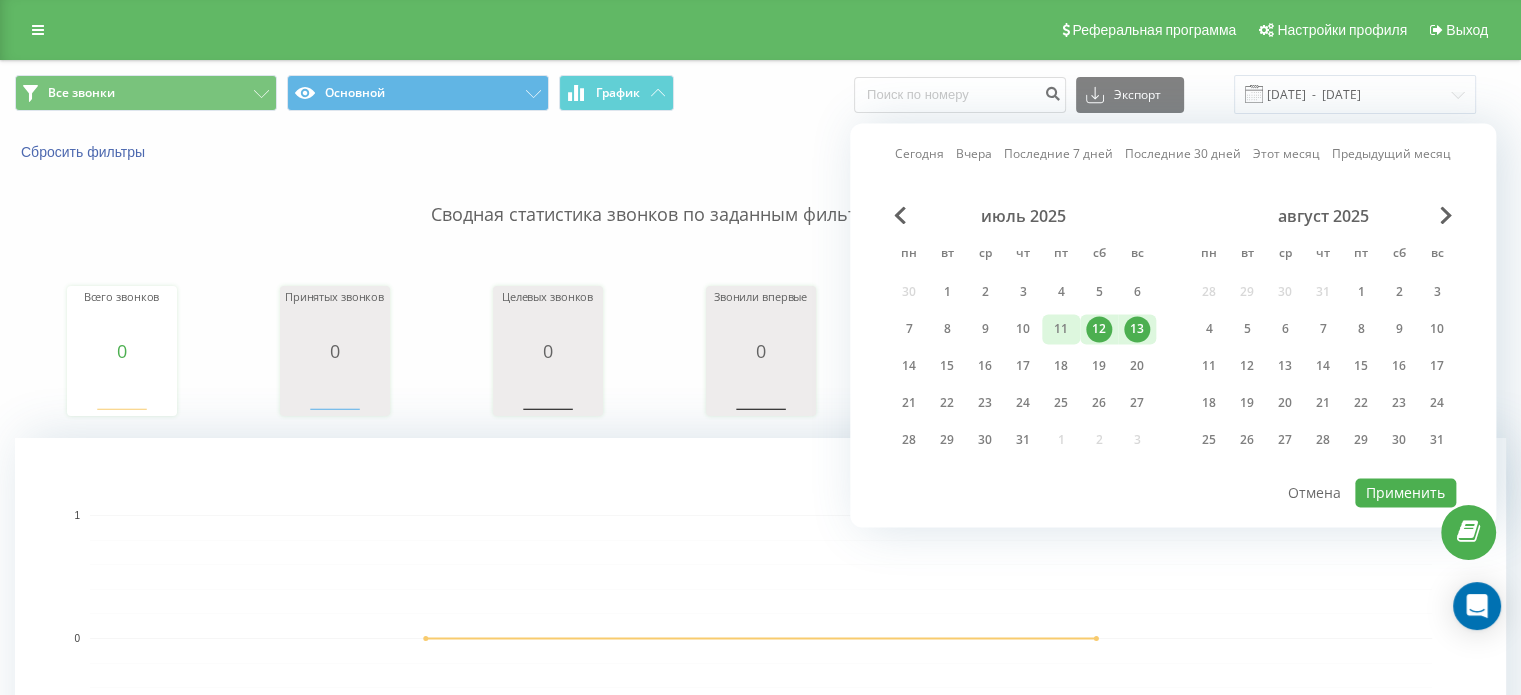 click on "11" at bounding box center [1061, 329] 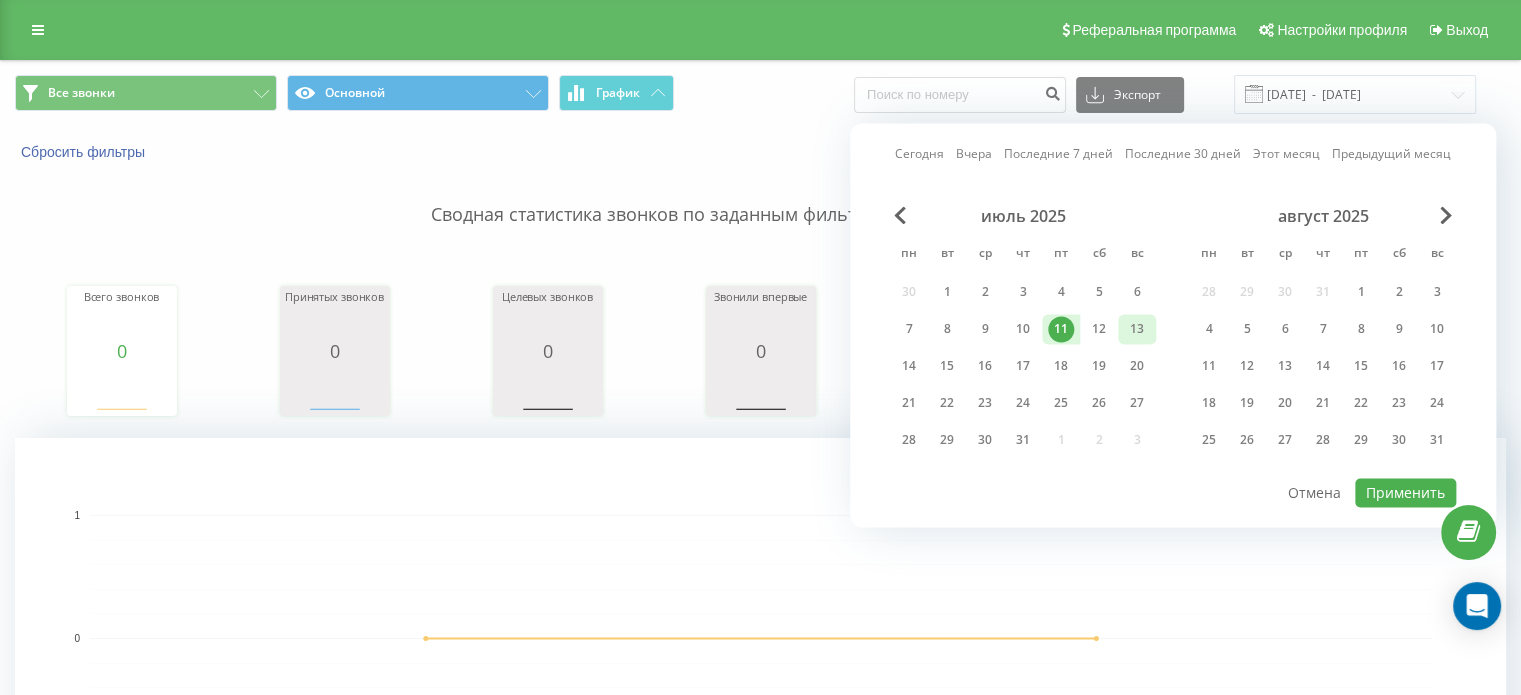 click on "13" at bounding box center [1137, 329] 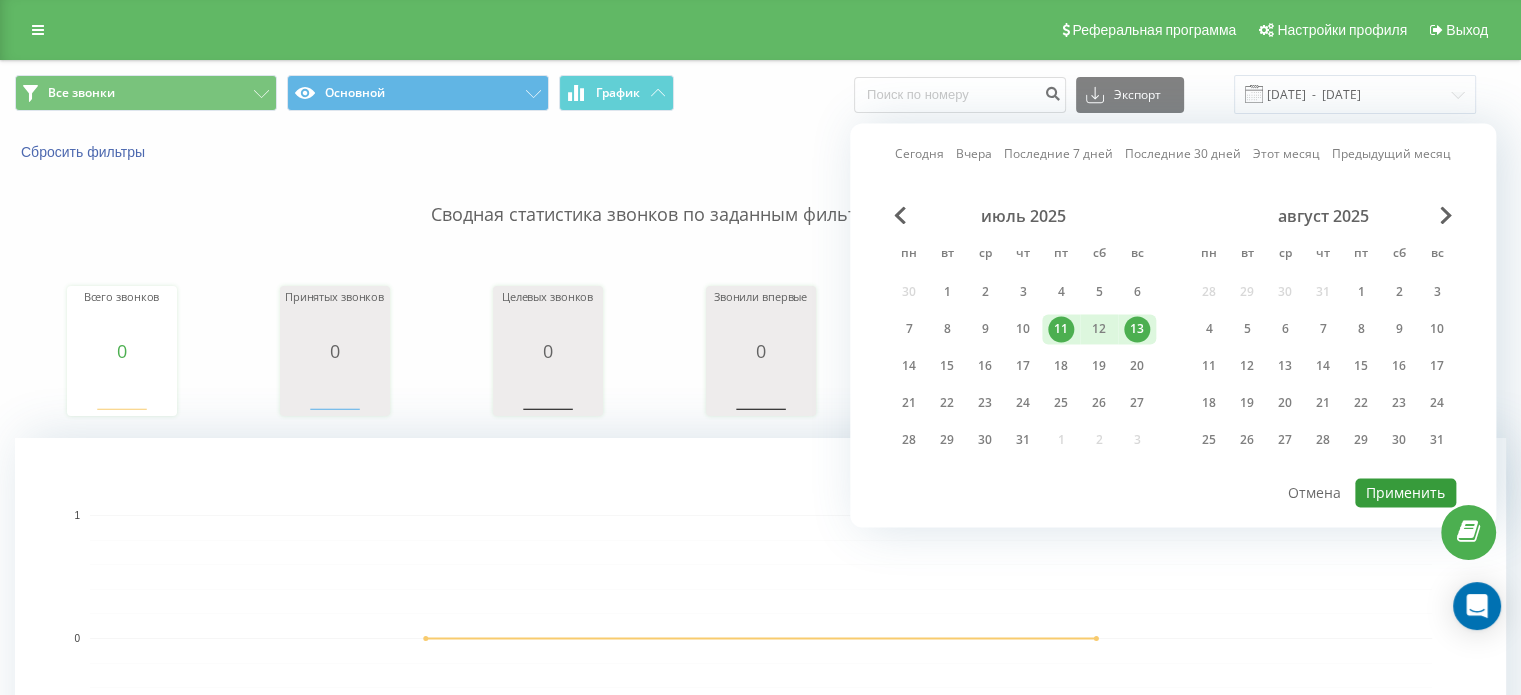 click on "Применить" at bounding box center (1405, 492) 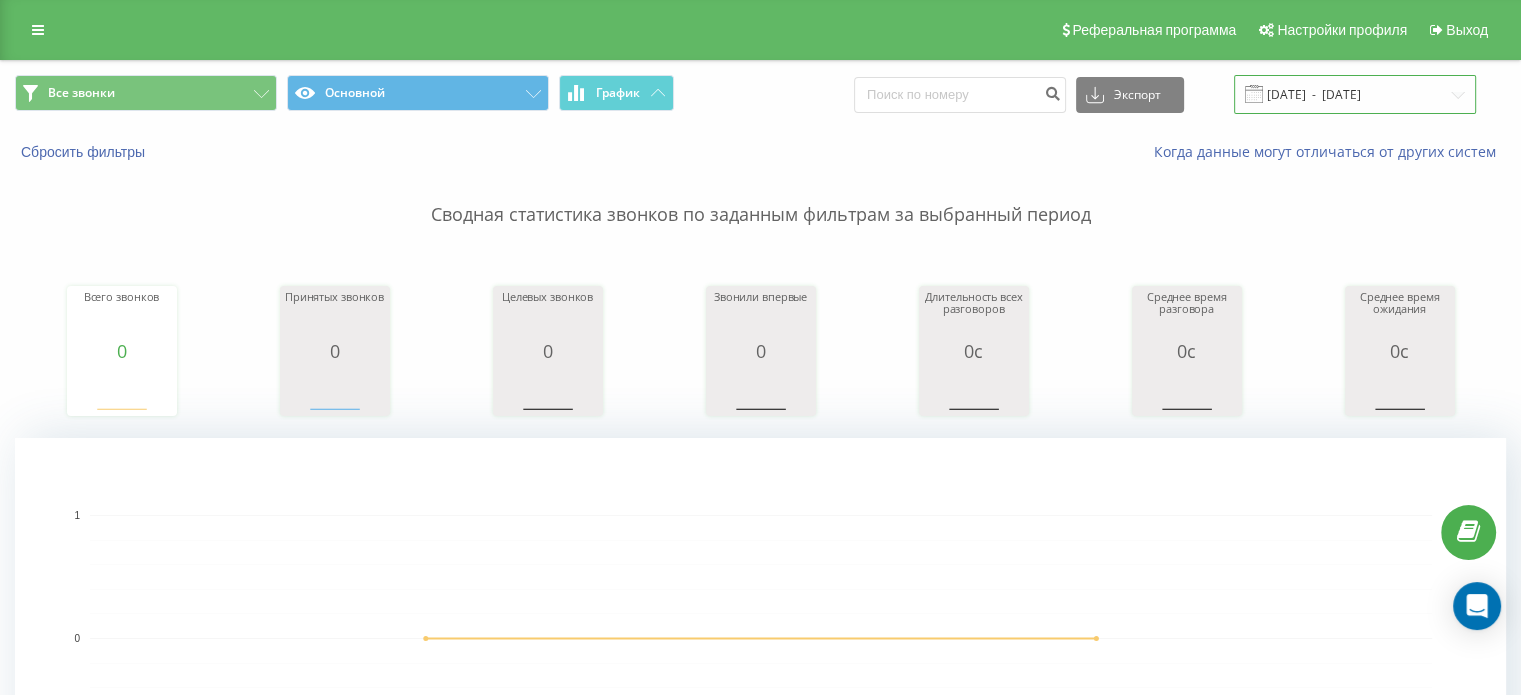 click on "[DATE]  -  [DATE]" at bounding box center (1355, 94) 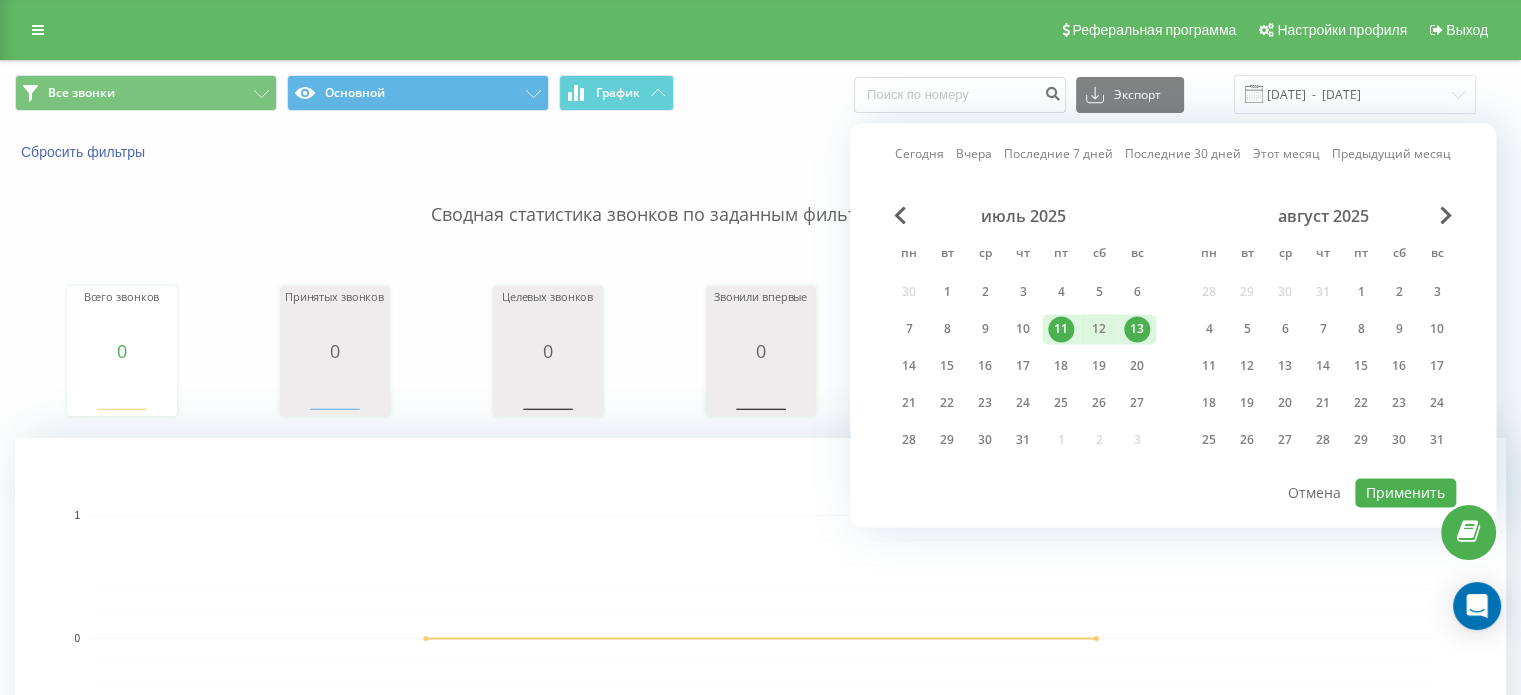 click on "11" at bounding box center (1061, 329) 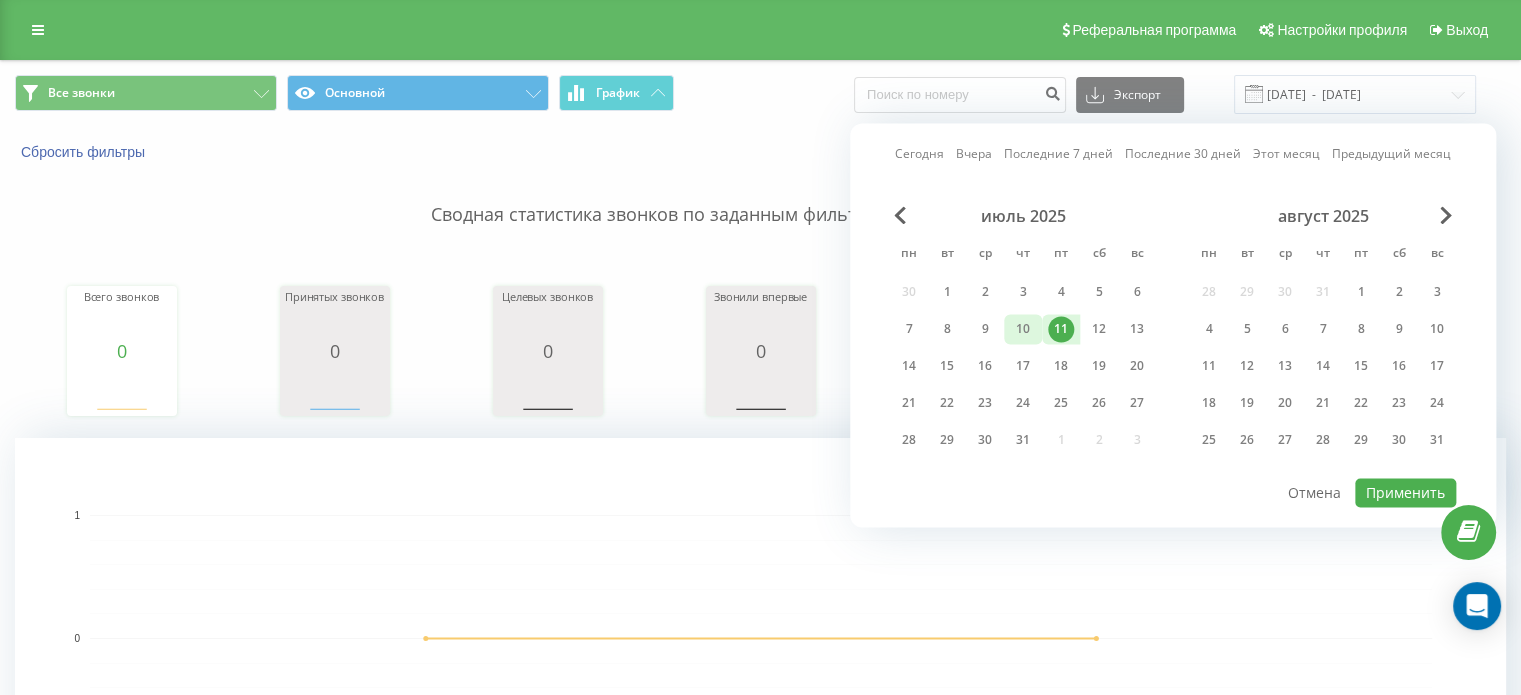 click on "10" at bounding box center [1023, 329] 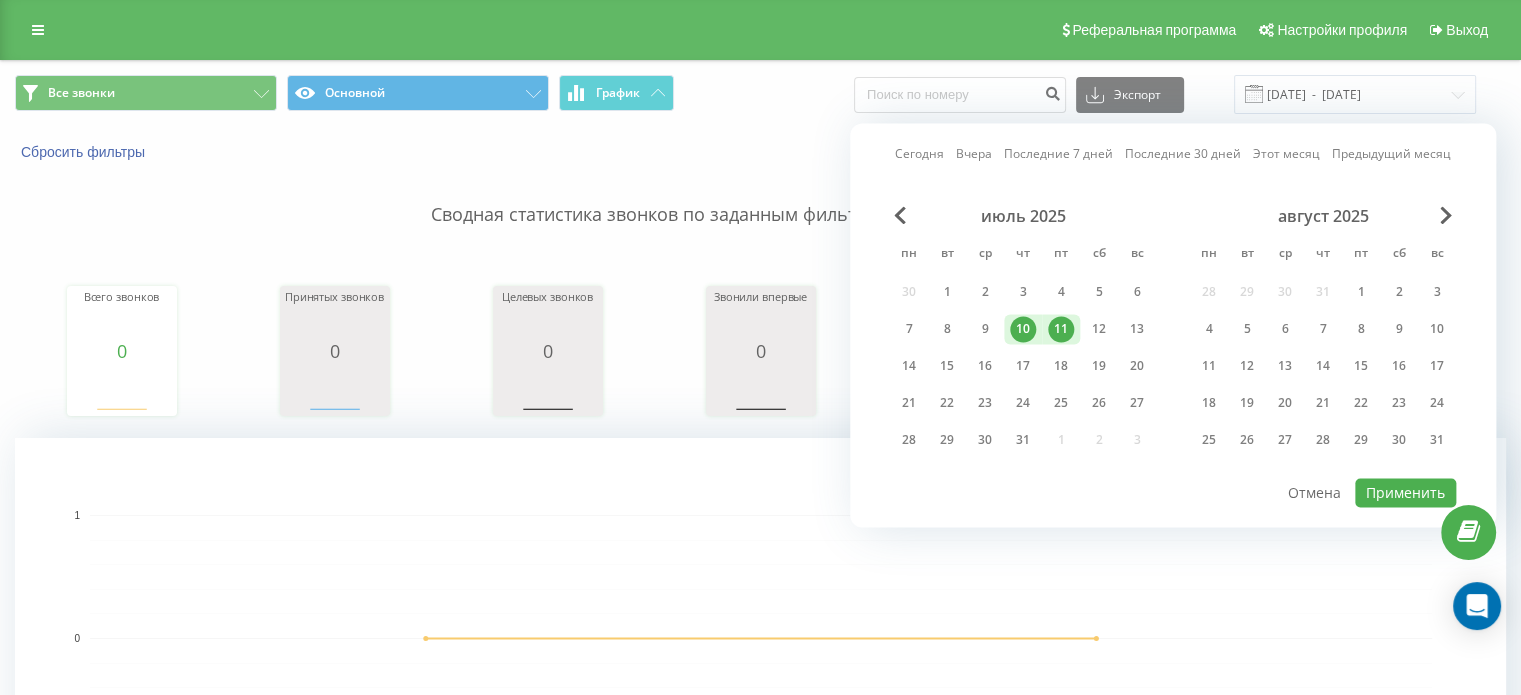 click on "13" at bounding box center [1137, 329] 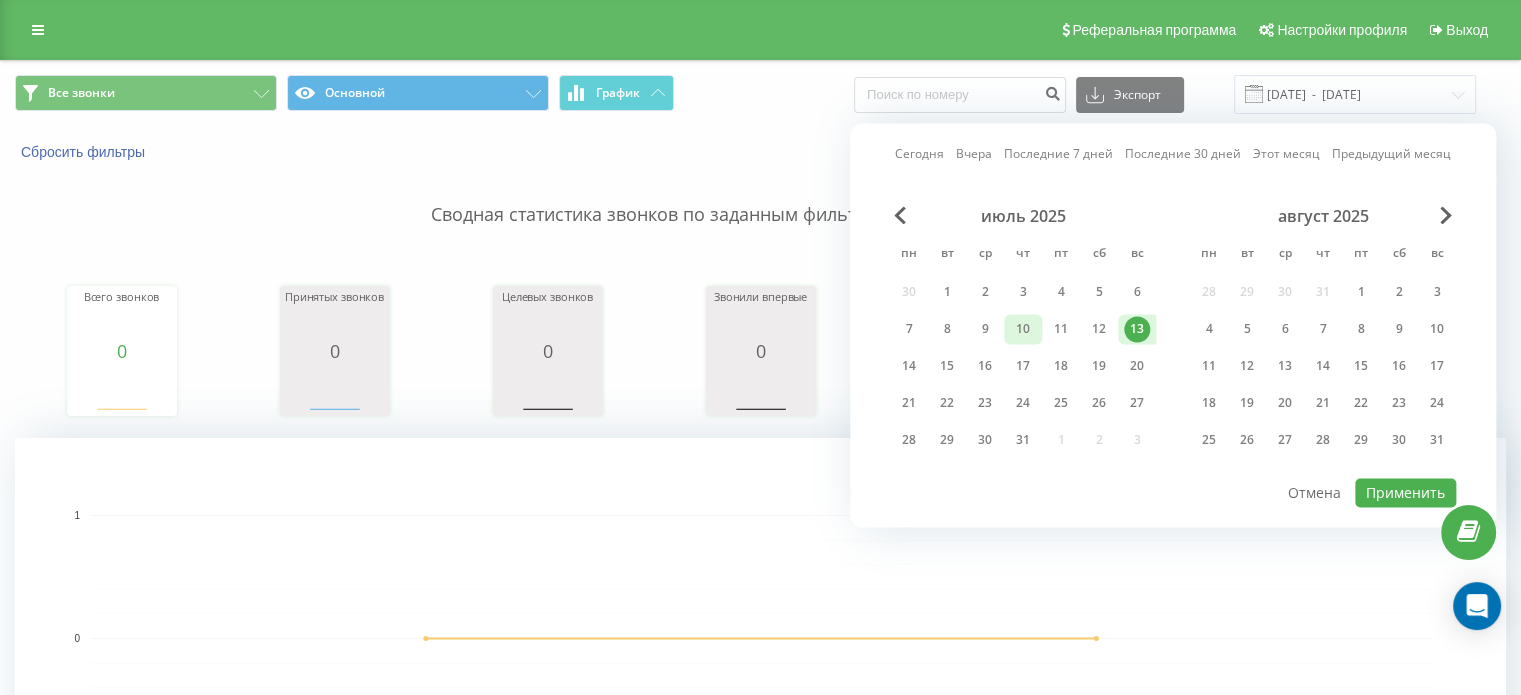click on "10" at bounding box center [1023, 329] 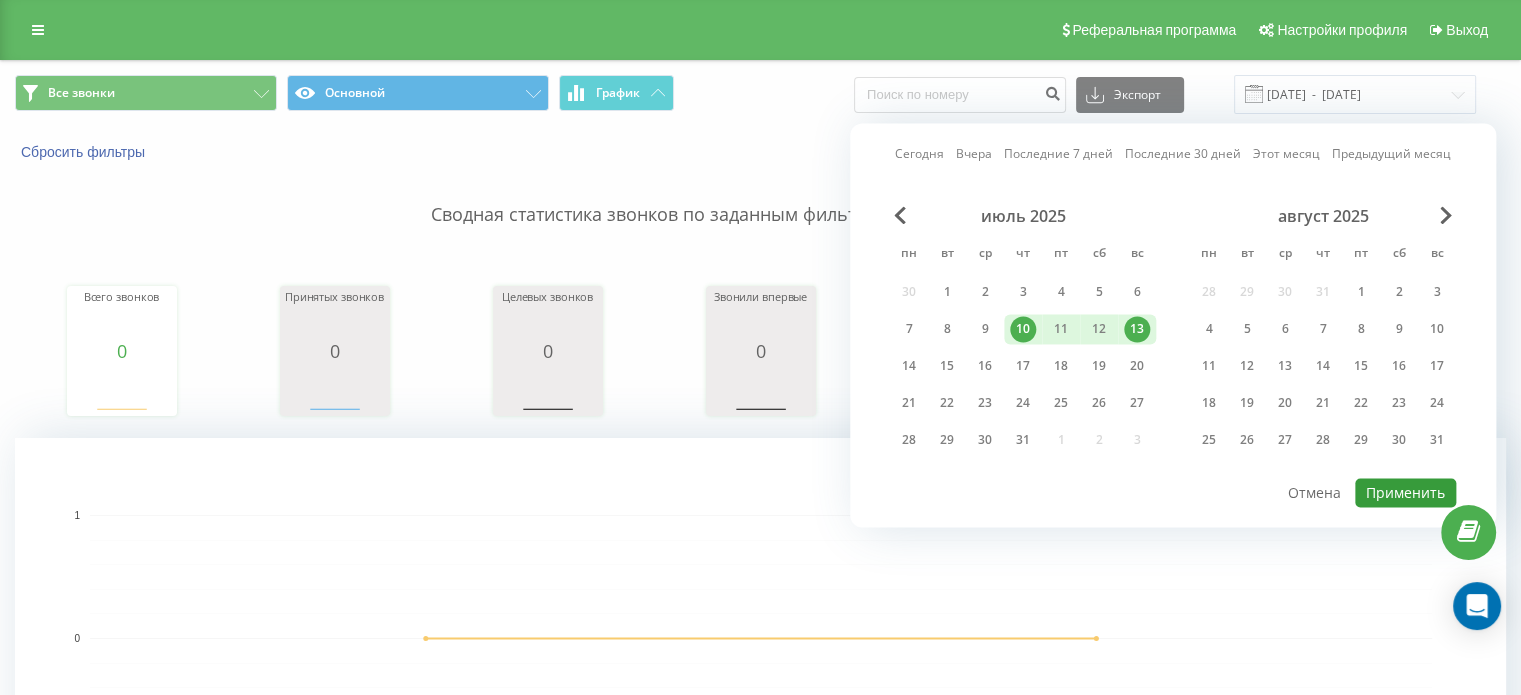 click on "Применить" at bounding box center (1405, 492) 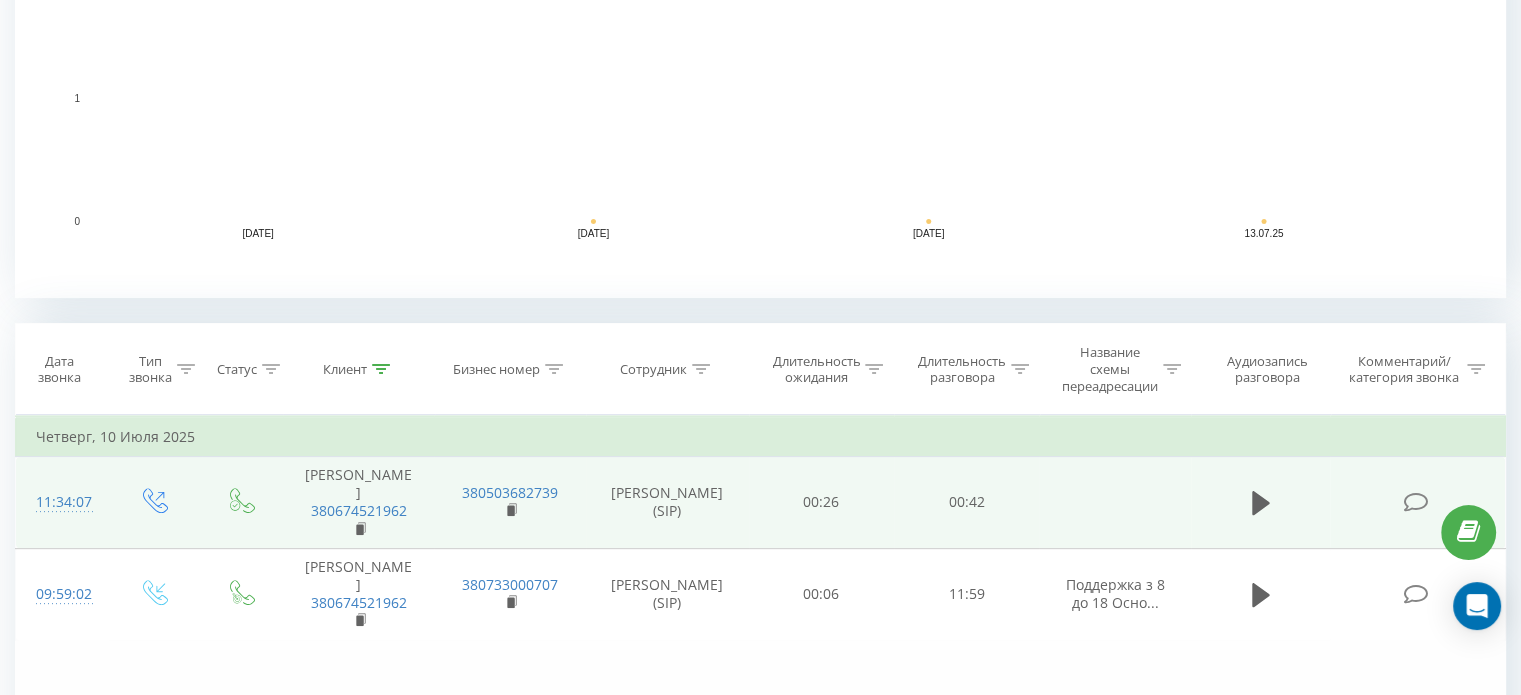 scroll, scrollTop: 600, scrollLeft: 0, axis: vertical 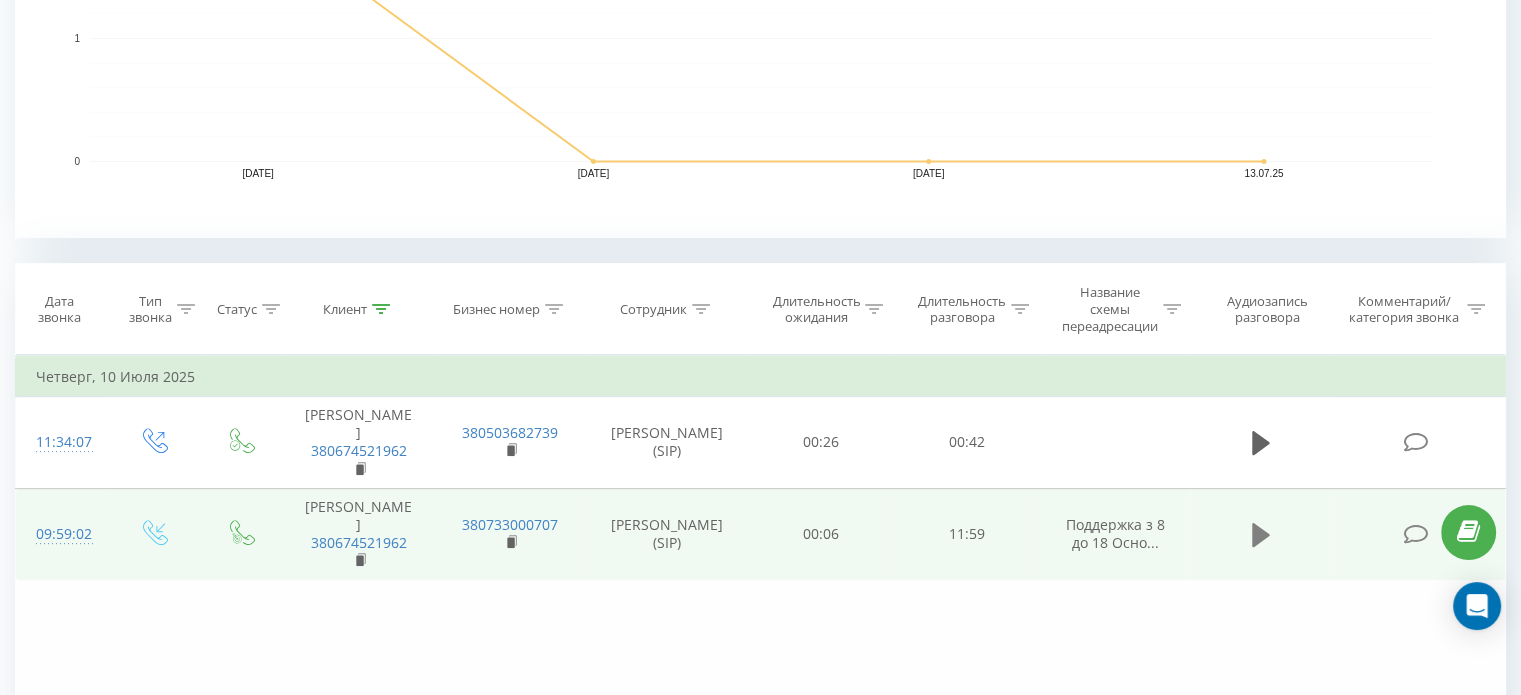 click 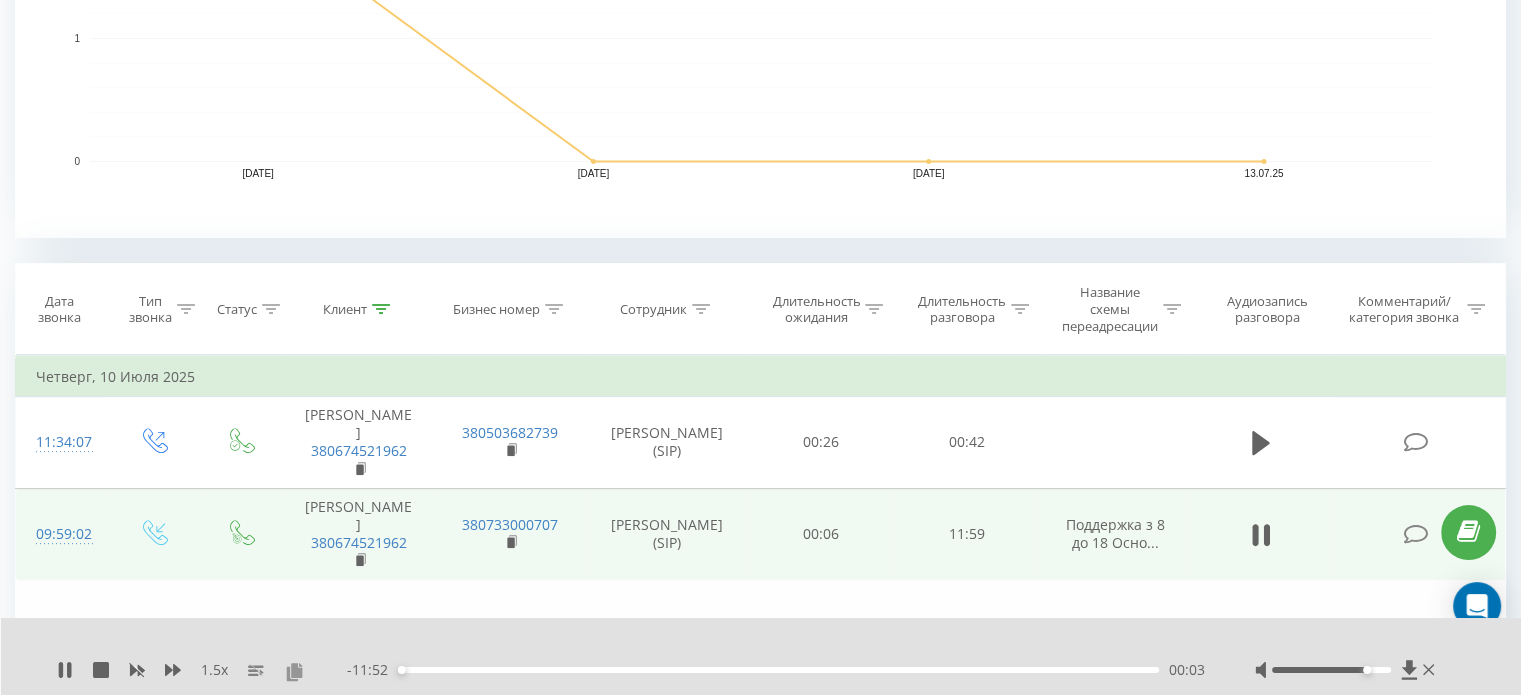 click at bounding box center (294, 671) 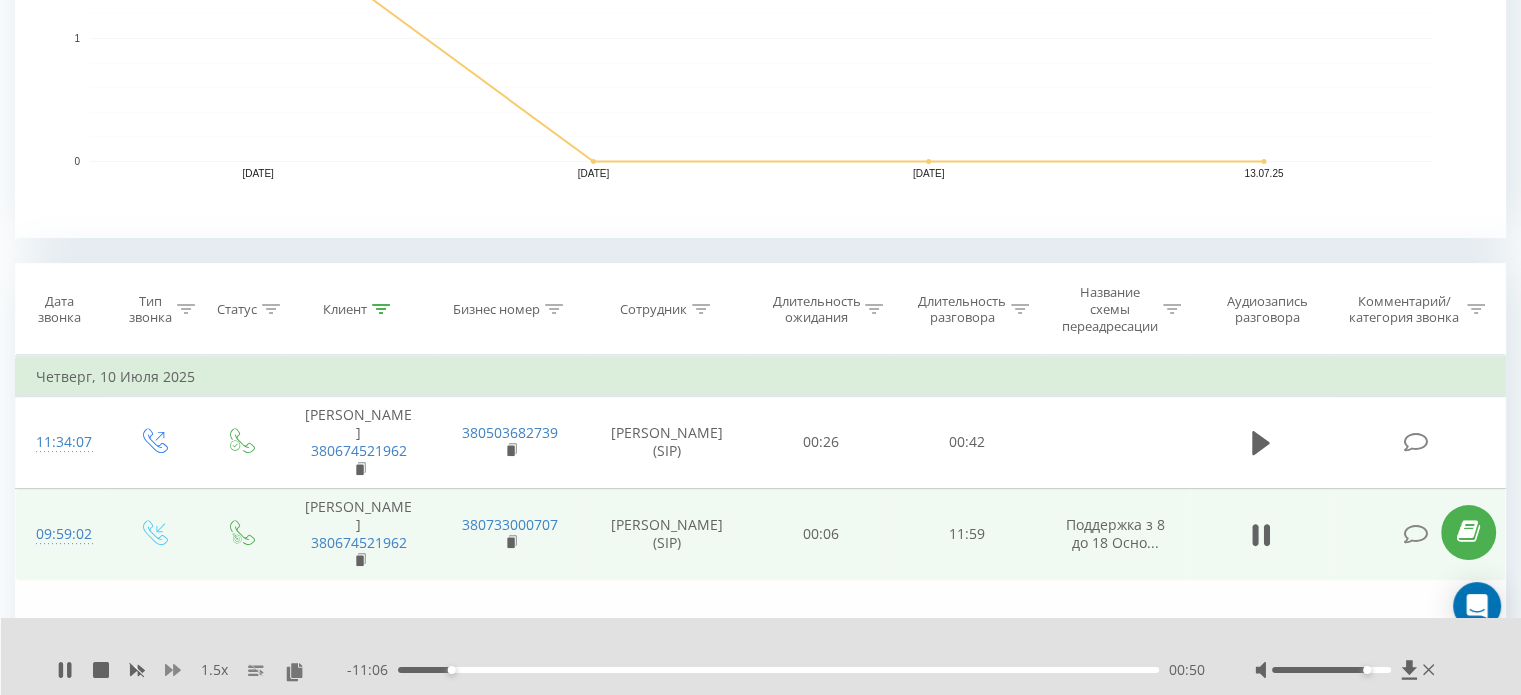 click on "1.5 x" at bounding box center (202, 670) 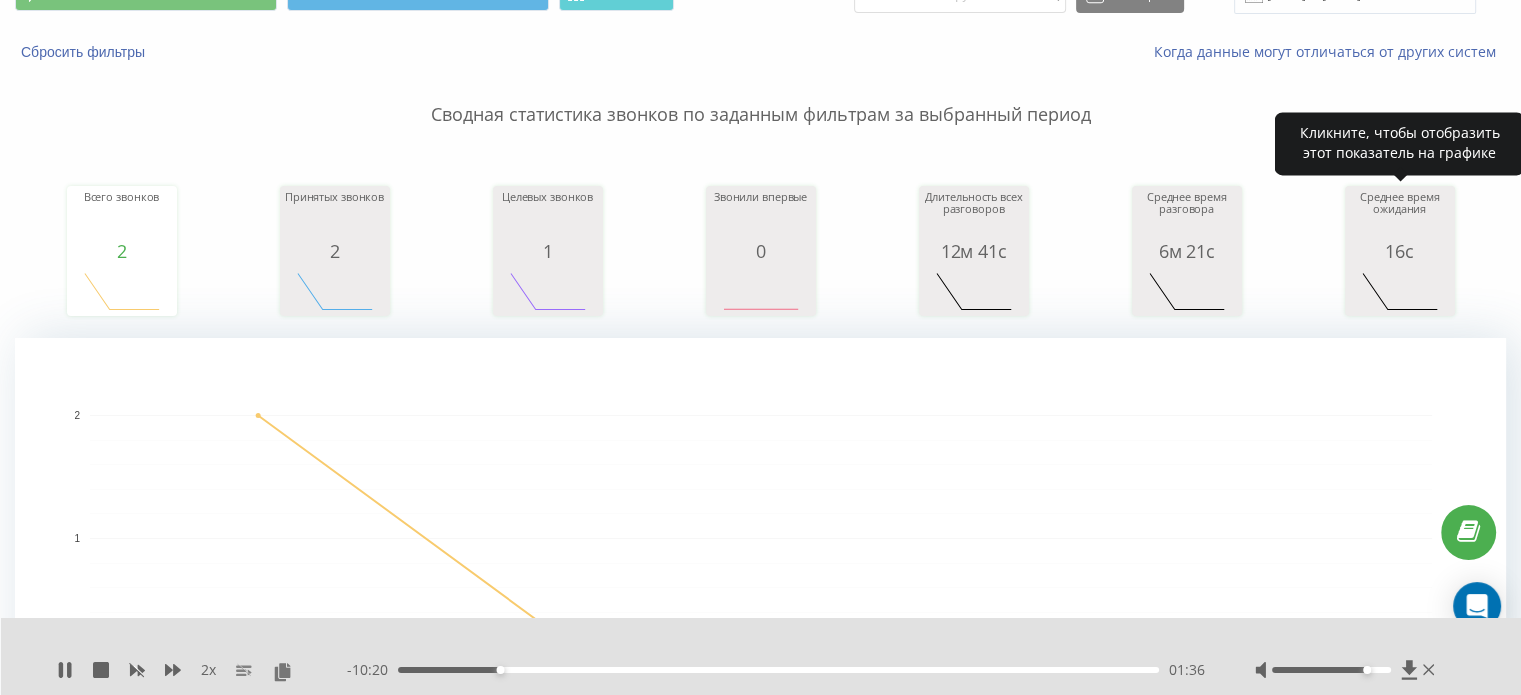 scroll, scrollTop: 0, scrollLeft: 0, axis: both 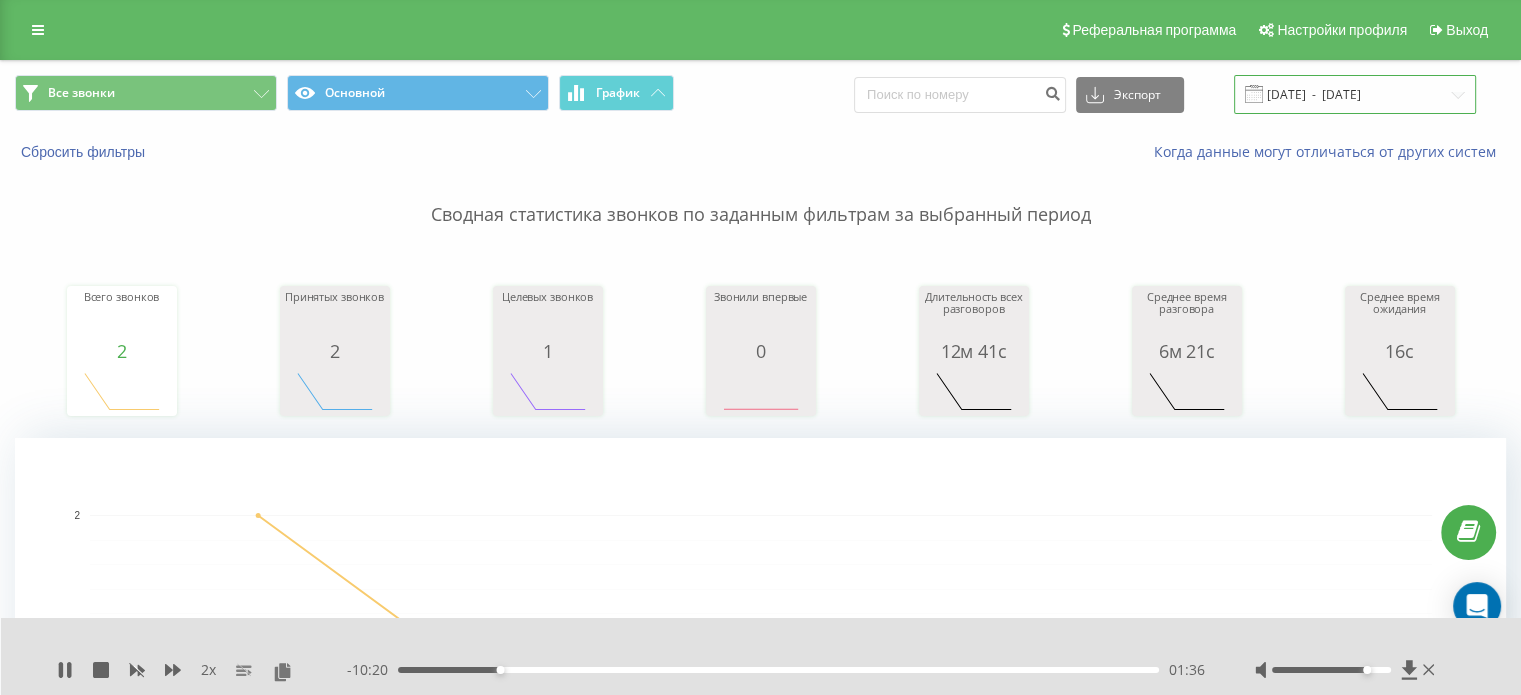 click on "[DATE]  -  [DATE]" at bounding box center (1355, 94) 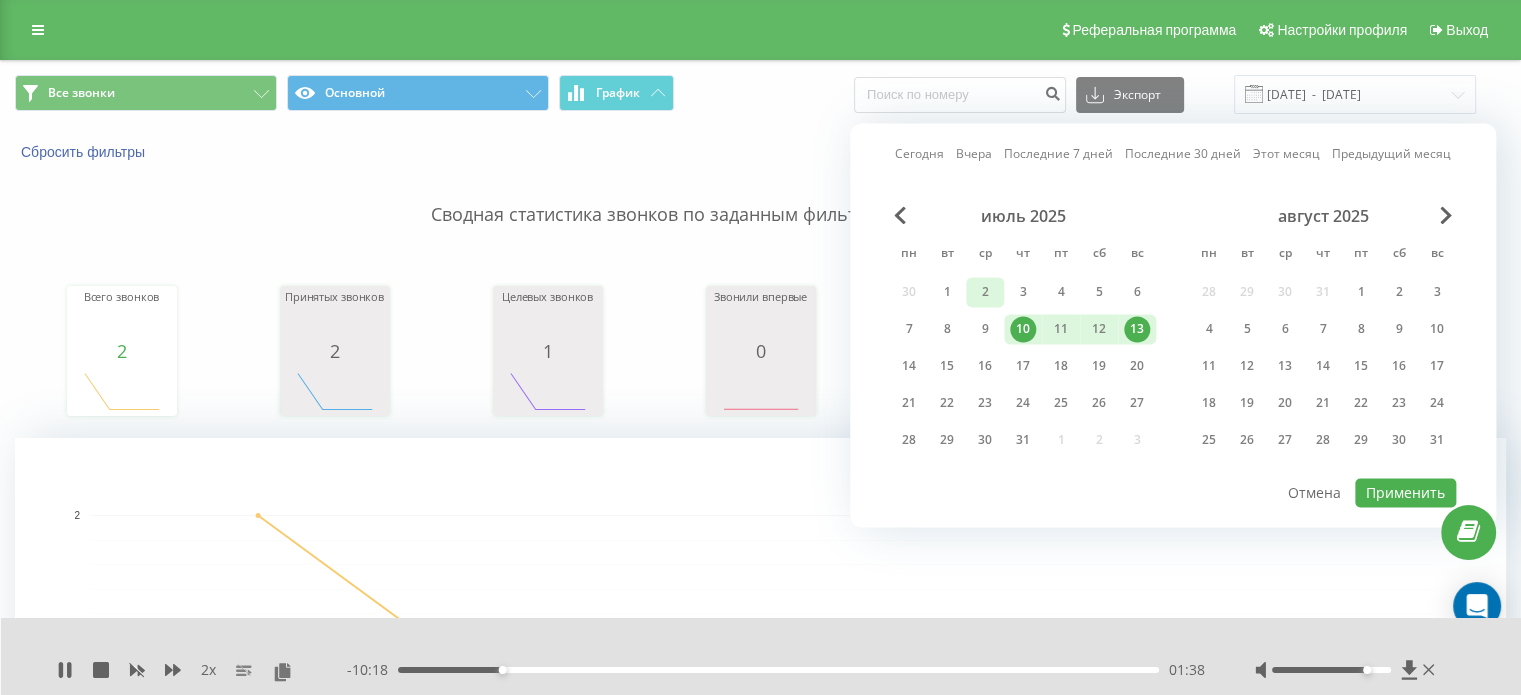 click on "2" at bounding box center (985, 292) 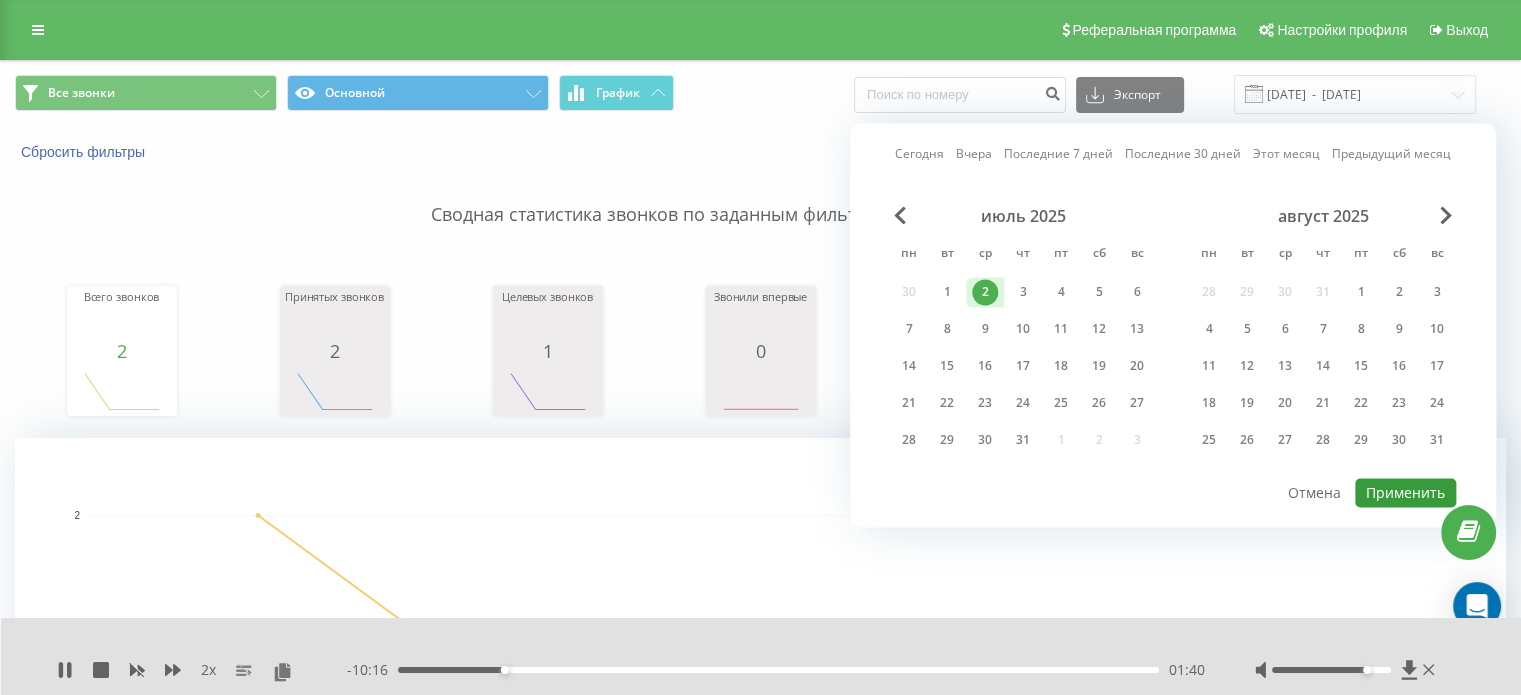click on "Применить" at bounding box center [1405, 492] 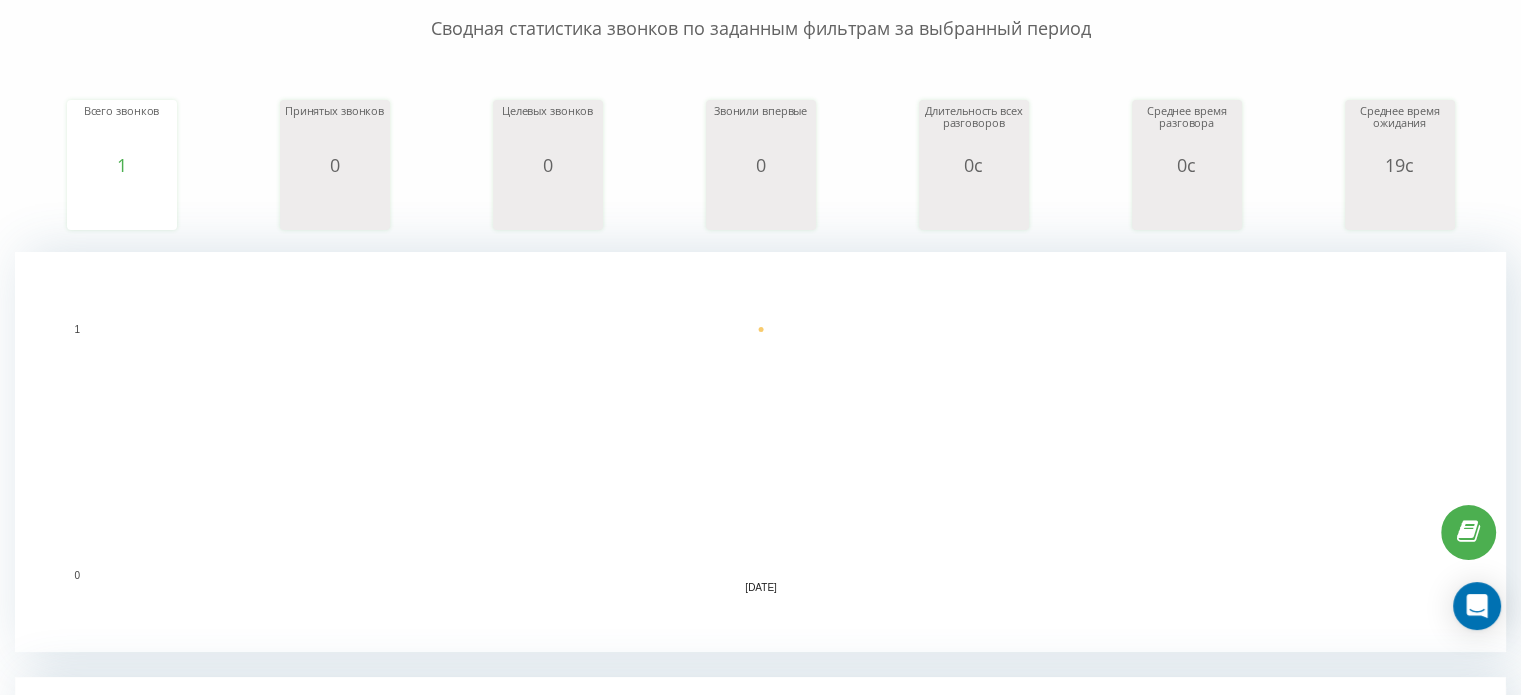 scroll, scrollTop: 0, scrollLeft: 0, axis: both 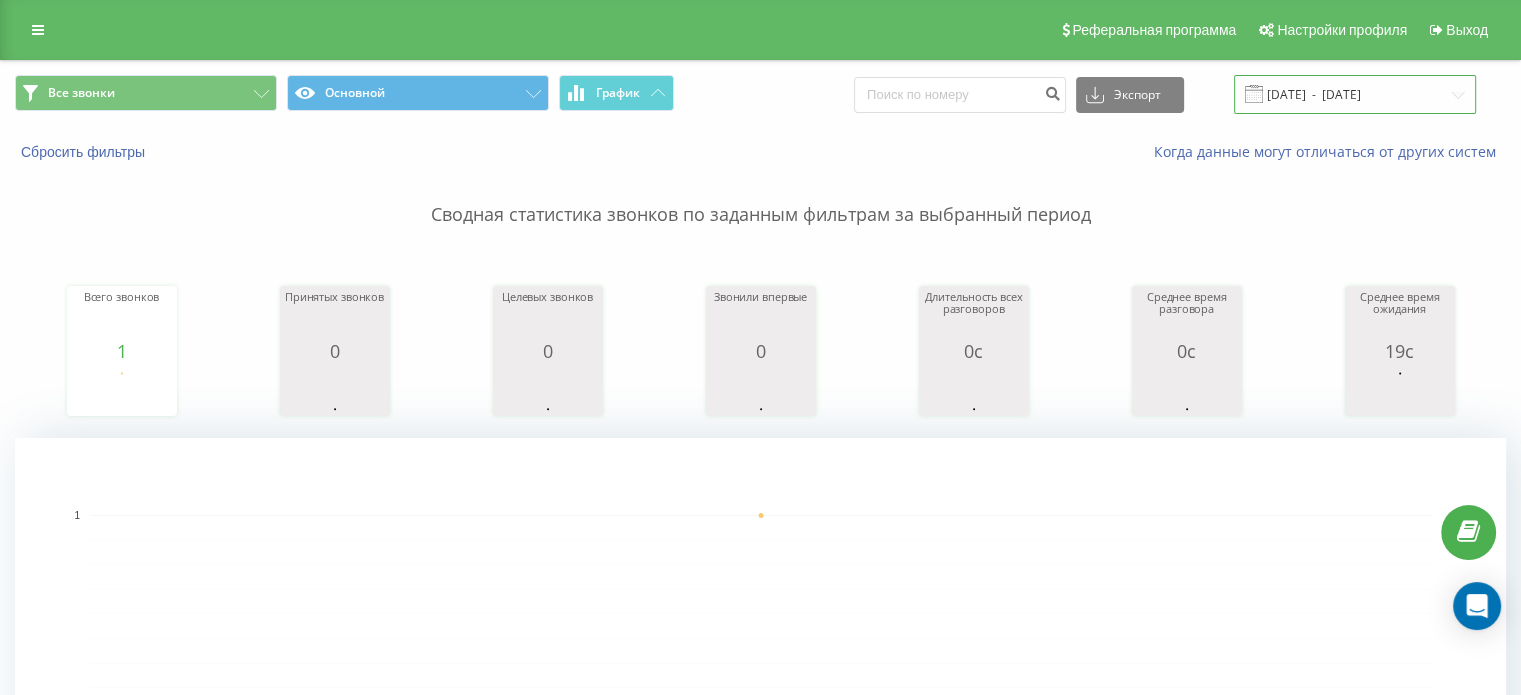 click on "[DATE]  -  [DATE]" at bounding box center [1355, 94] 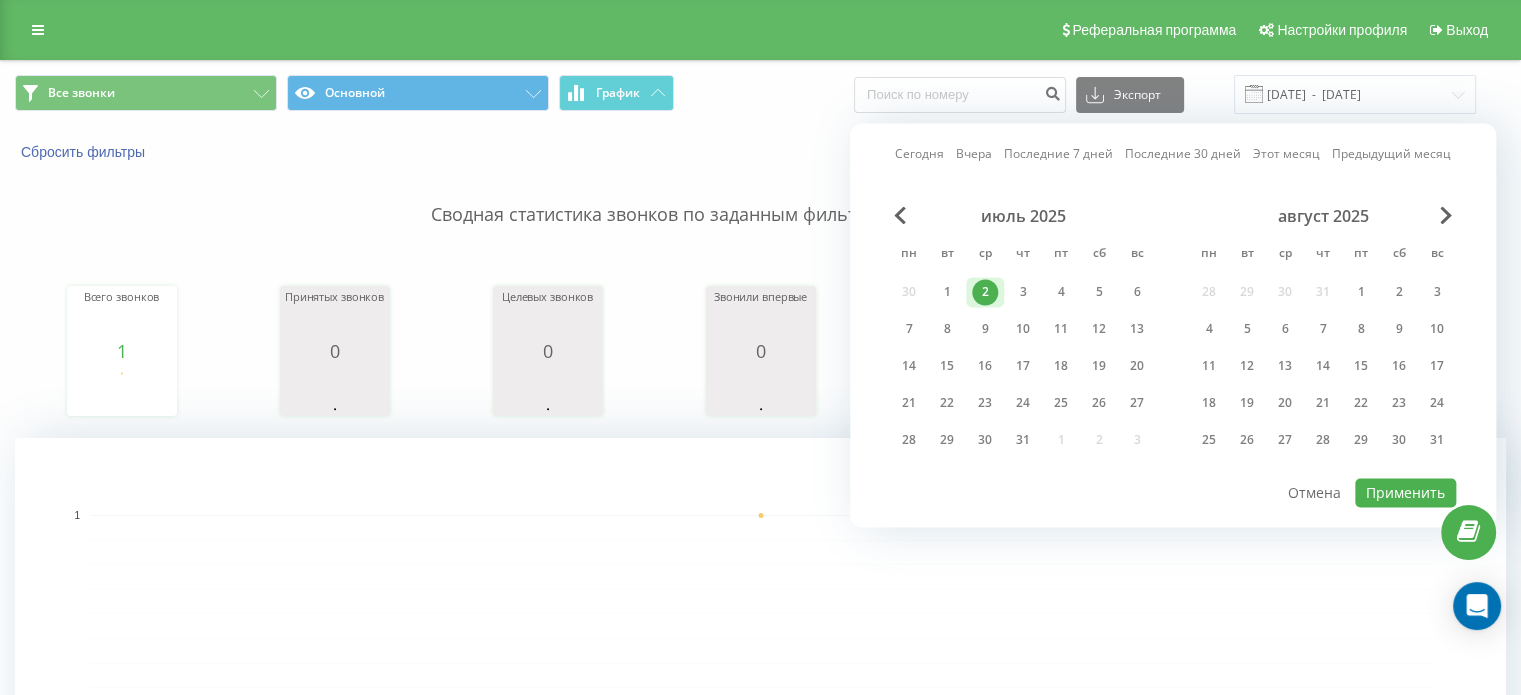 drag, startPoint x: 936, startPoint y: 291, endPoint x: 987, endPoint y: 292, distance: 51.009804 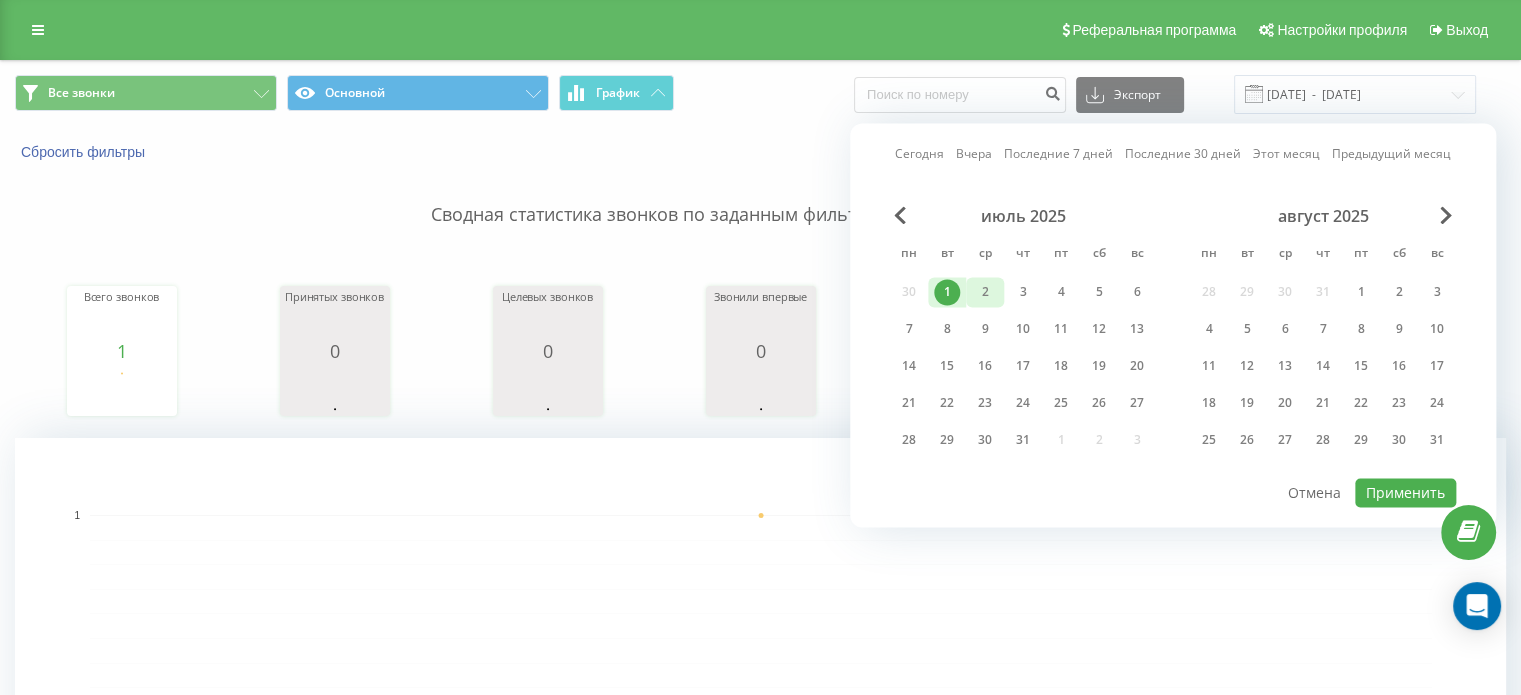drag, startPoint x: 987, startPoint y: 292, endPoint x: 1186, endPoint y: 398, distance: 225.47061 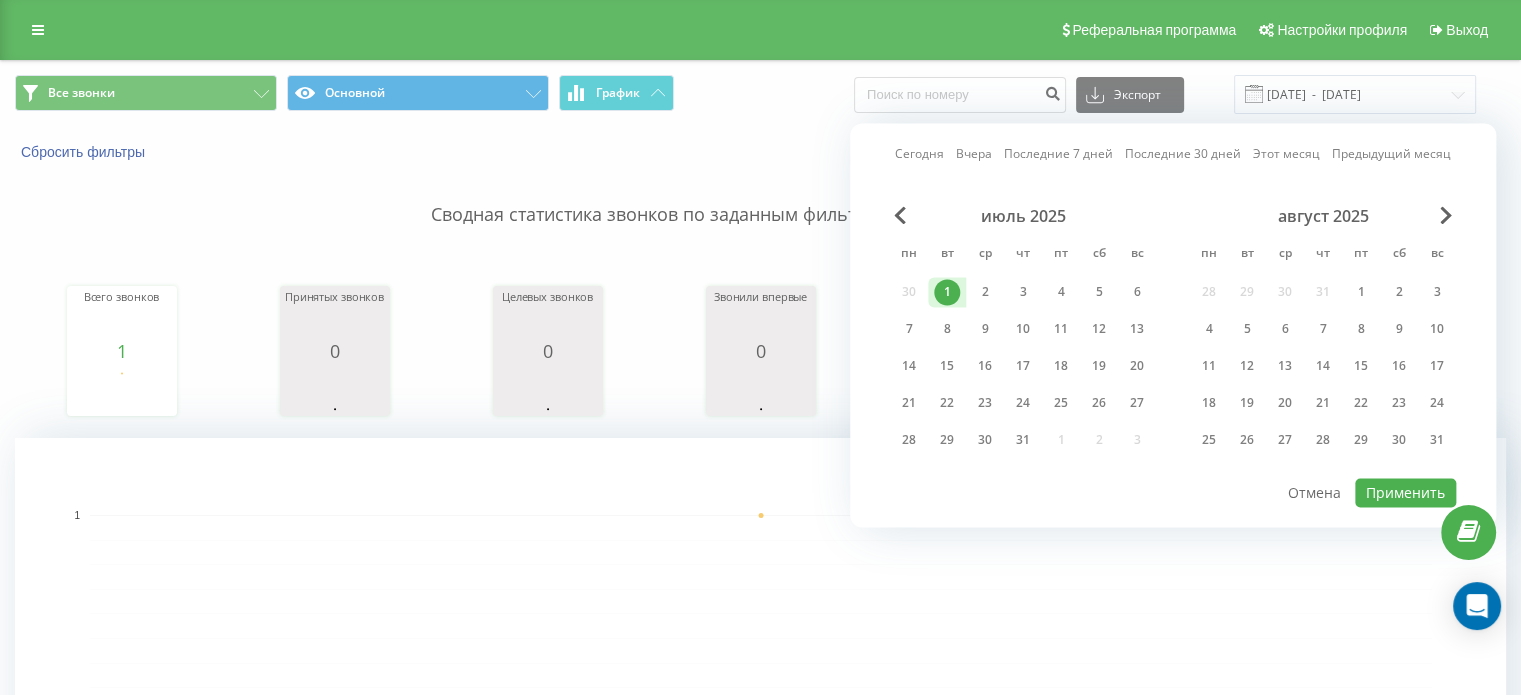 click on "2" at bounding box center [985, 292] 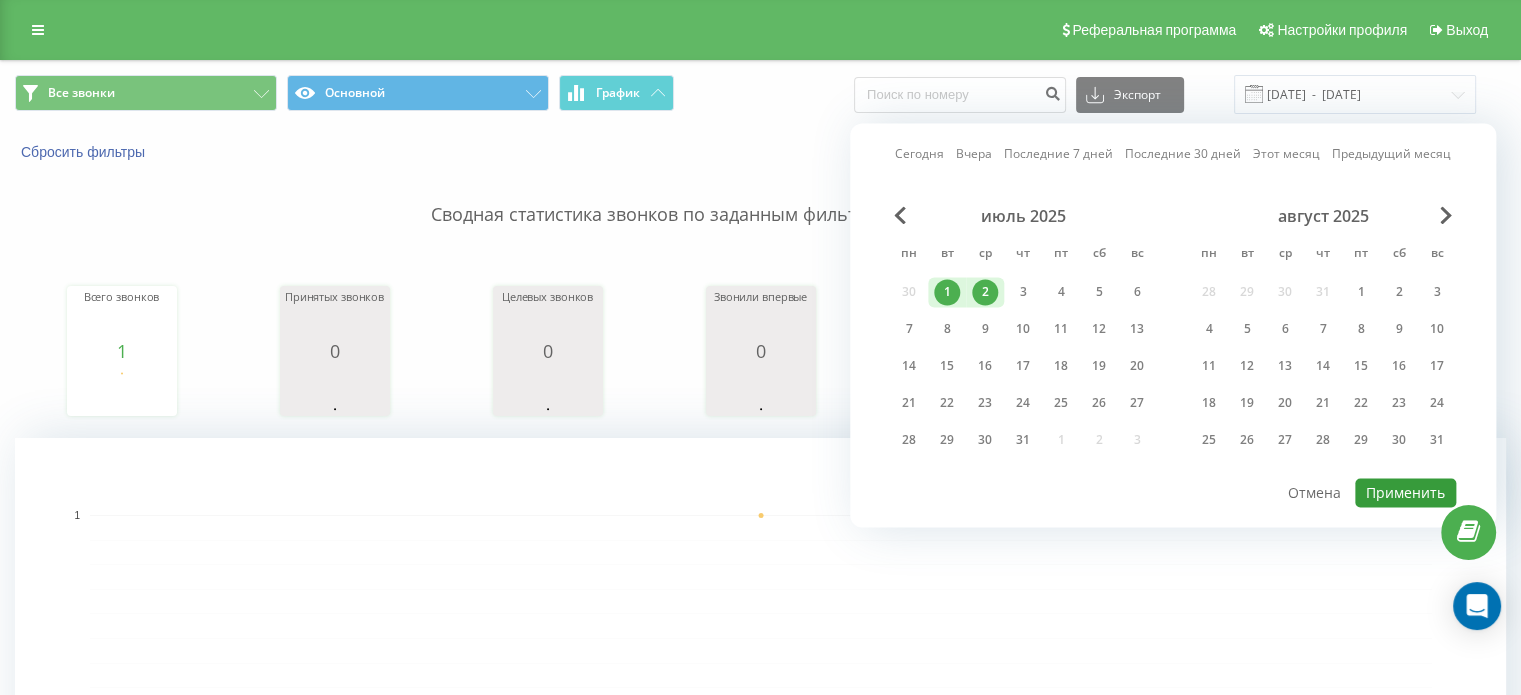 click on "Применить" at bounding box center (1405, 492) 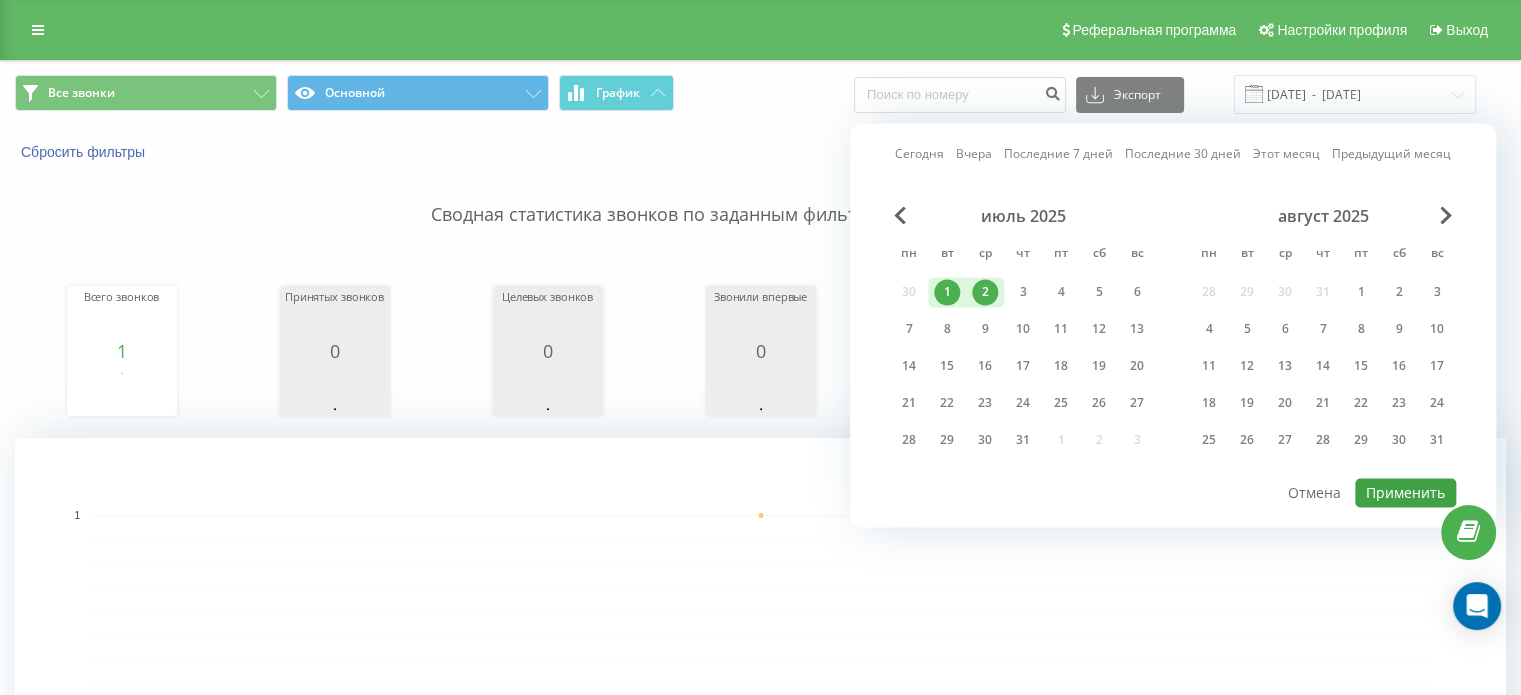 type on "[DATE]  -  [DATE]" 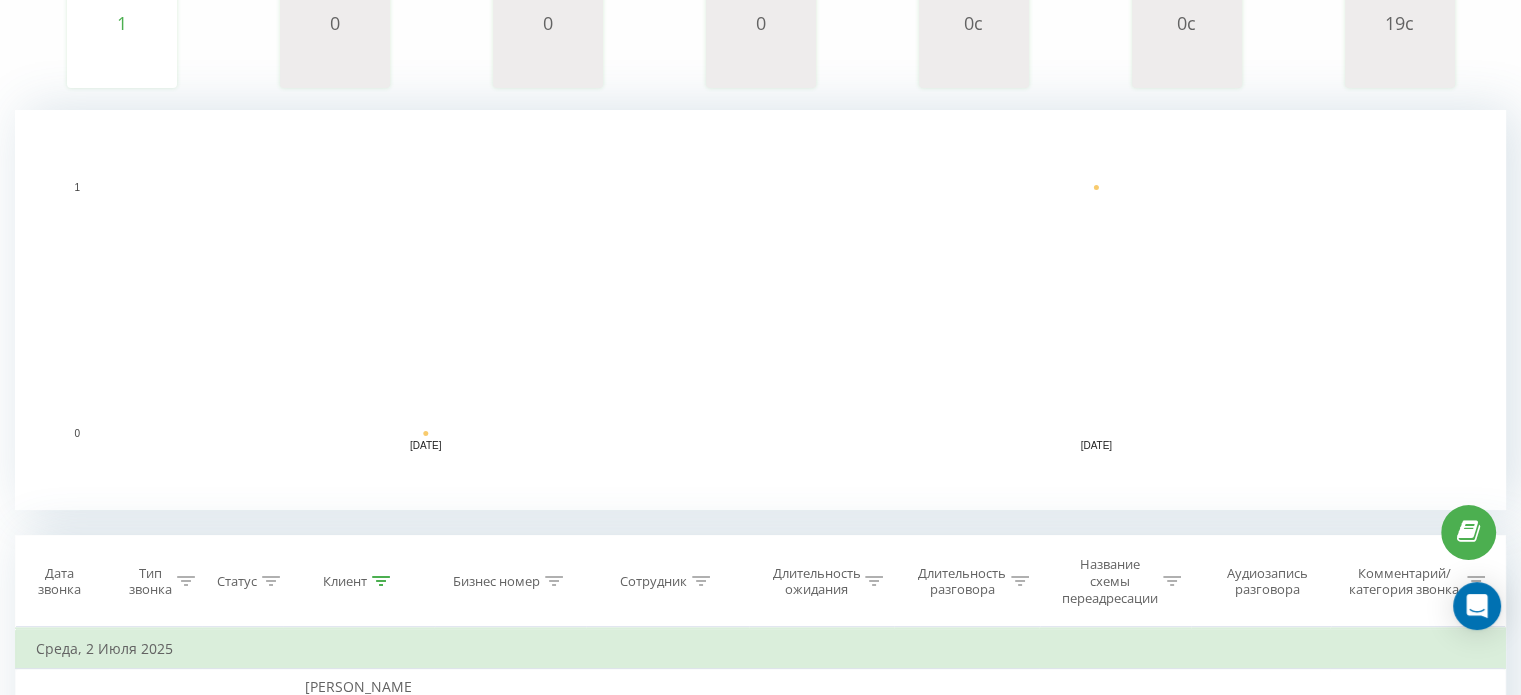 scroll, scrollTop: 600, scrollLeft: 0, axis: vertical 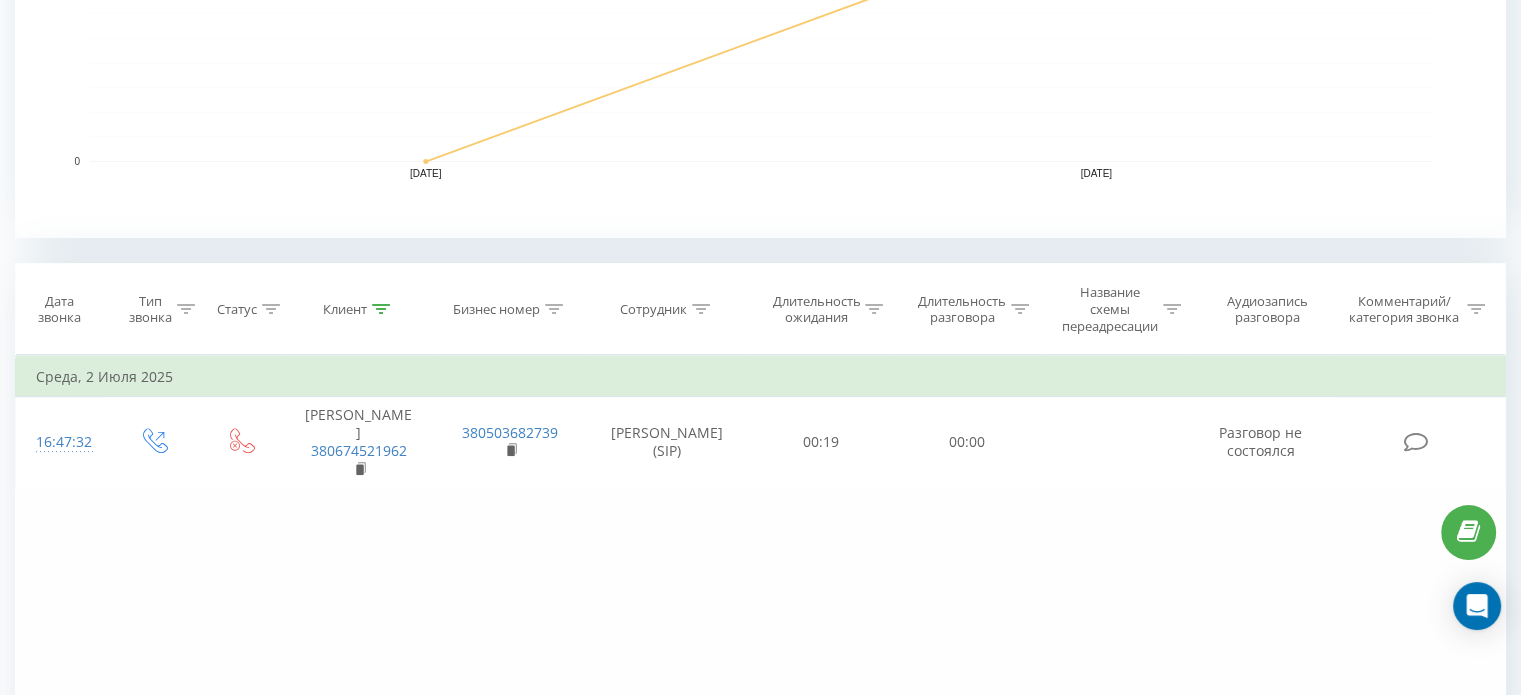 click at bounding box center (381, 309) 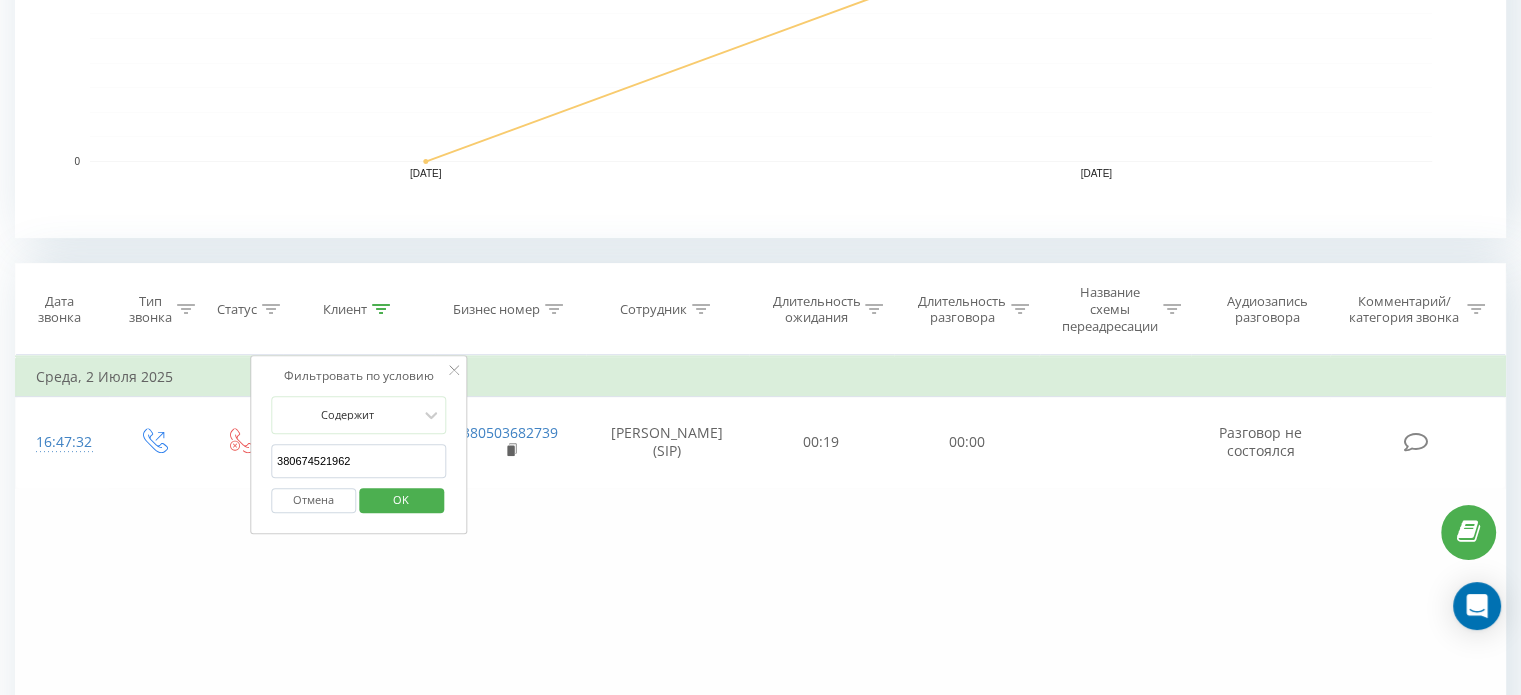 drag, startPoint x: 361, startPoint y: 447, endPoint x: 255, endPoint y: 466, distance: 107.68937 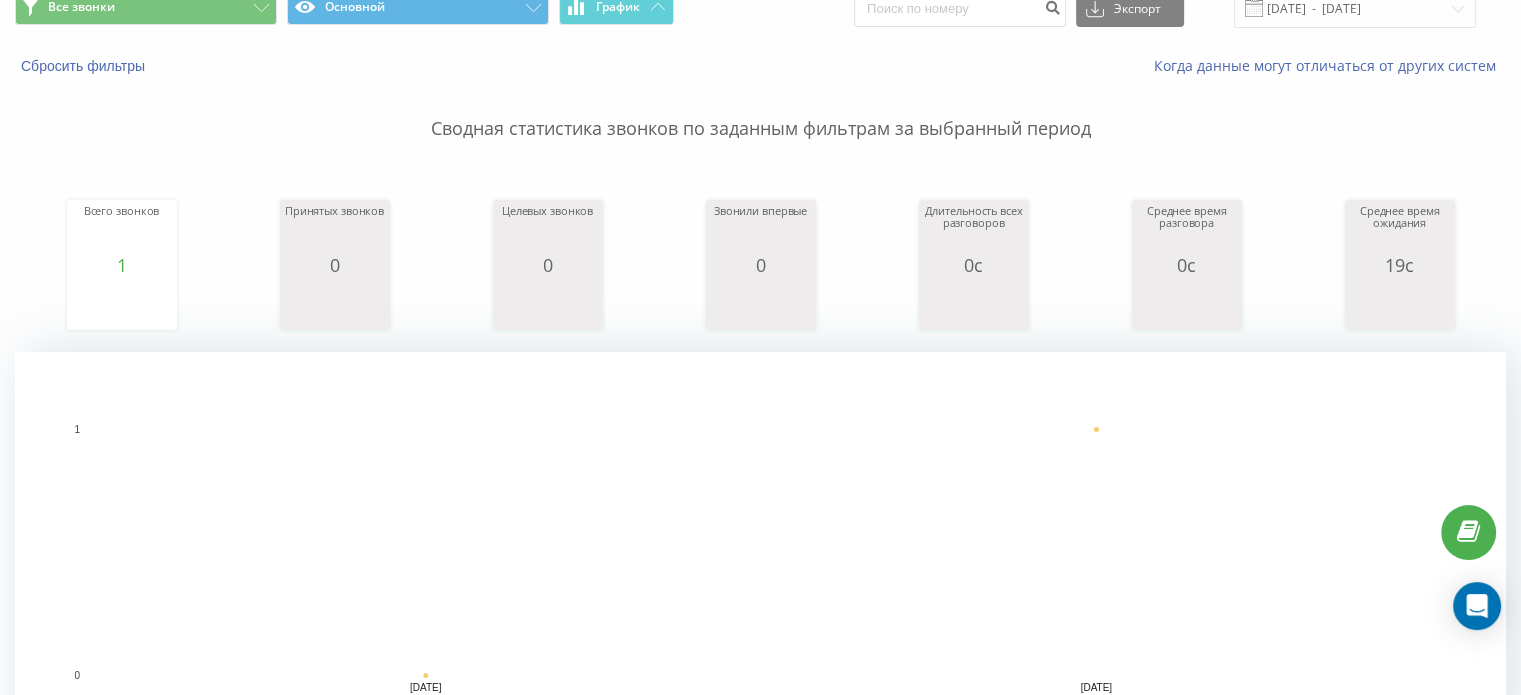 scroll, scrollTop: 0, scrollLeft: 0, axis: both 